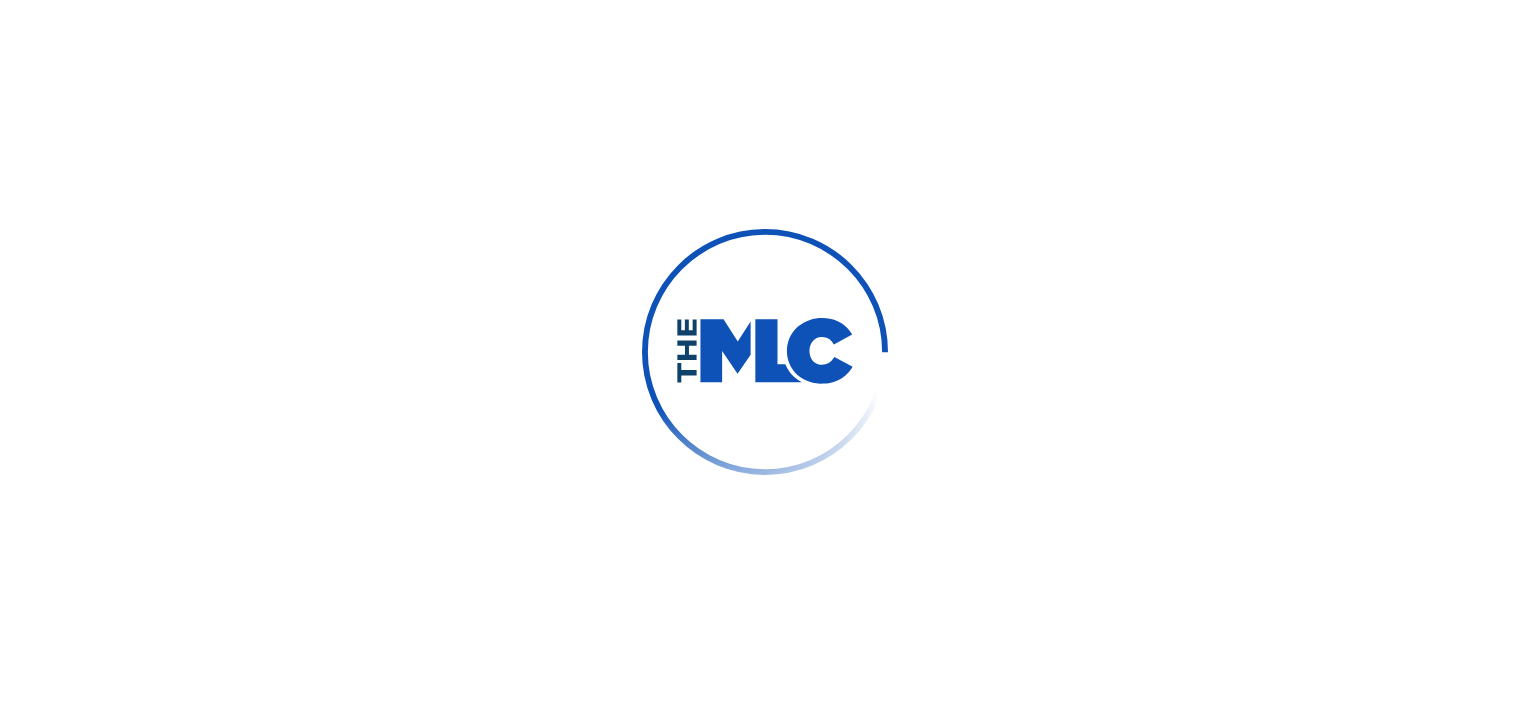 scroll, scrollTop: 0, scrollLeft: 0, axis: both 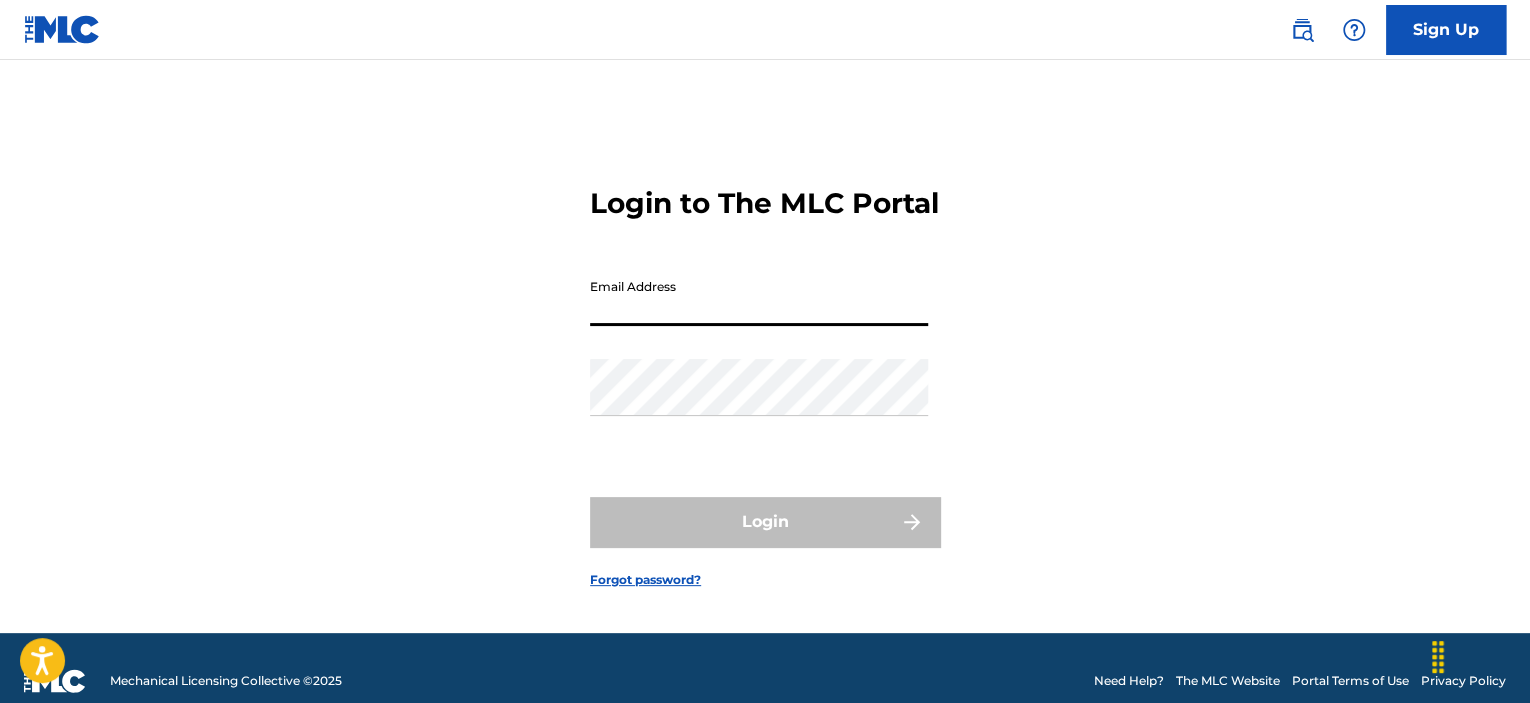 click on "Email Address" at bounding box center [759, 297] 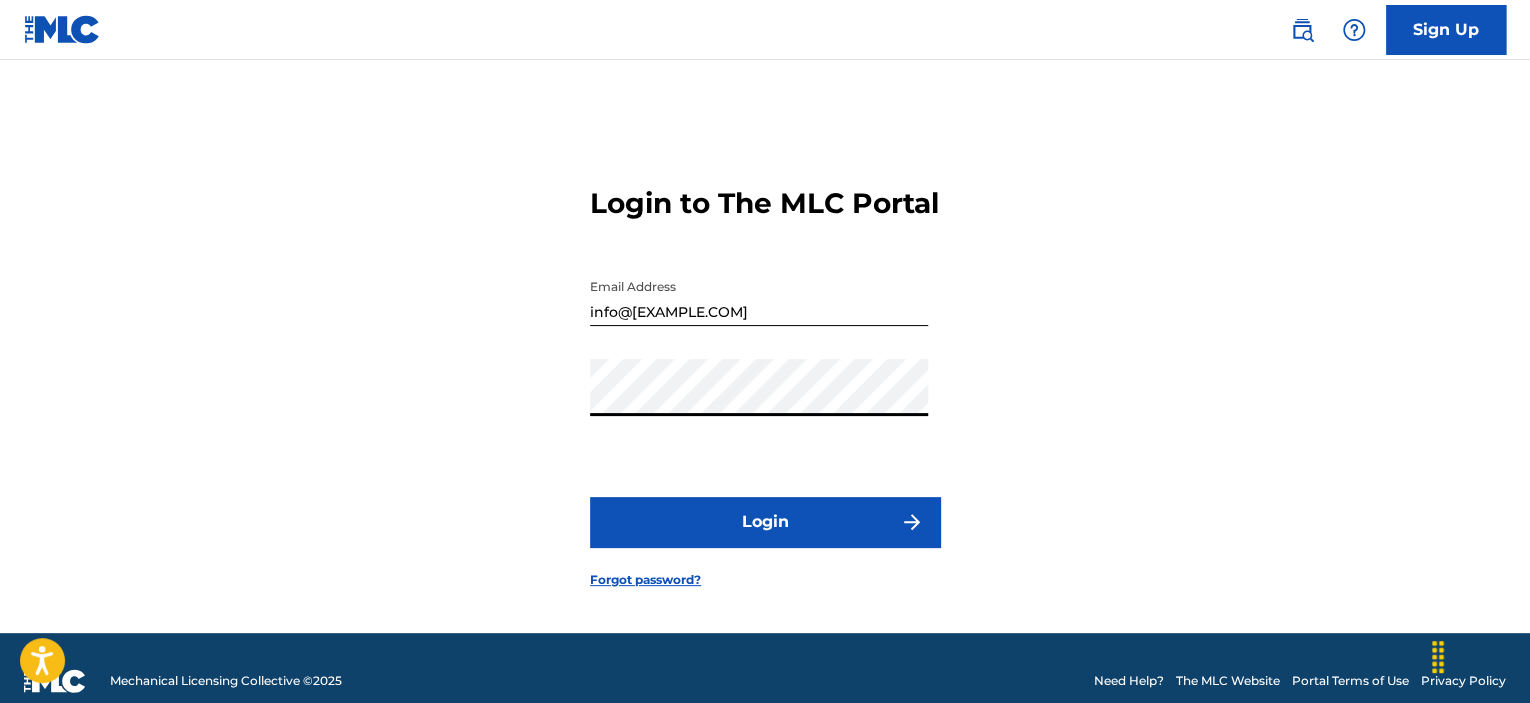 click on "Login" at bounding box center [765, 522] 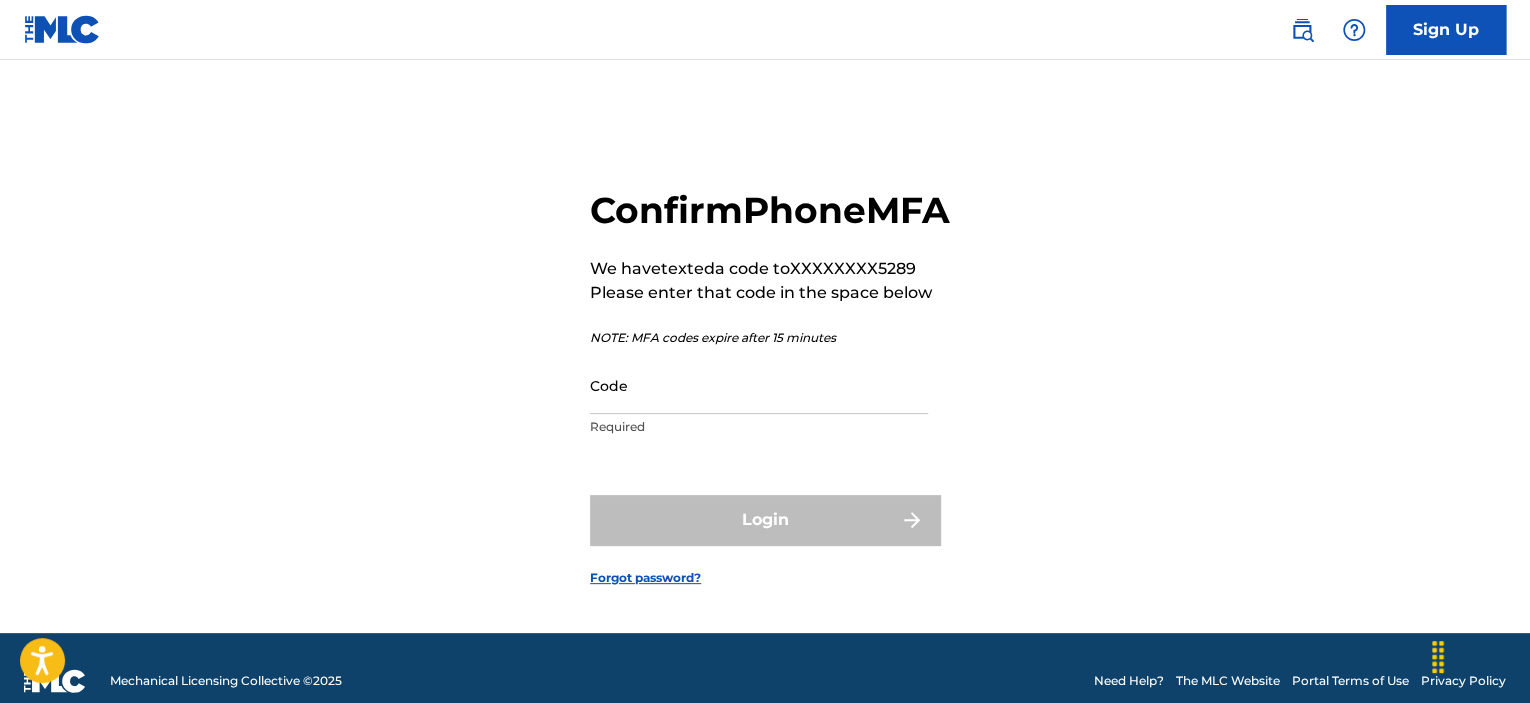 click on "Code" at bounding box center [759, 385] 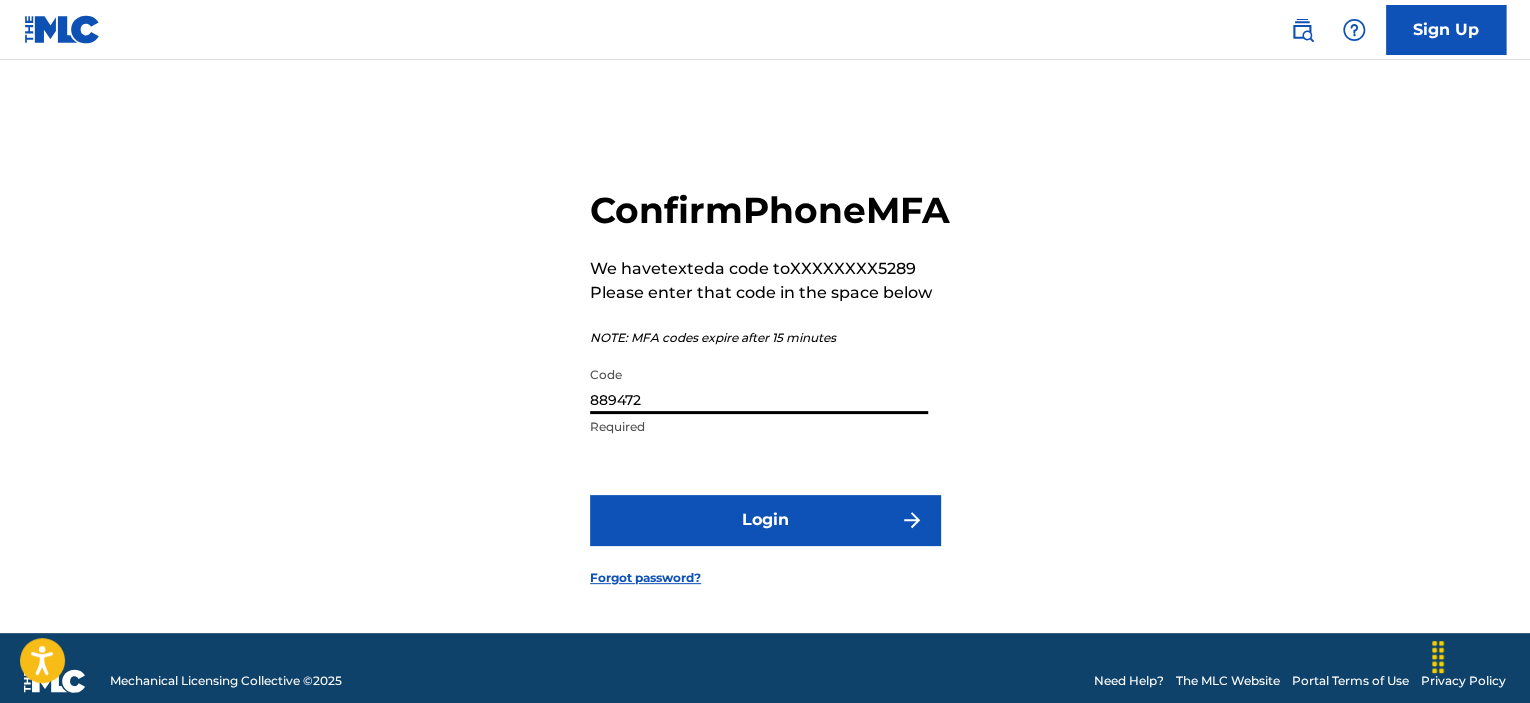 type on "889472" 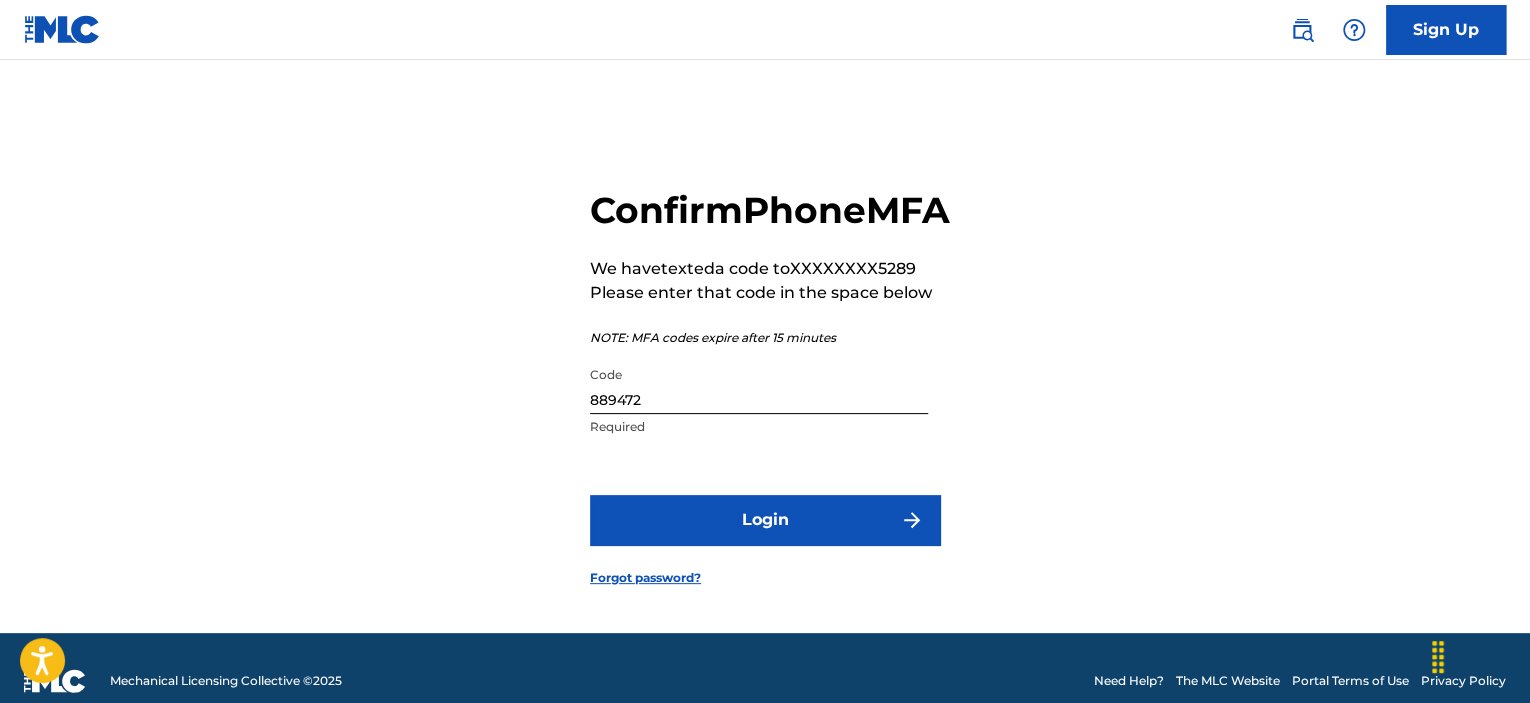 click on "Login" at bounding box center (765, 520) 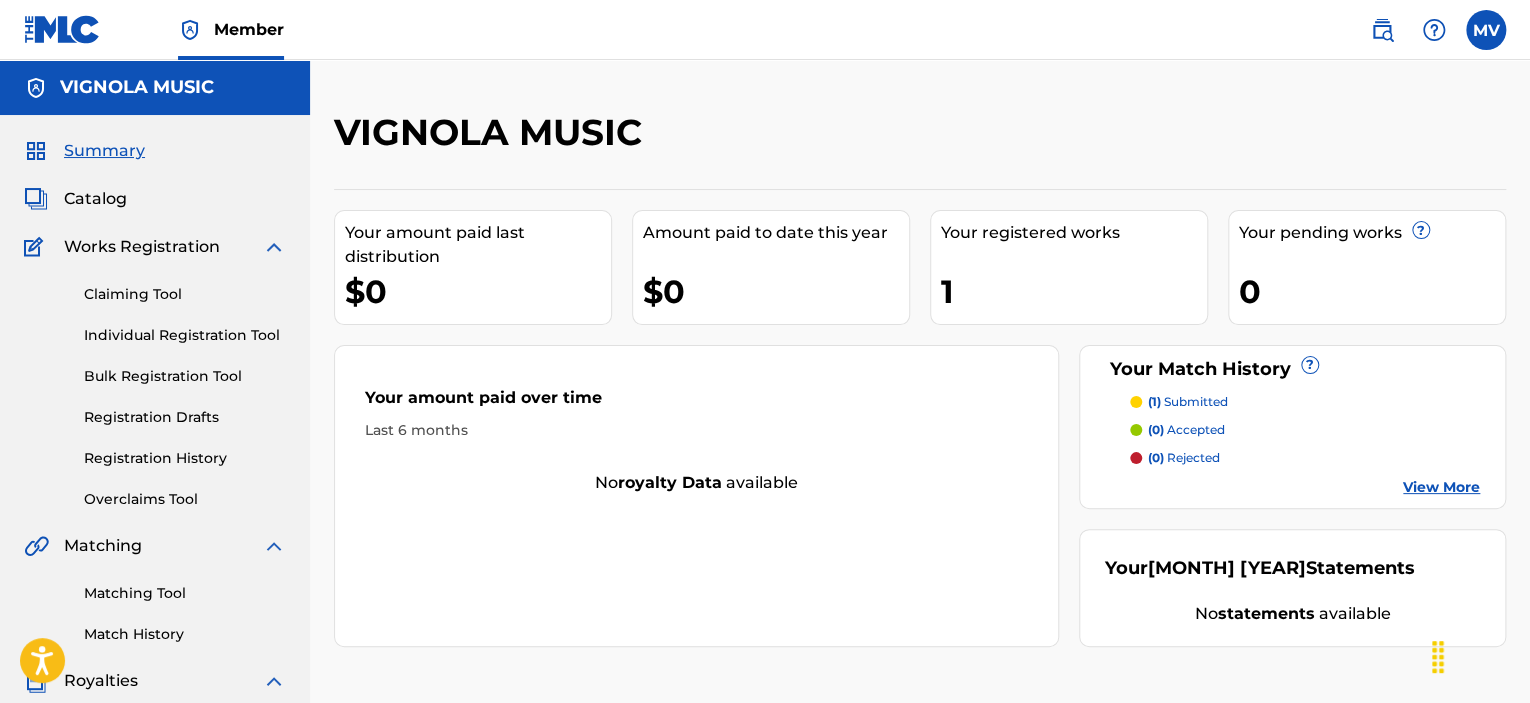 scroll, scrollTop: 0, scrollLeft: 0, axis: both 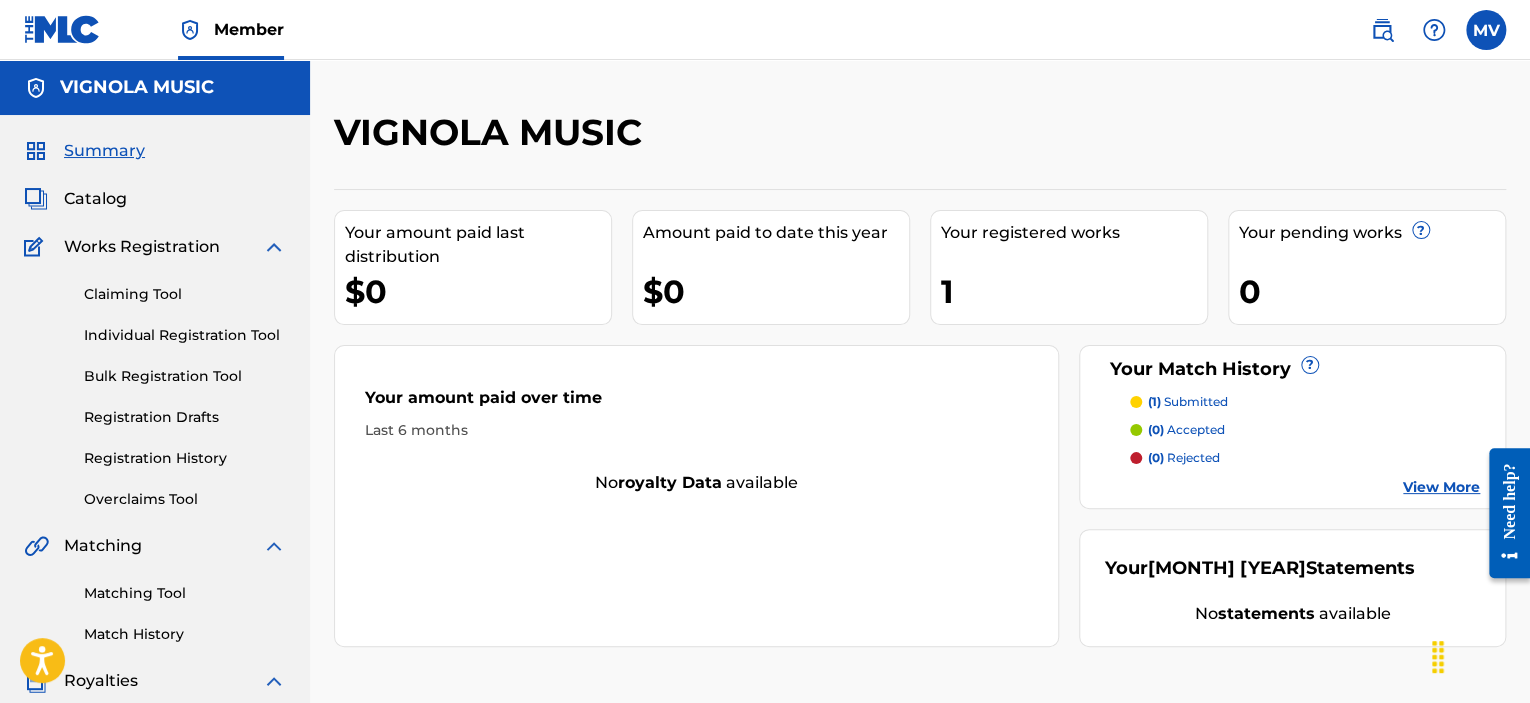 click at bounding box center [1486, 30] 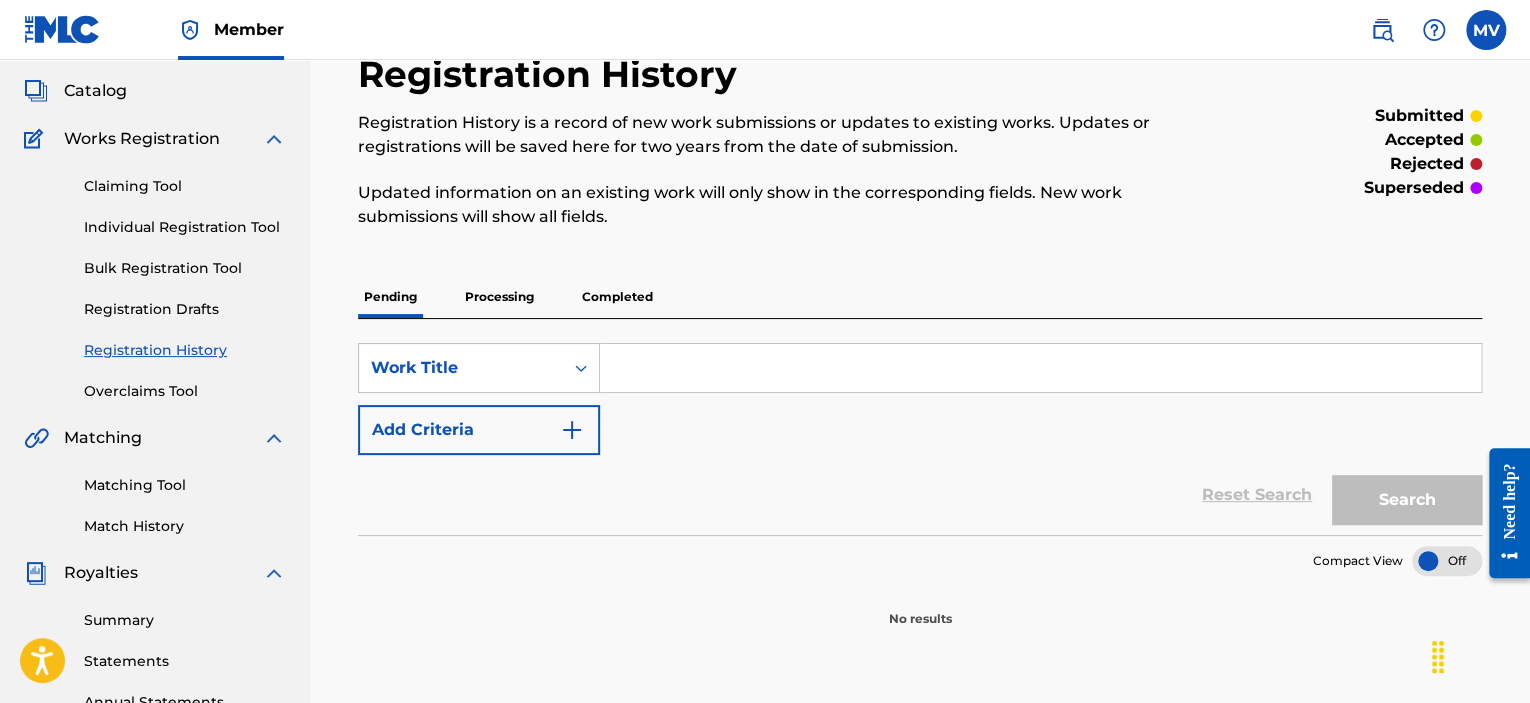 scroll, scrollTop: 100, scrollLeft: 0, axis: vertical 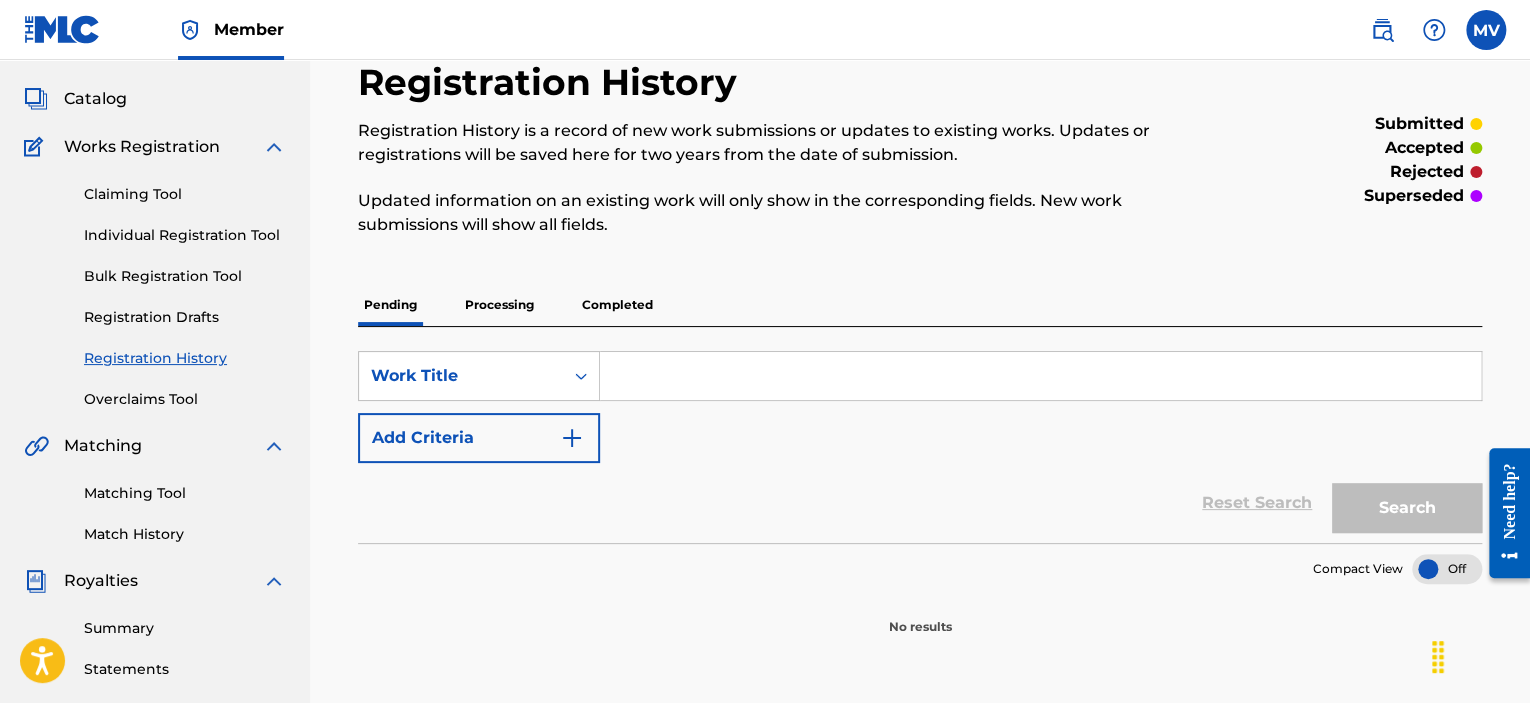 click on "Processing" at bounding box center (499, 305) 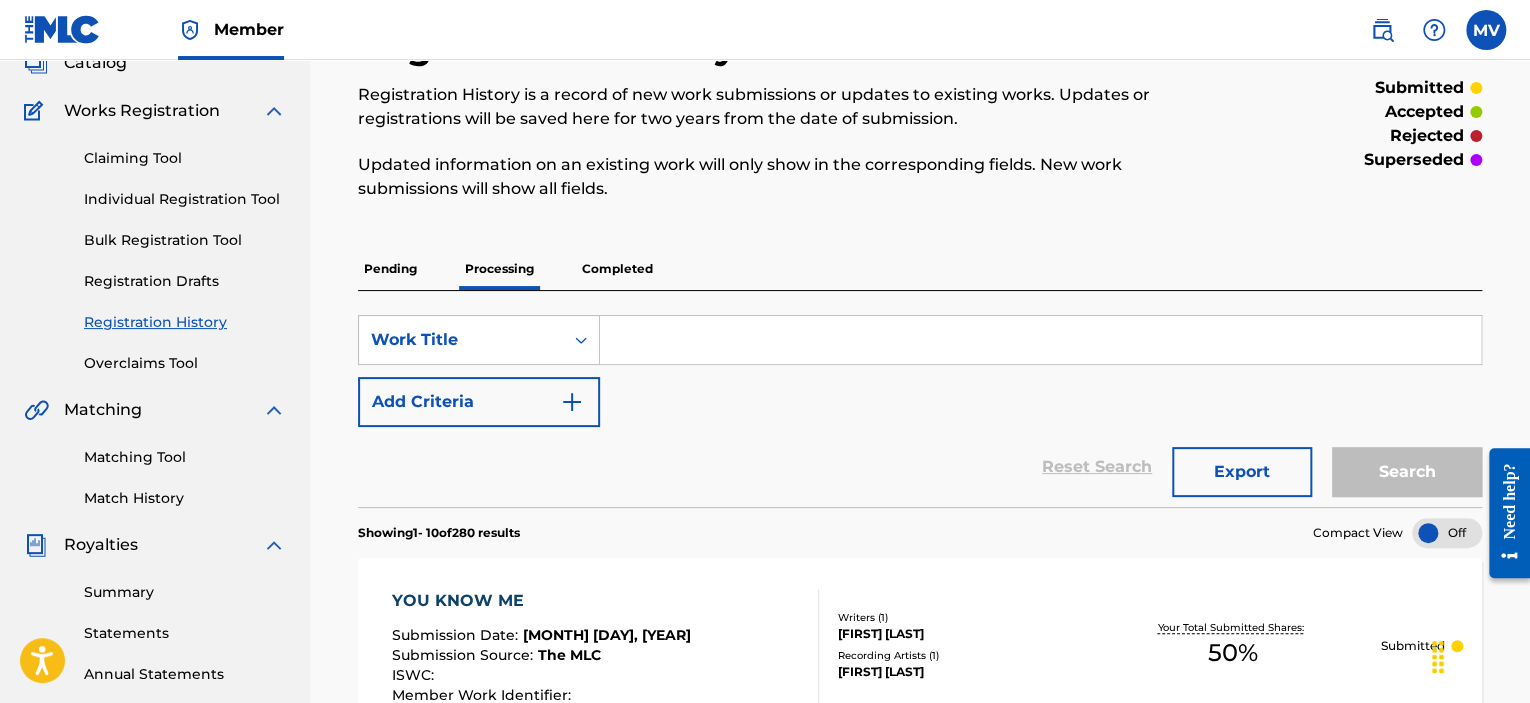 scroll, scrollTop: 134, scrollLeft: 0, axis: vertical 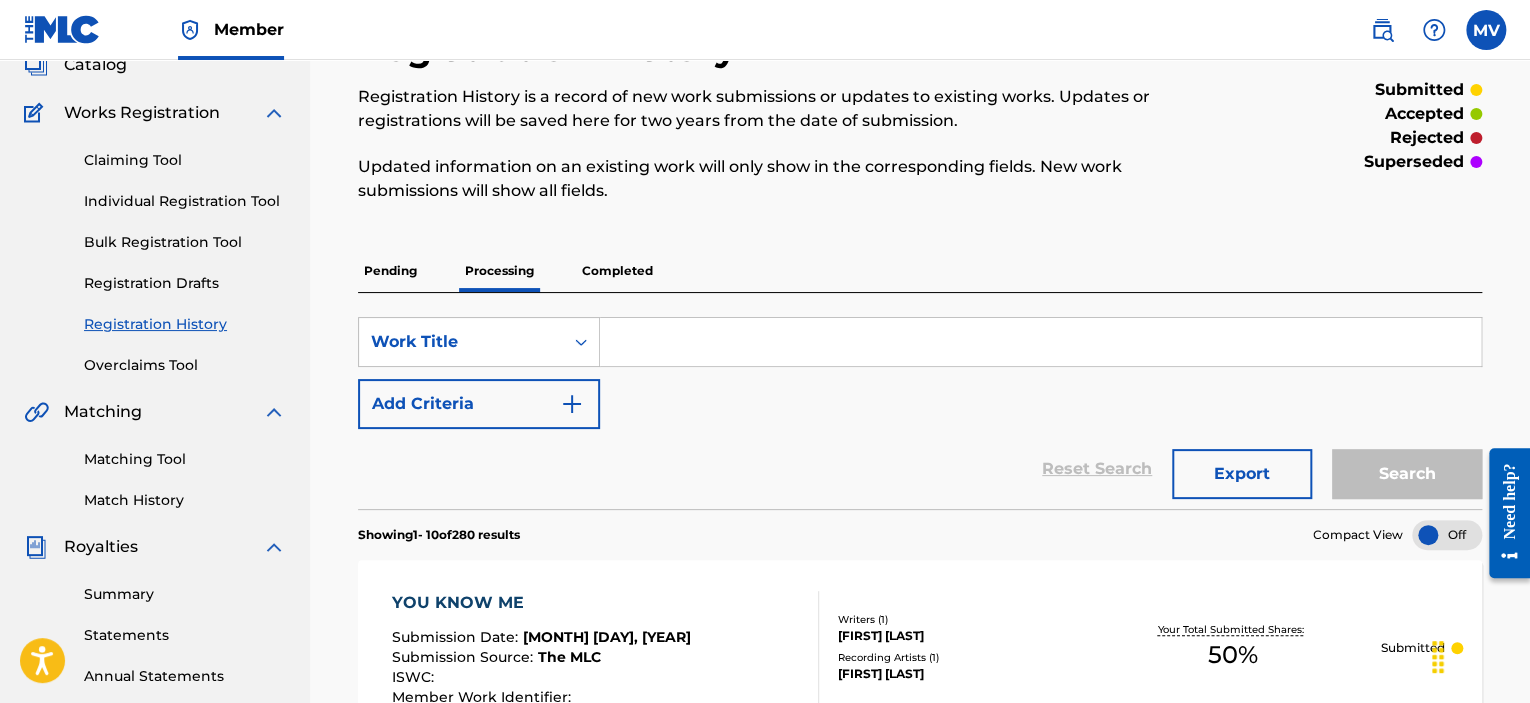 click on "Completed" at bounding box center [617, 271] 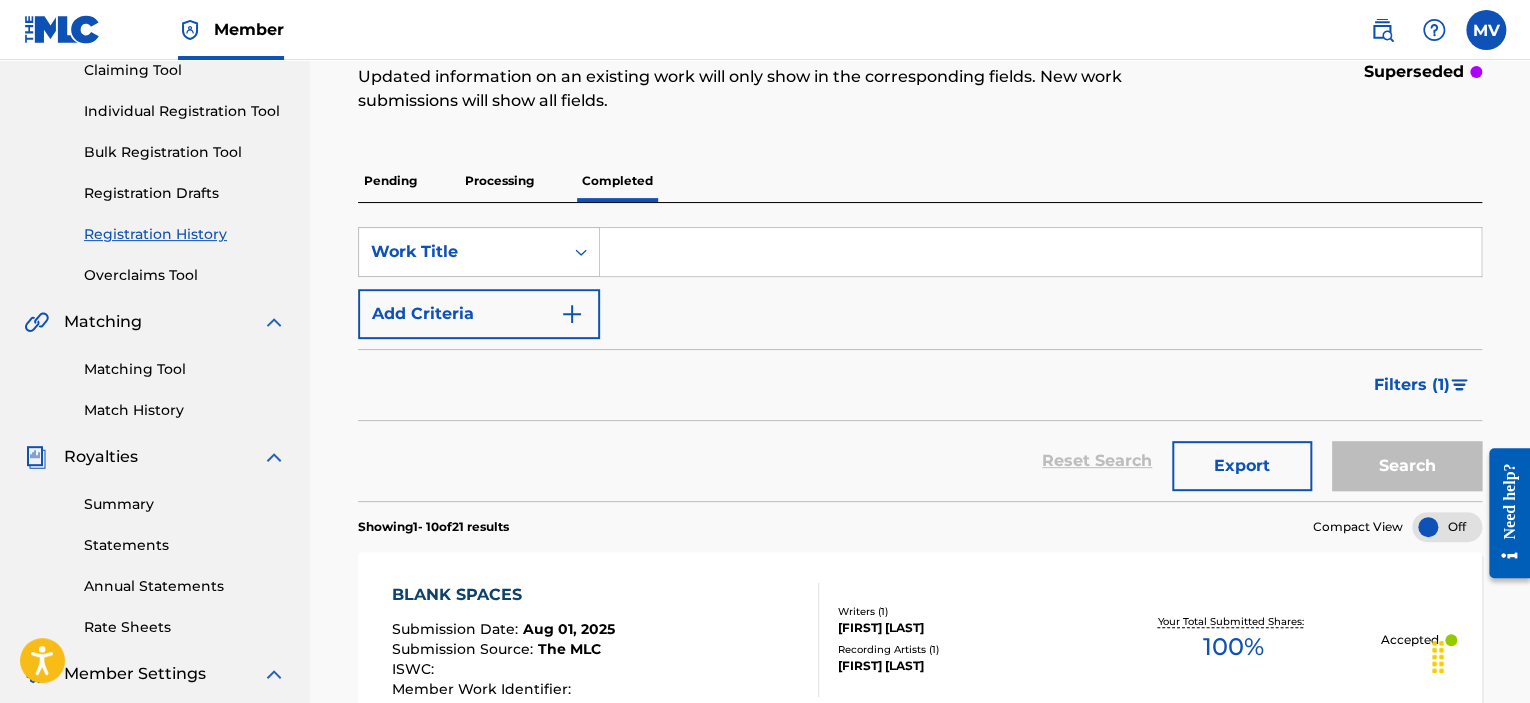 scroll, scrollTop: 216, scrollLeft: 0, axis: vertical 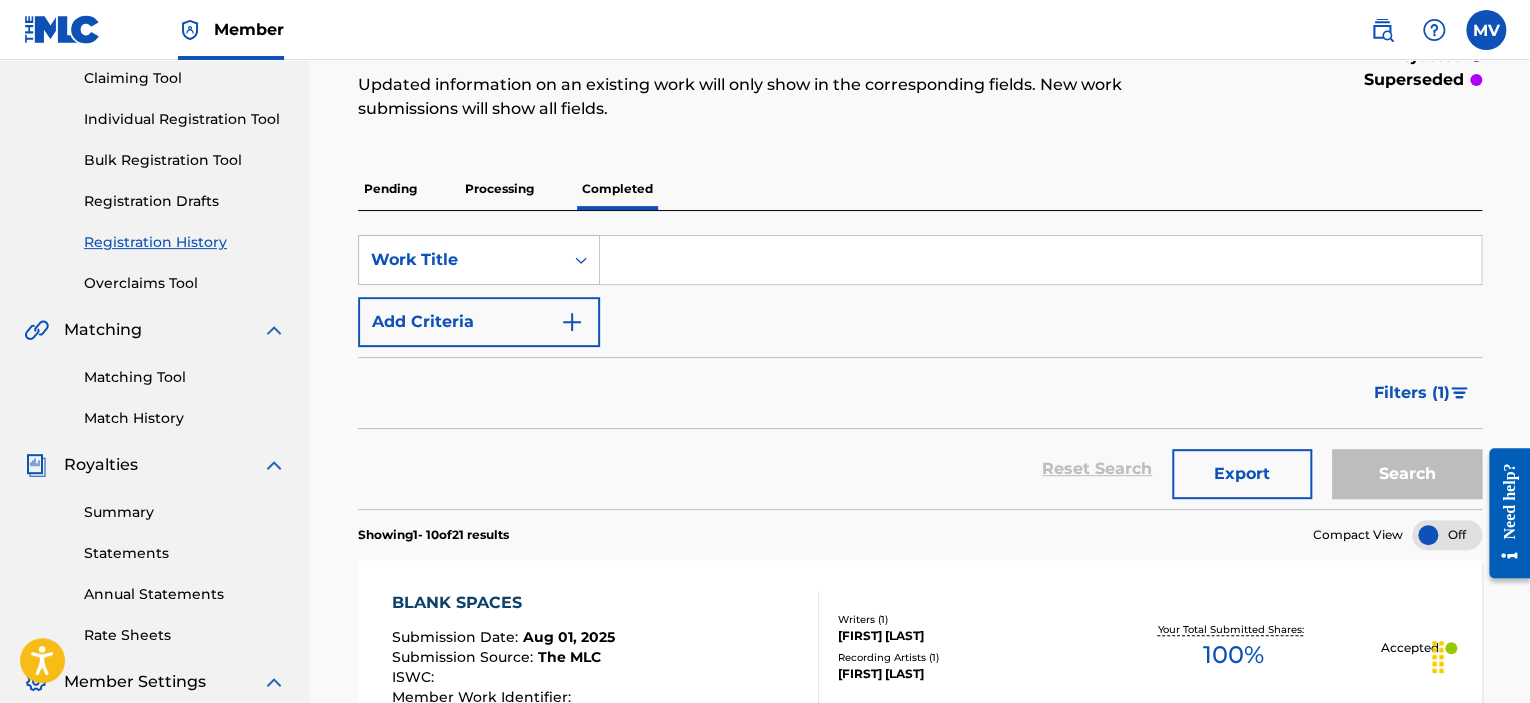 click on "Processing" at bounding box center [499, 189] 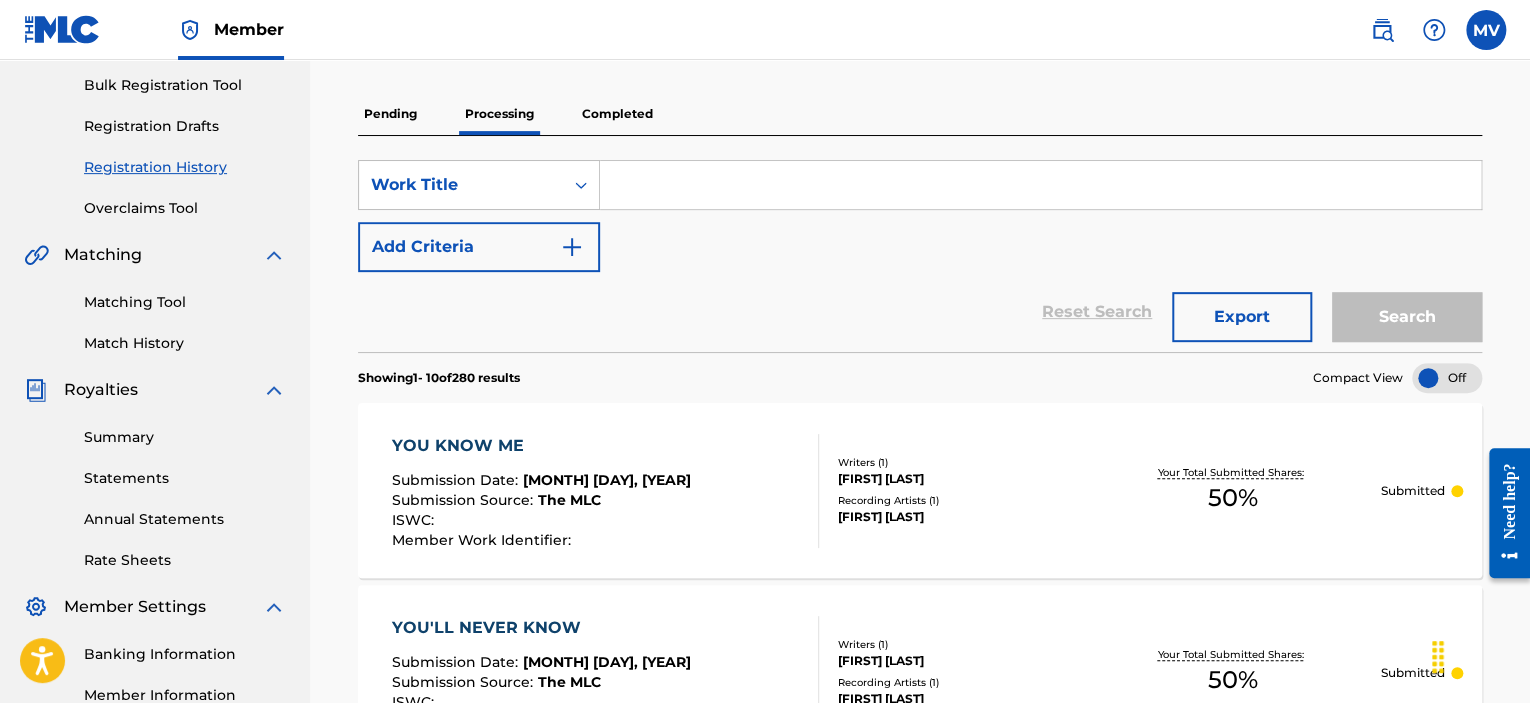 scroll, scrollTop: 0, scrollLeft: 0, axis: both 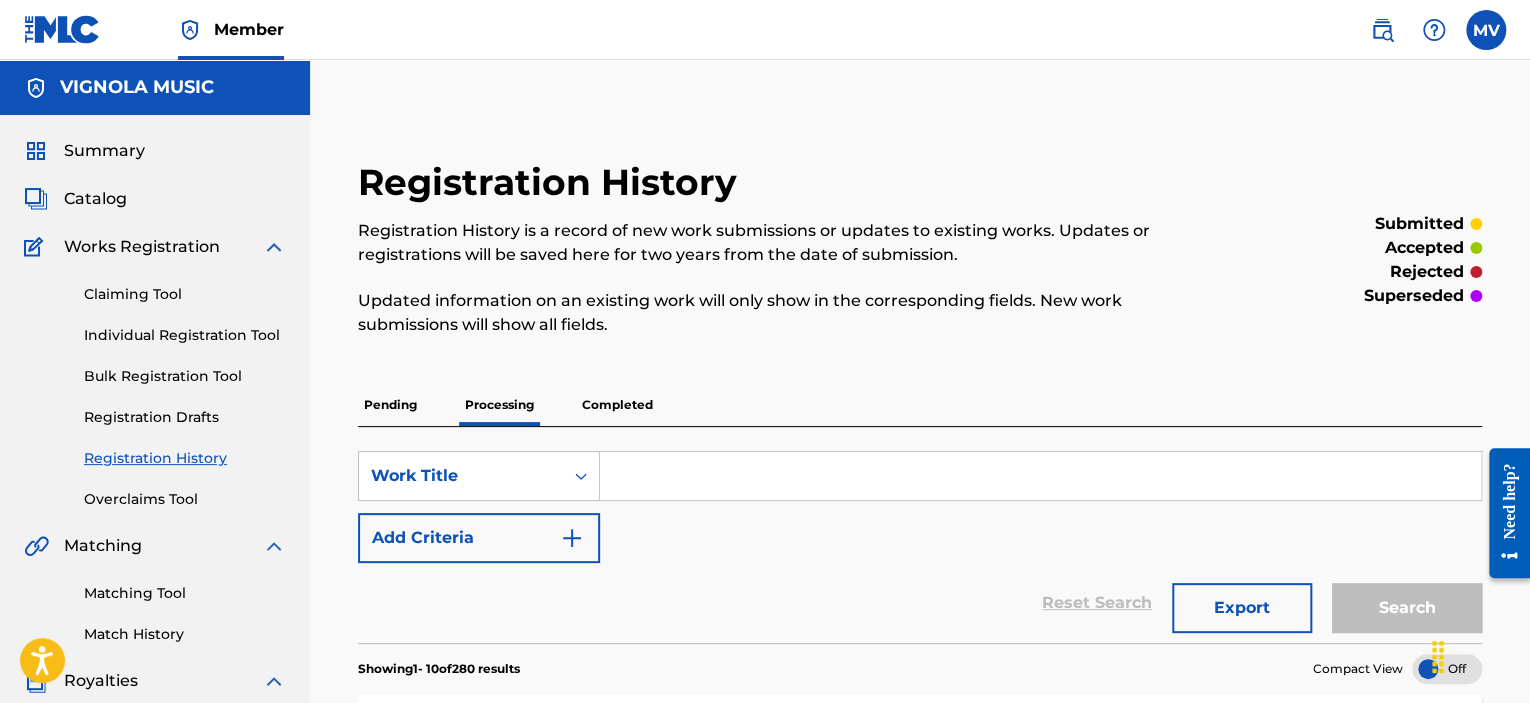 click on "Completed" at bounding box center (617, 405) 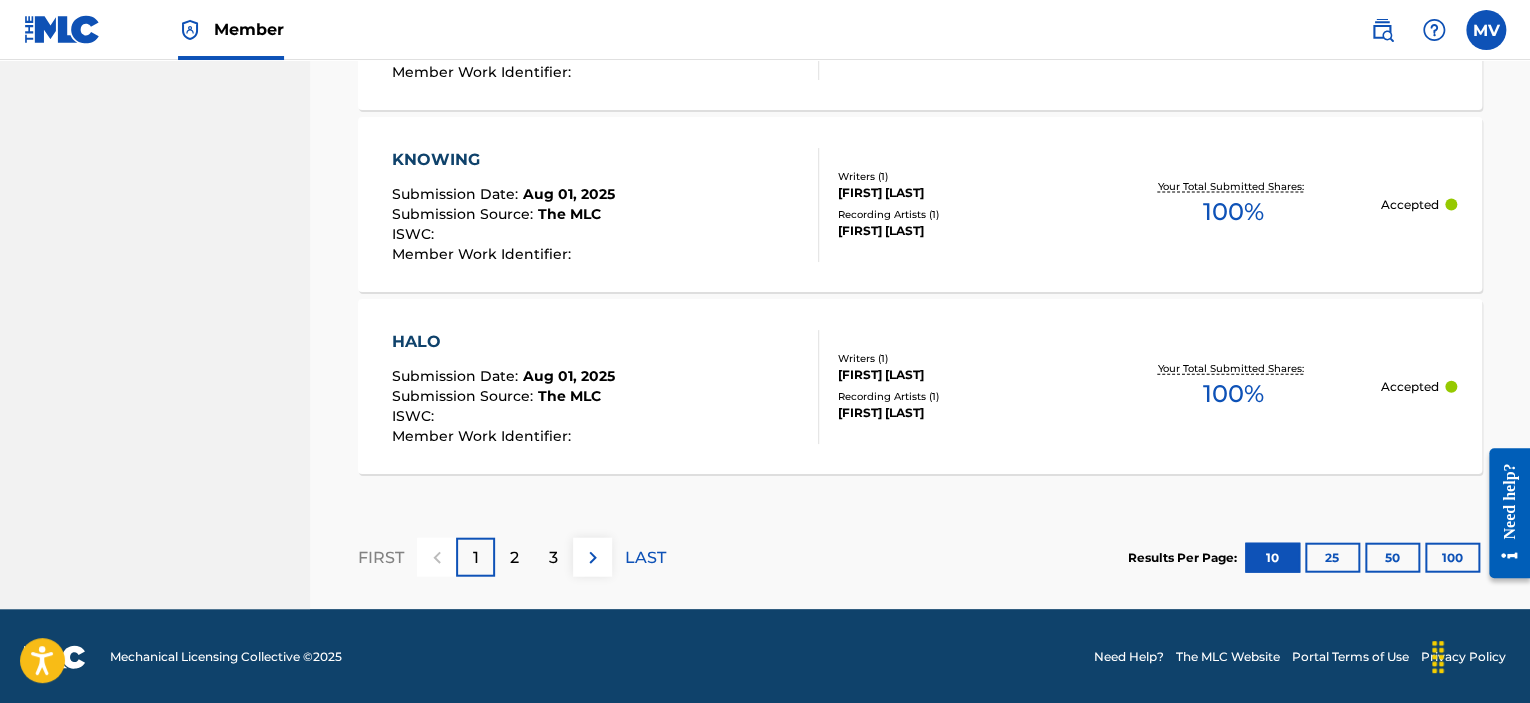 scroll, scrollTop: 2116, scrollLeft: 0, axis: vertical 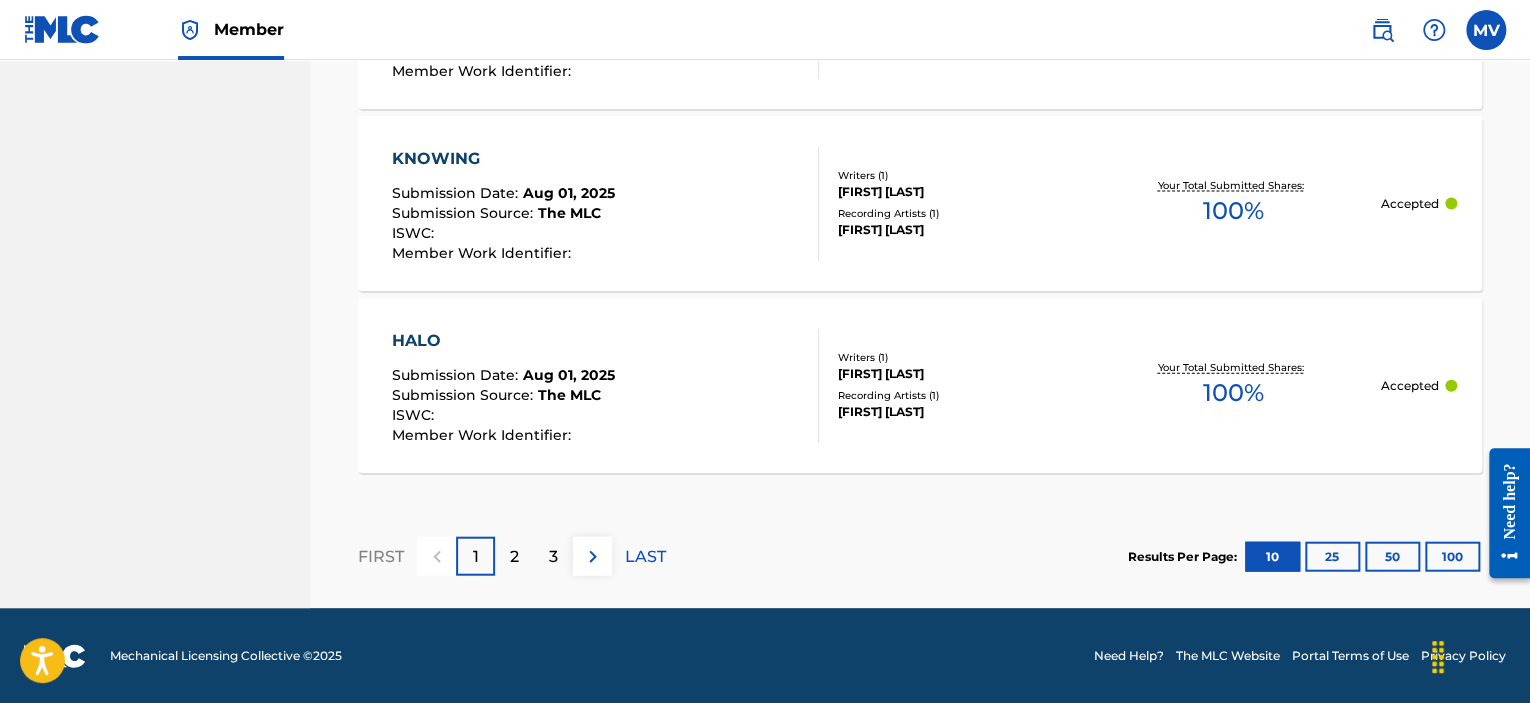 click on "2" at bounding box center (514, 557) 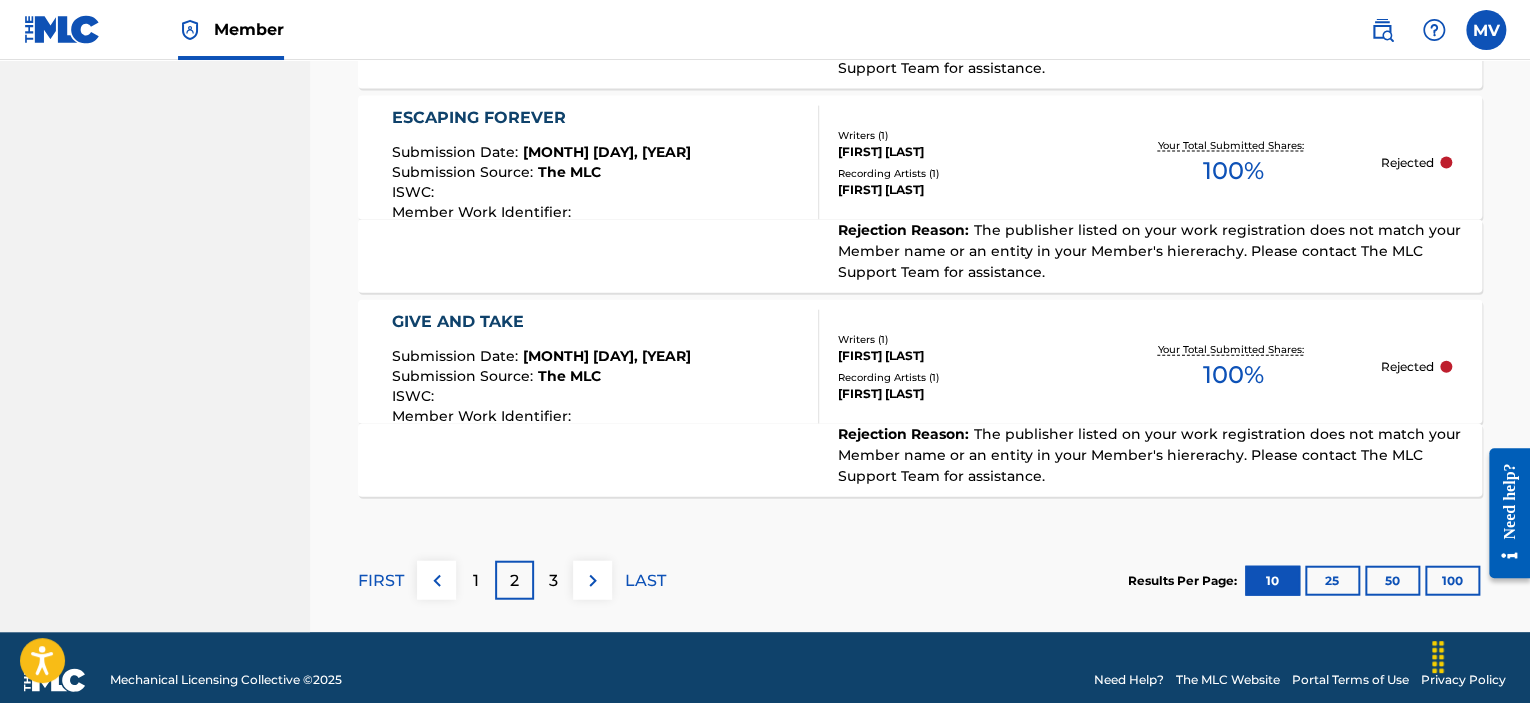 scroll, scrollTop: 2182, scrollLeft: 0, axis: vertical 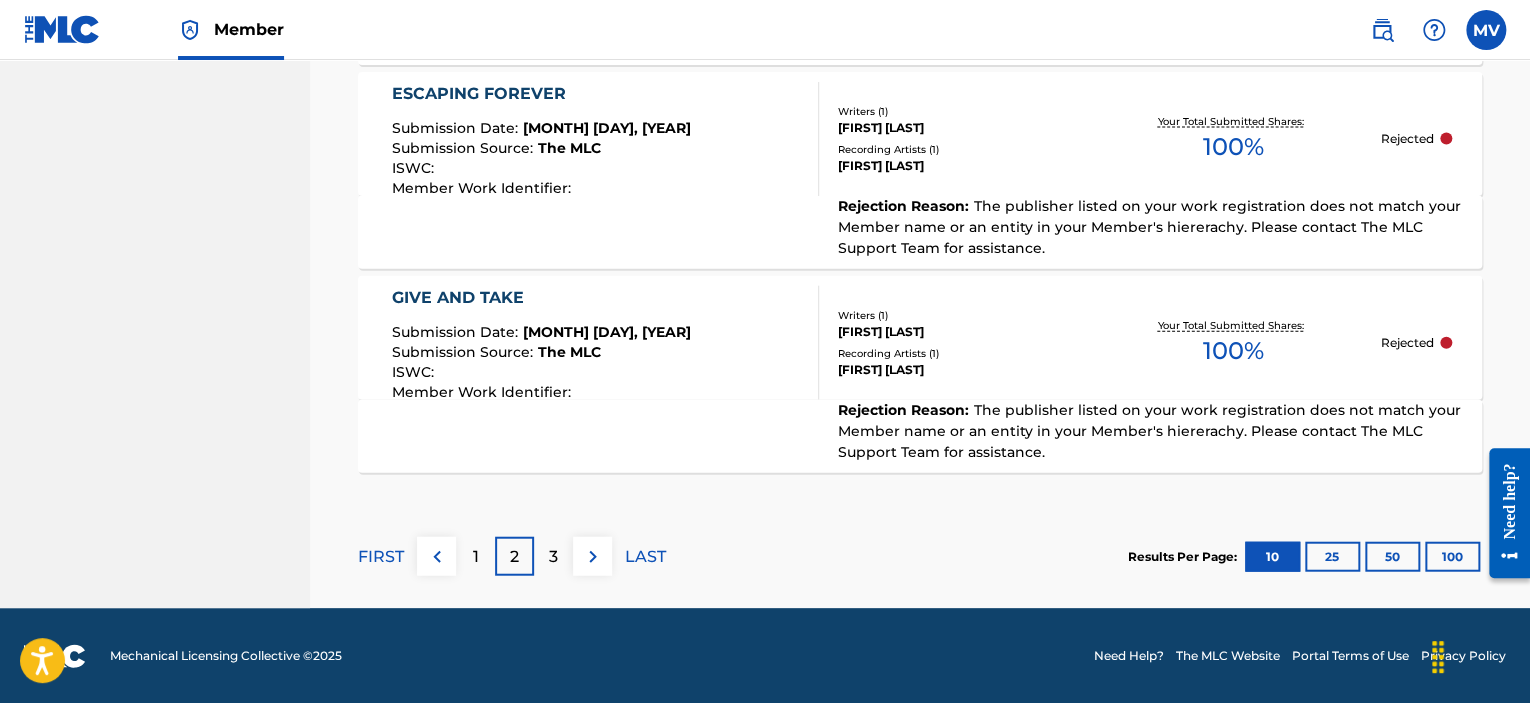 click on "3" at bounding box center (553, 557) 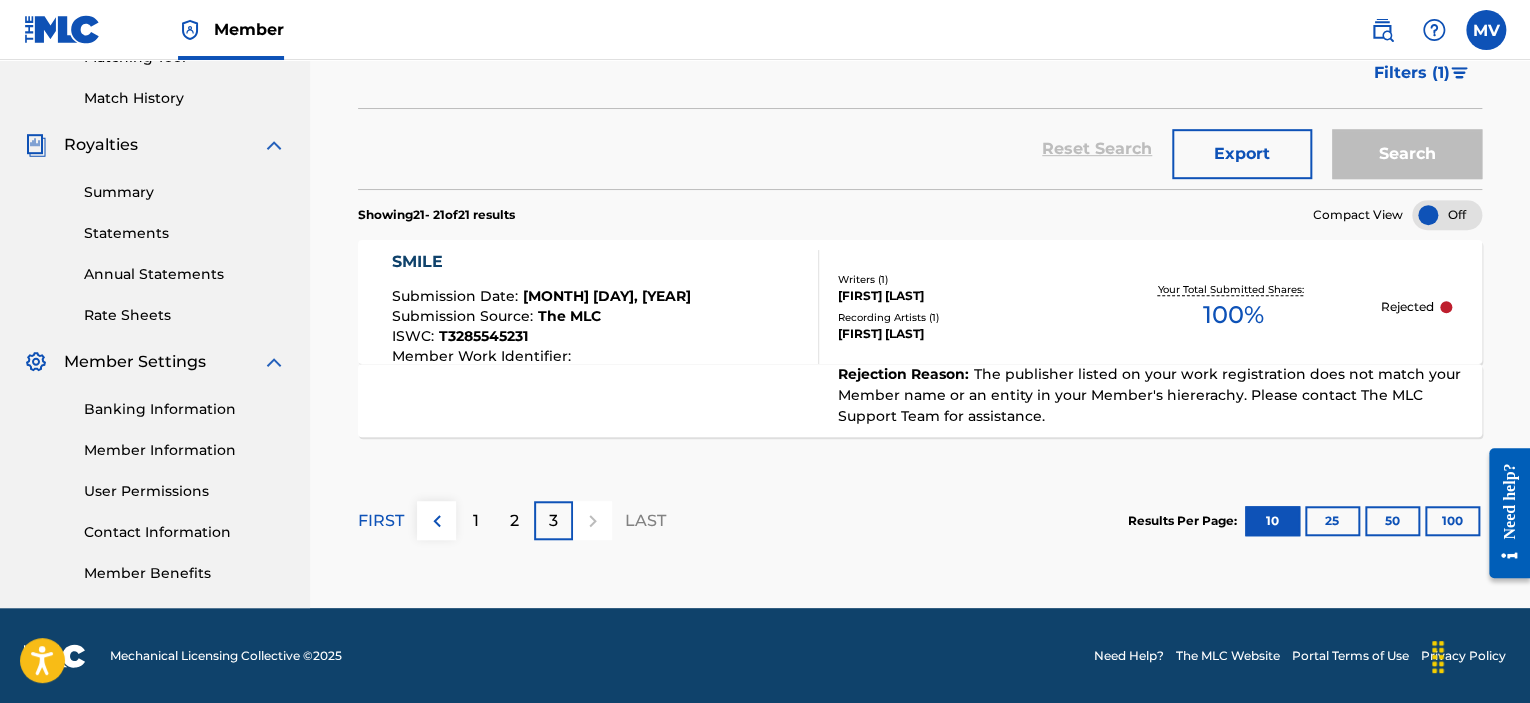 click on "2" at bounding box center (514, 520) 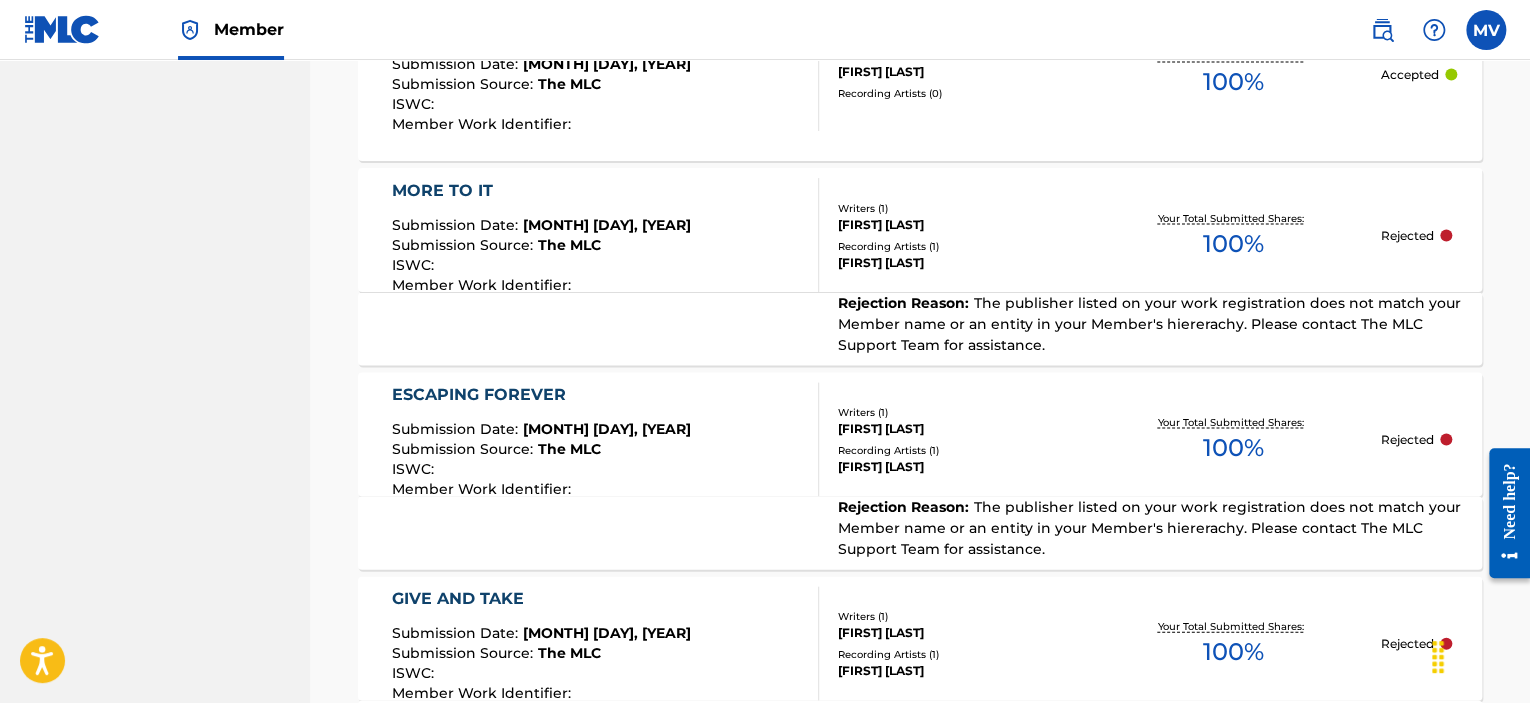 scroll, scrollTop: 1782, scrollLeft: 0, axis: vertical 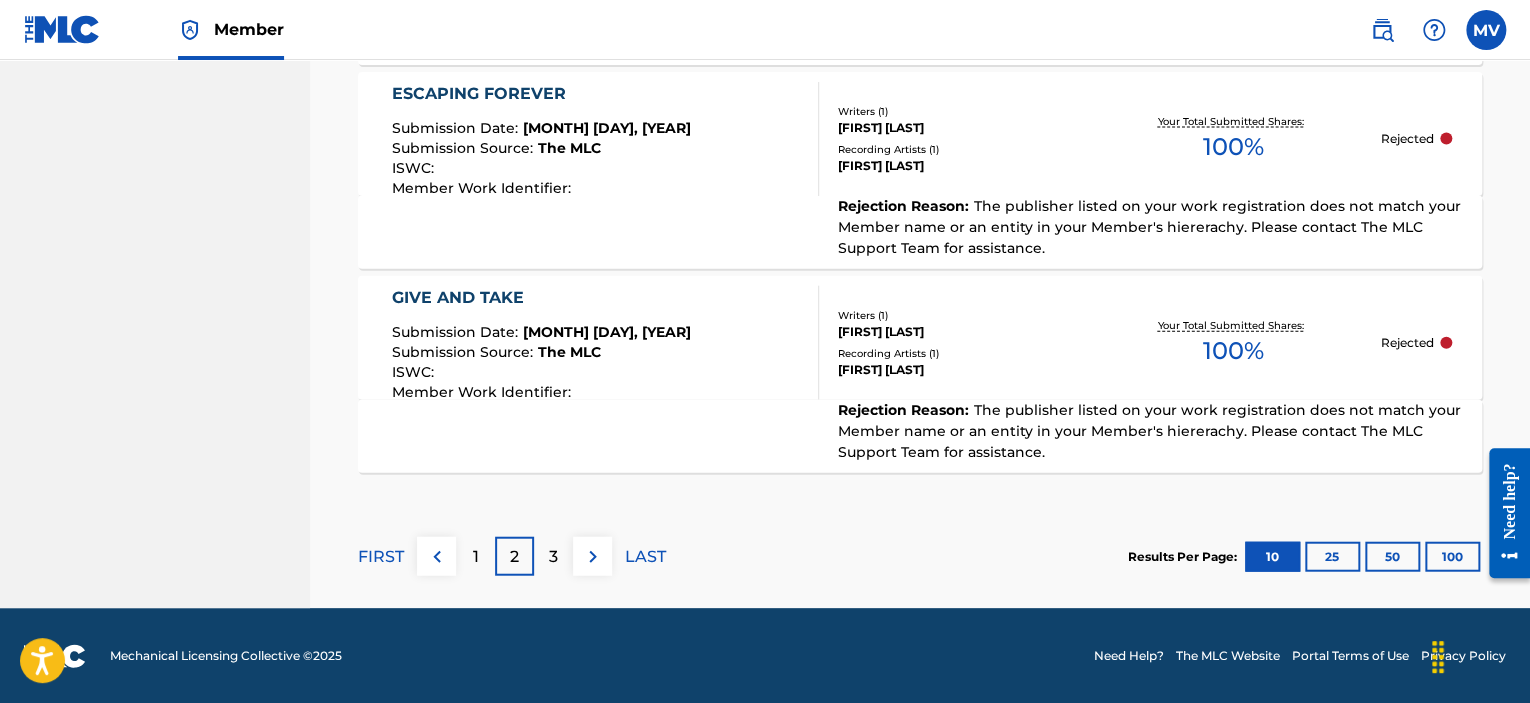 click on "1" at bounding box center [475, 556] 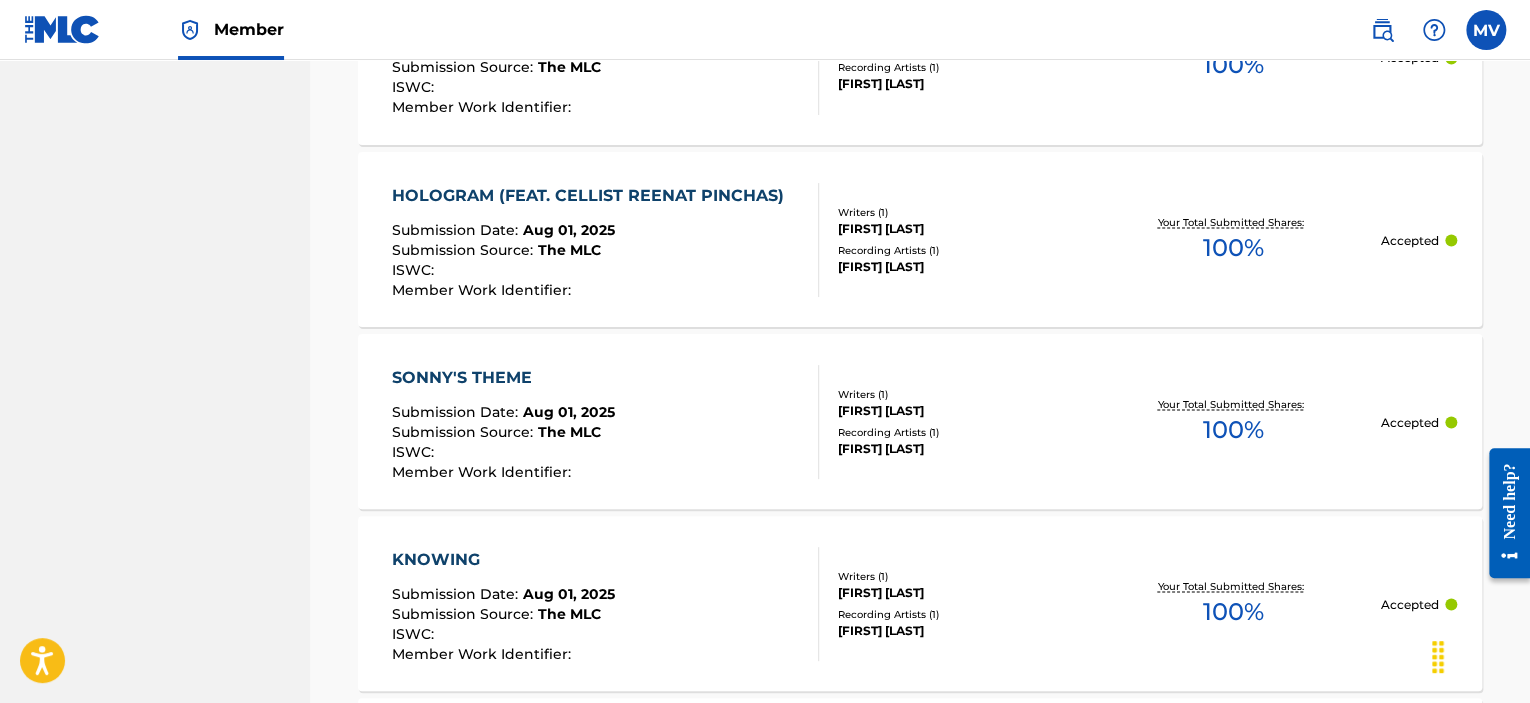 scroll, scrollTop: 2116, scrollLeft: 0, axis: vertical 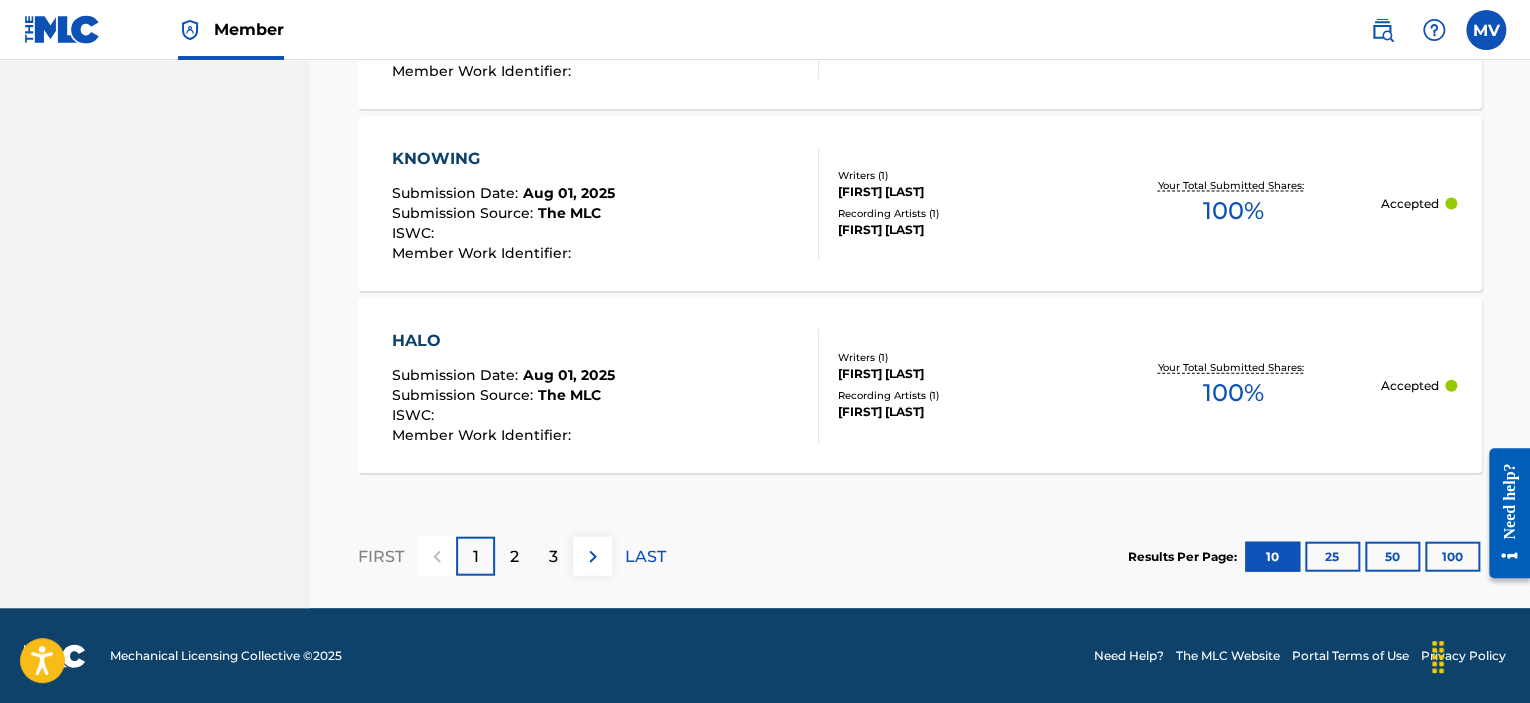 click on "2" at bounding box center [514, 557] 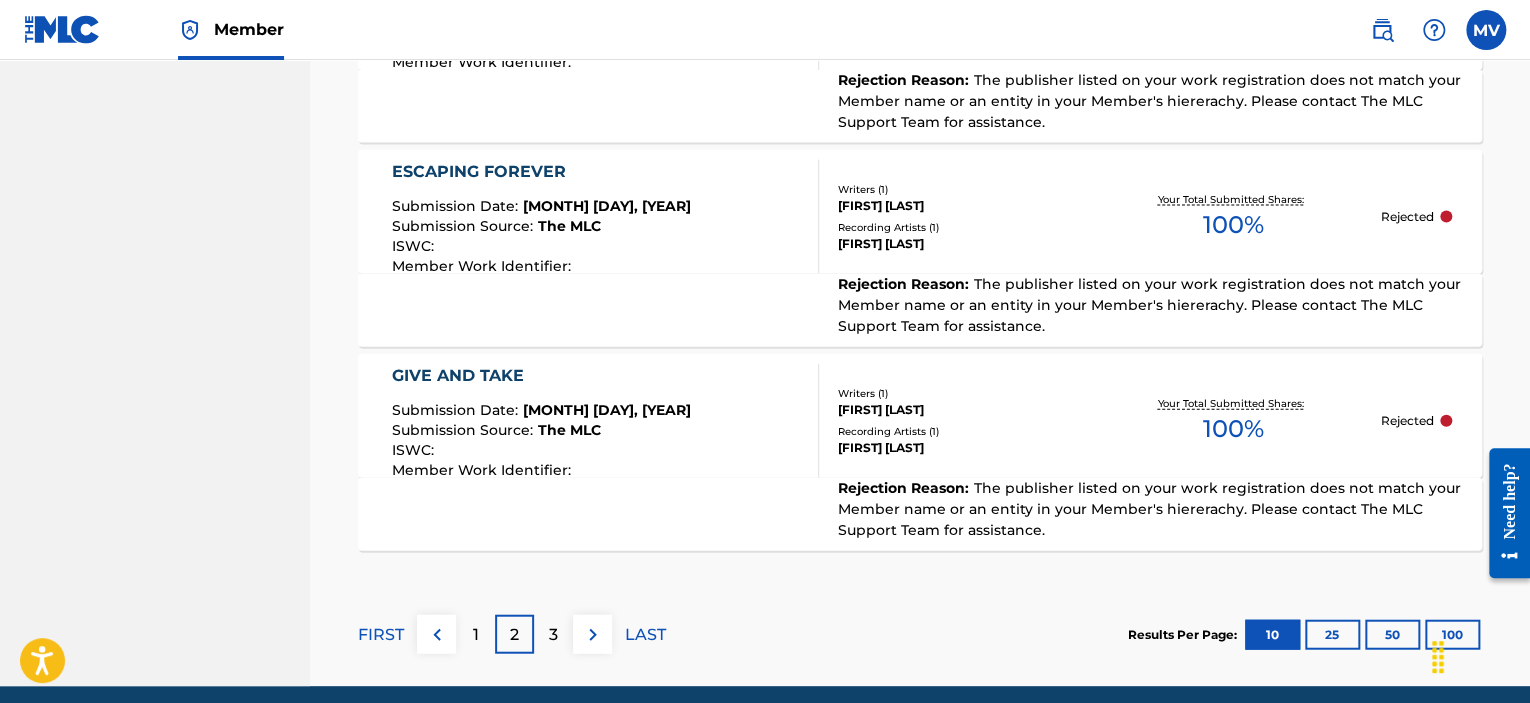 scroll, scrollTop: 2116, scrollLeft: 0, axis: vertical 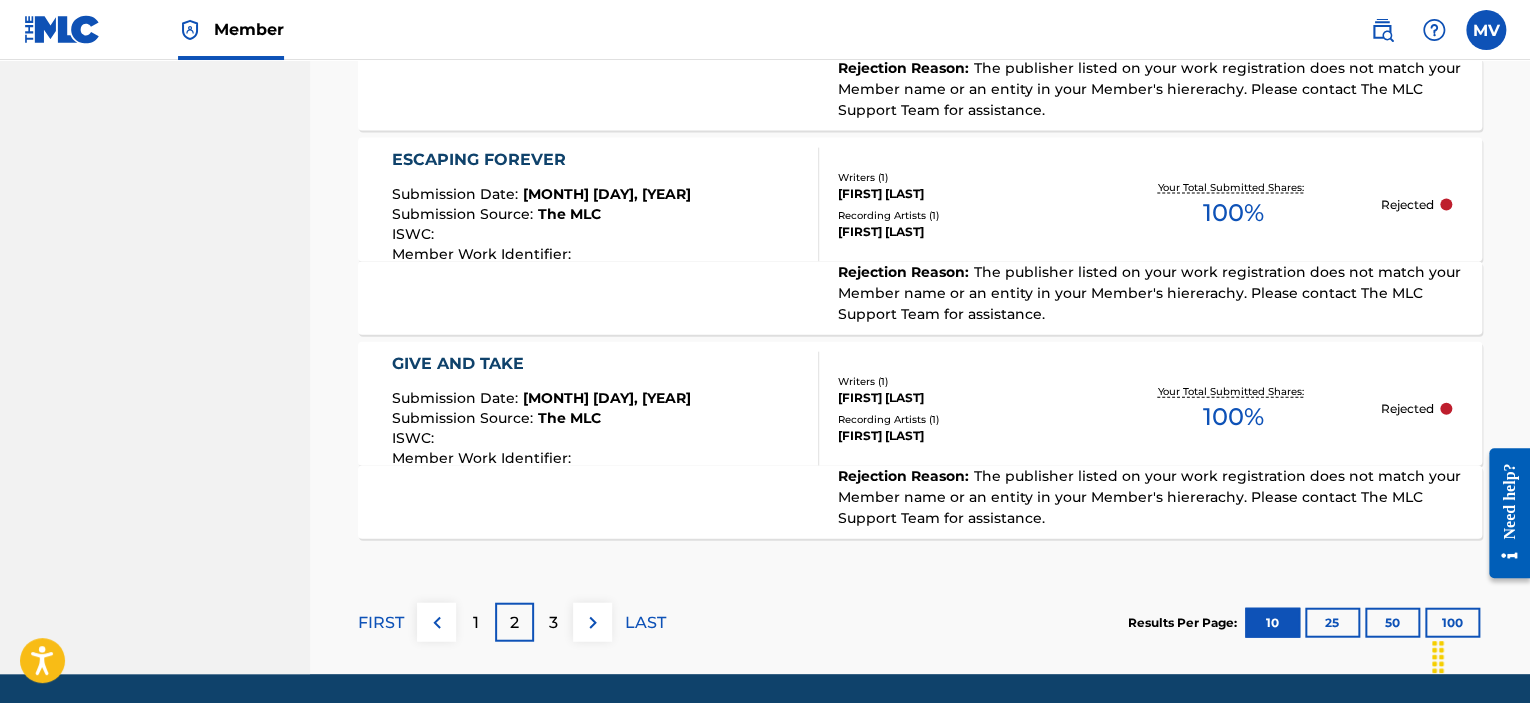 click on "3" at bounding box center [553, 622] 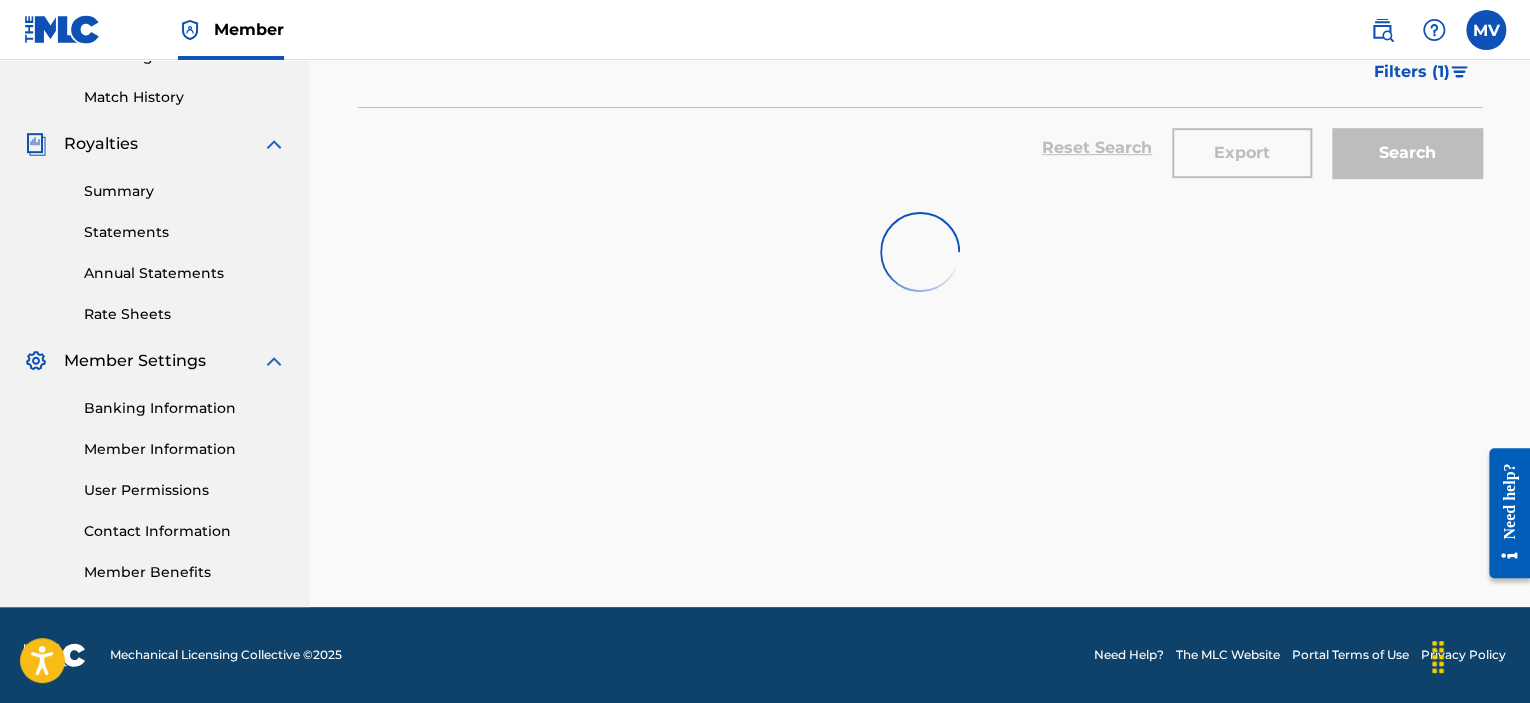 scroll, scrollTop: 536, scrollLeft: 0, axis: vertical 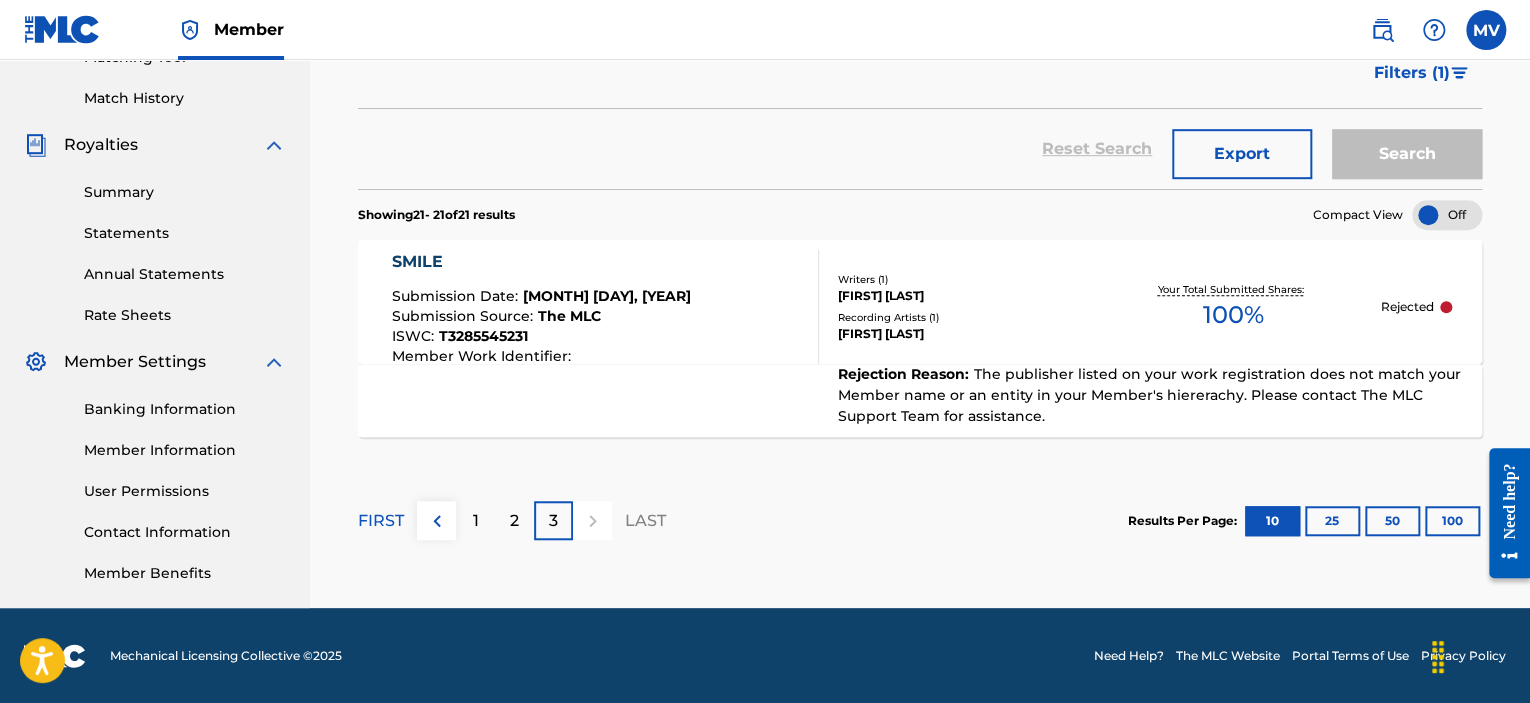 click on "2" at bounding box center [514, 520] 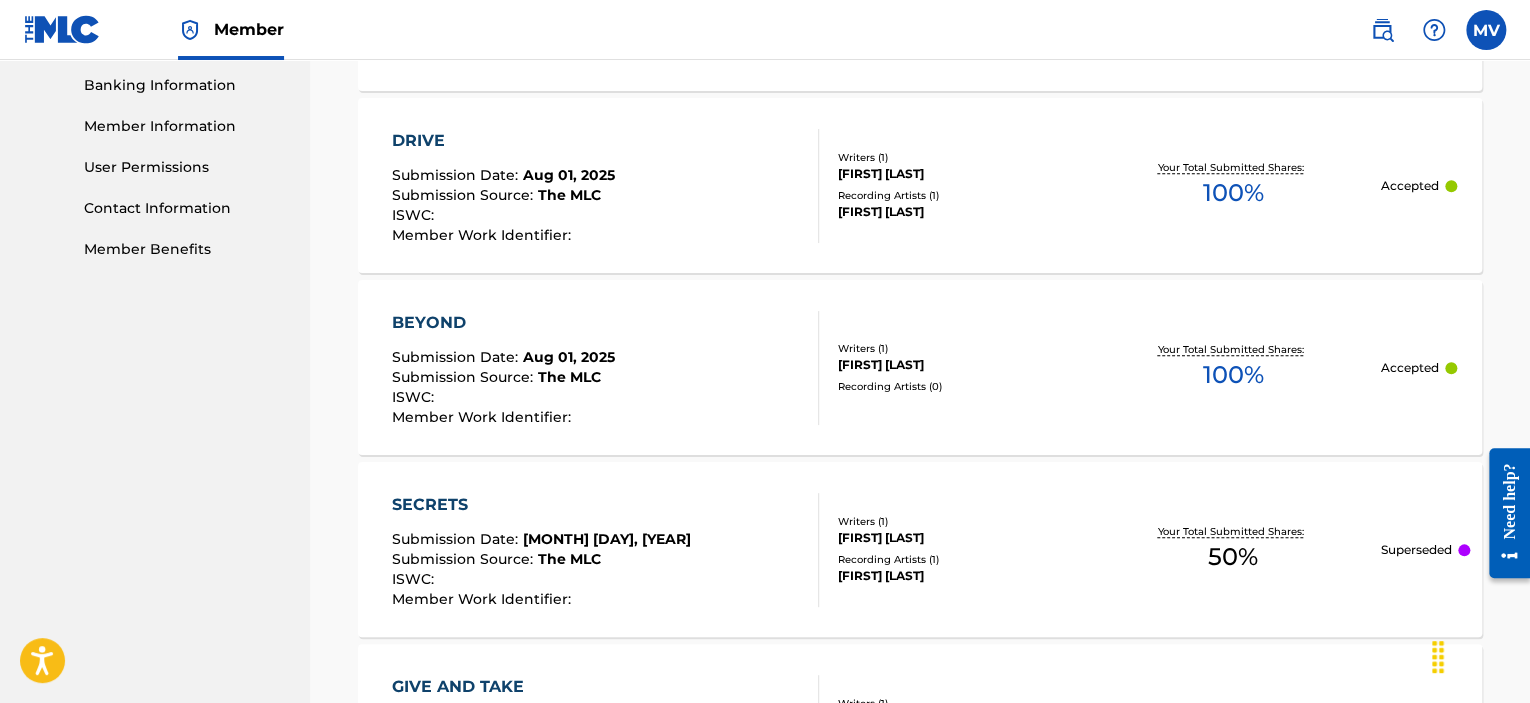 scroll, scrollTop: 1116, scrollLeft: 0, axis: vertical 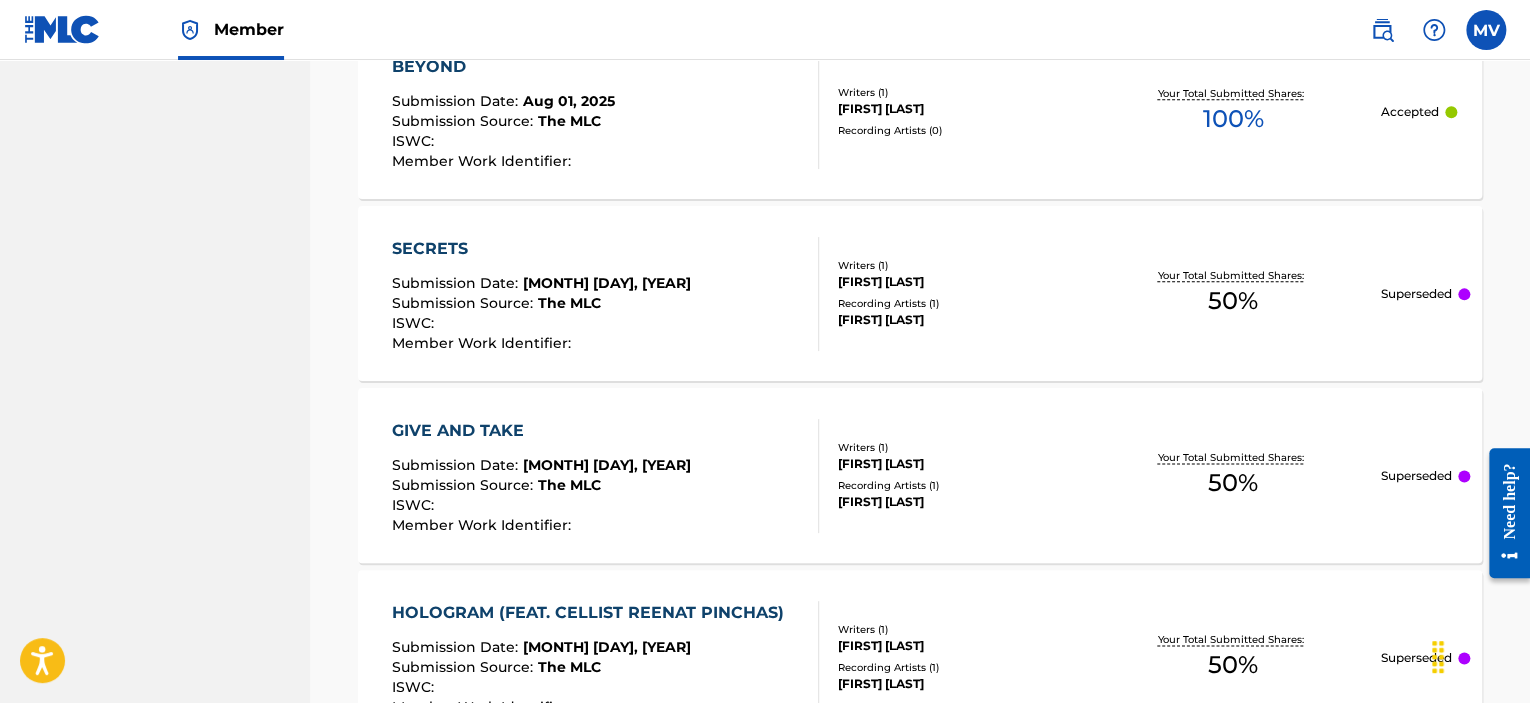 click on "[FIRST] [LAST]" at bounding box center [962, 282] 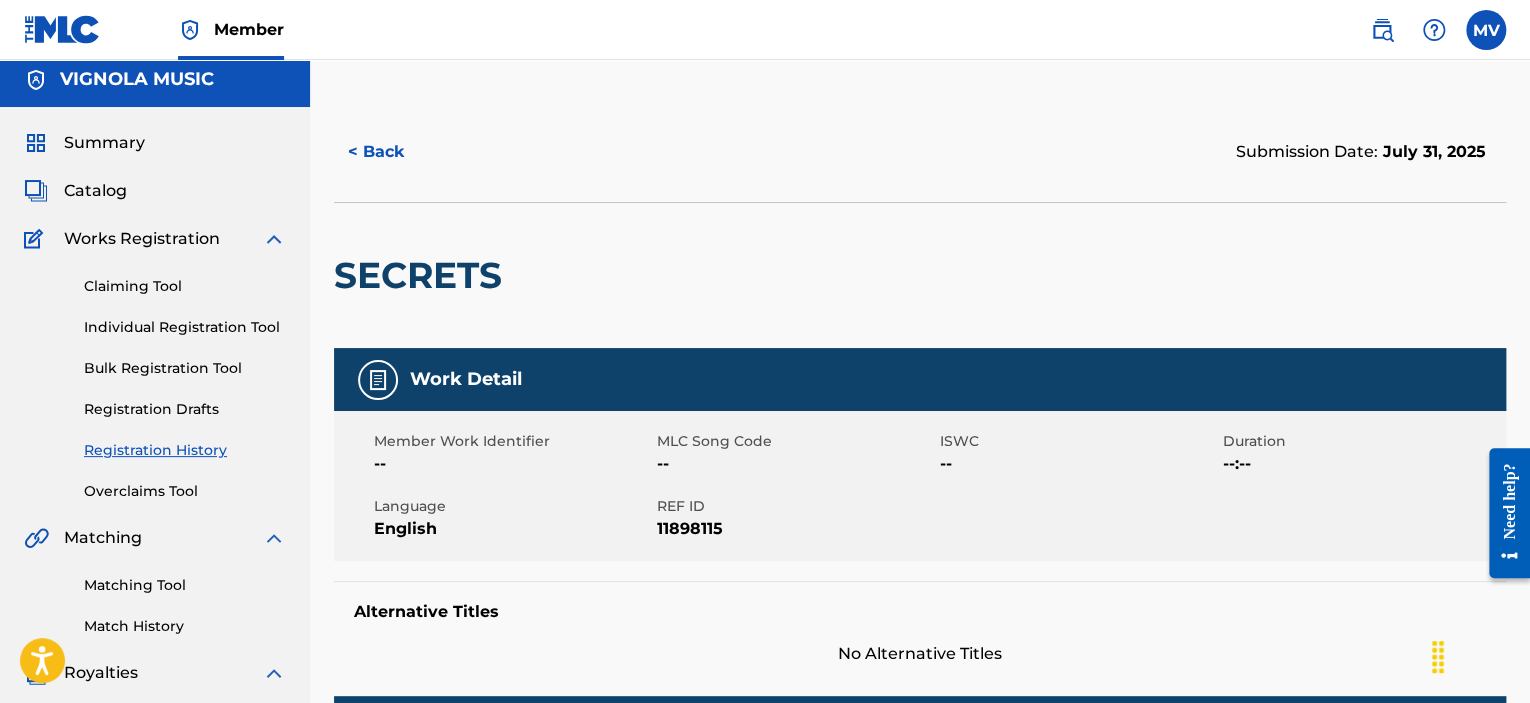 scroll, scrollTop: 0, scrollLeft: 0, axis: both 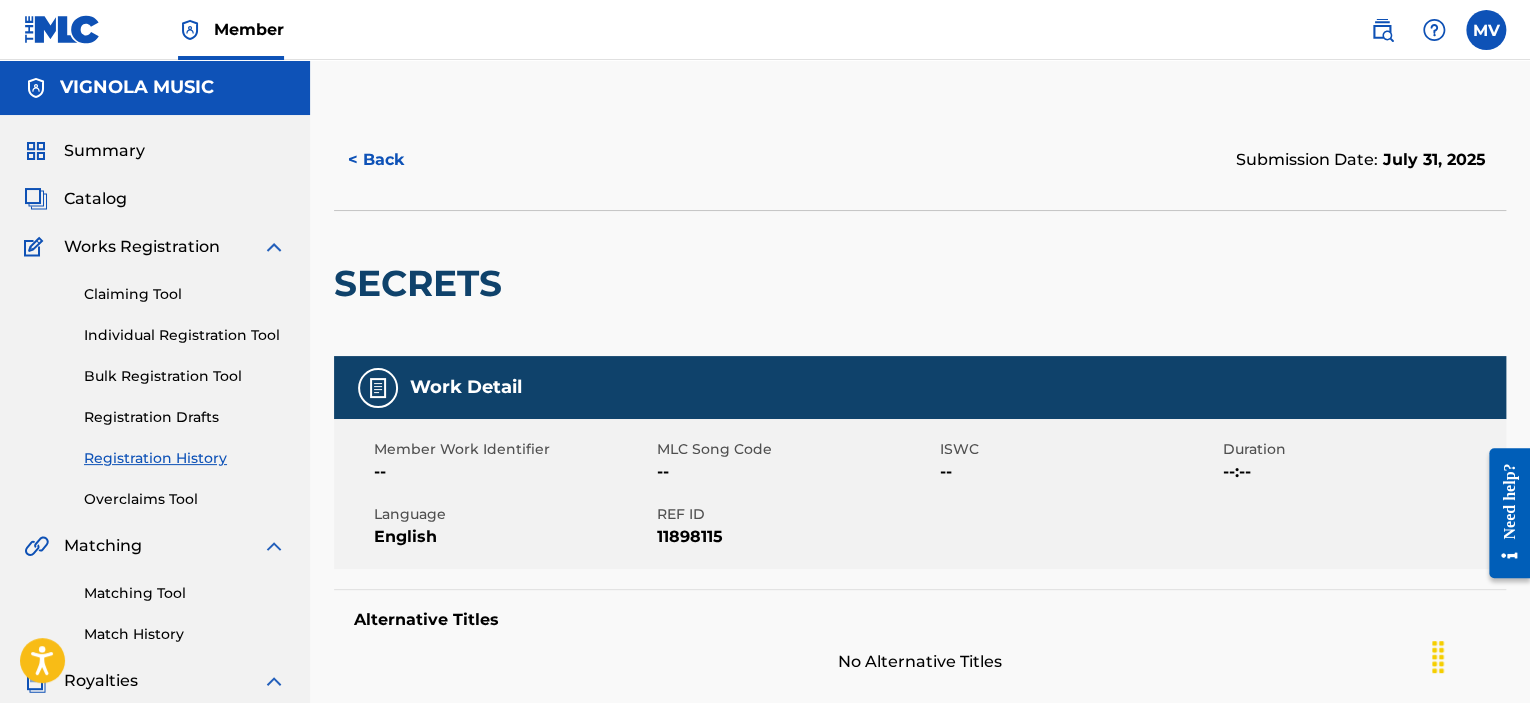 click on "< Back" at bounding box center (394, 160) 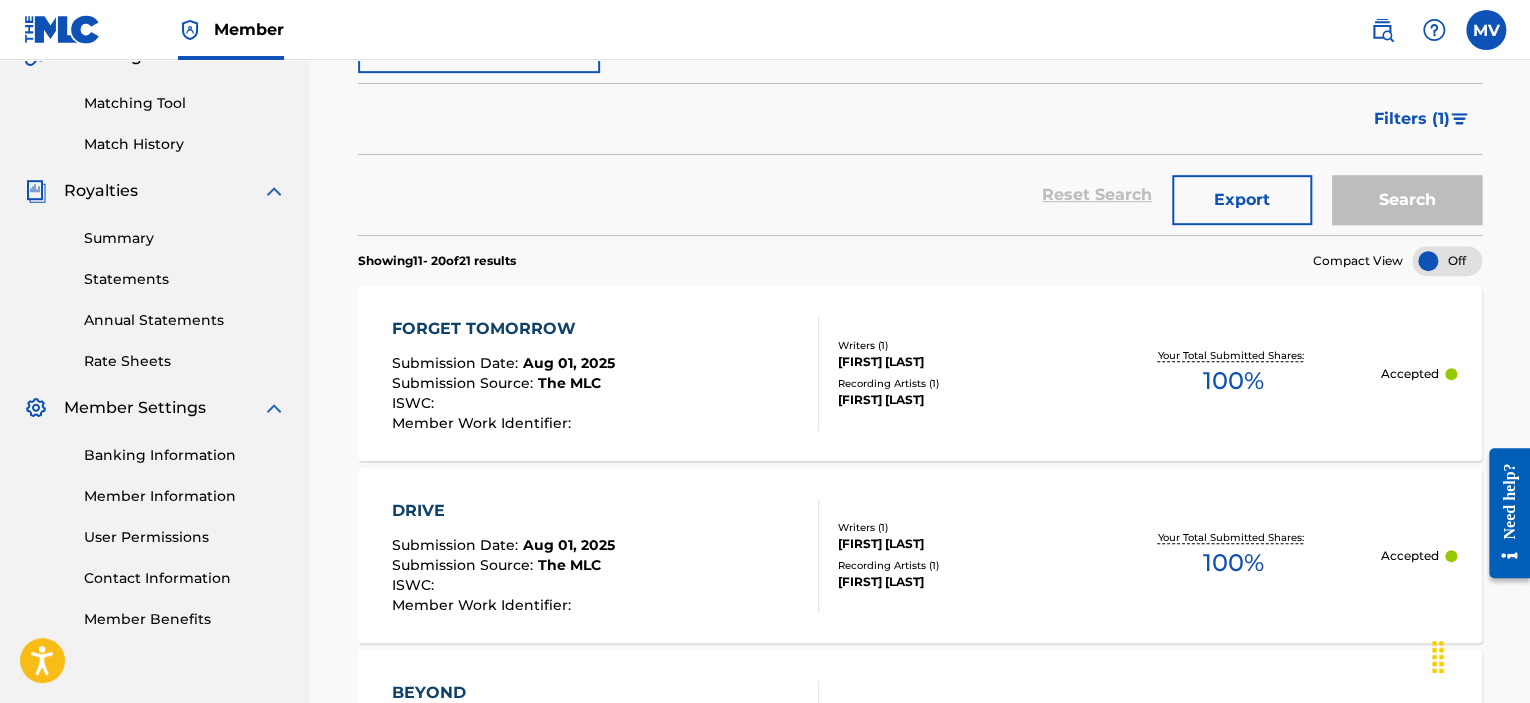 scroll, scrollTop: 436, scrollLeft: 0, axis: vertical 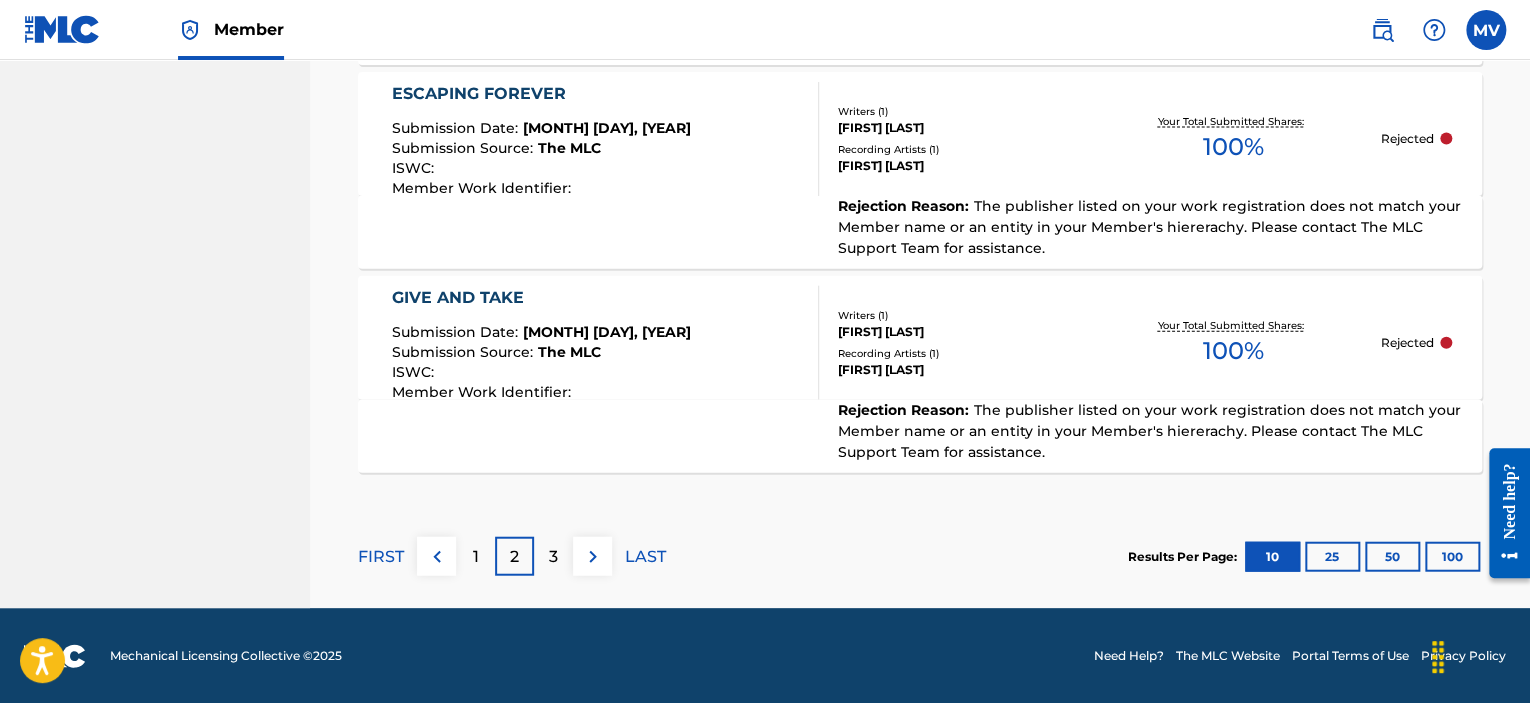 click on "1" at bounding box center (475, 556) 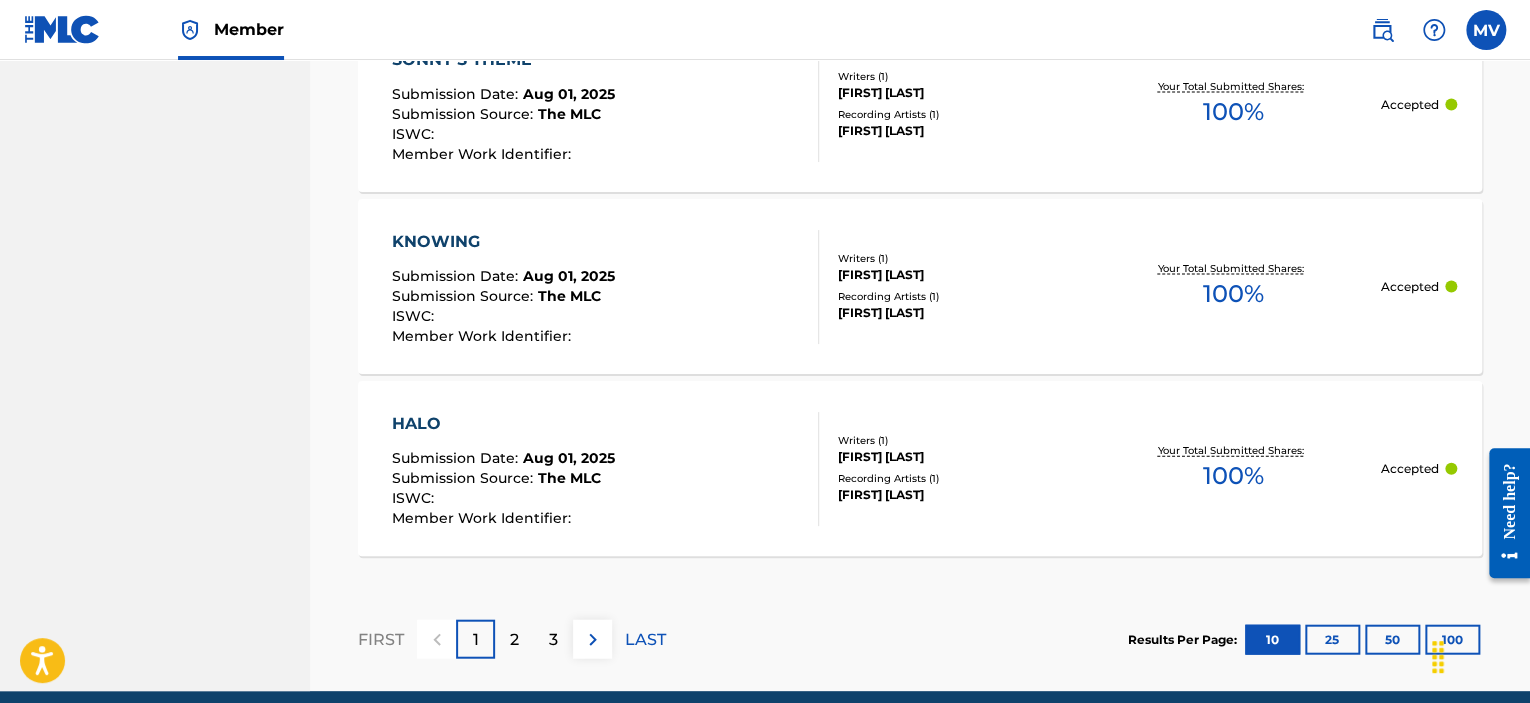 scroll, scrollTop: 2116, scrollLeft: 0, axis: vertical 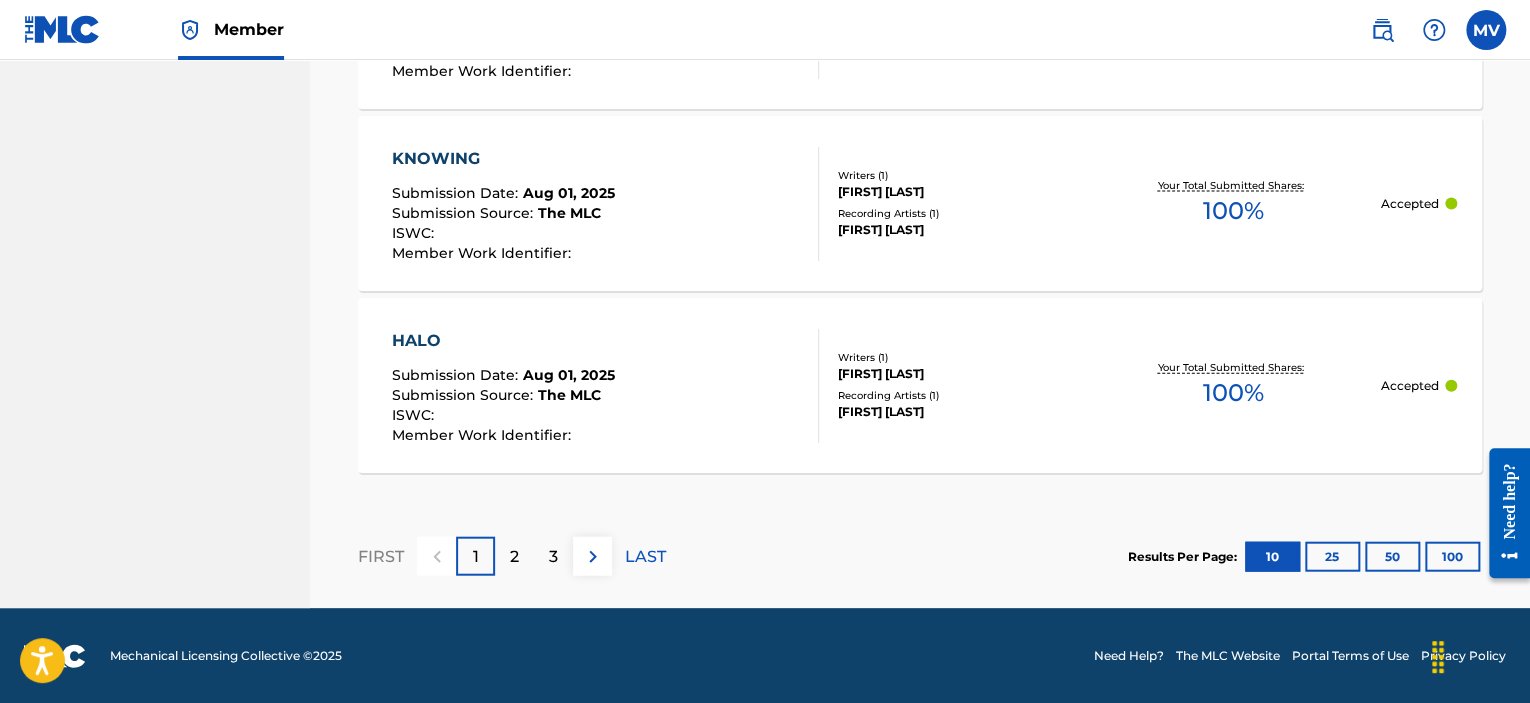 click on "2" at bounding box center [514, 557] 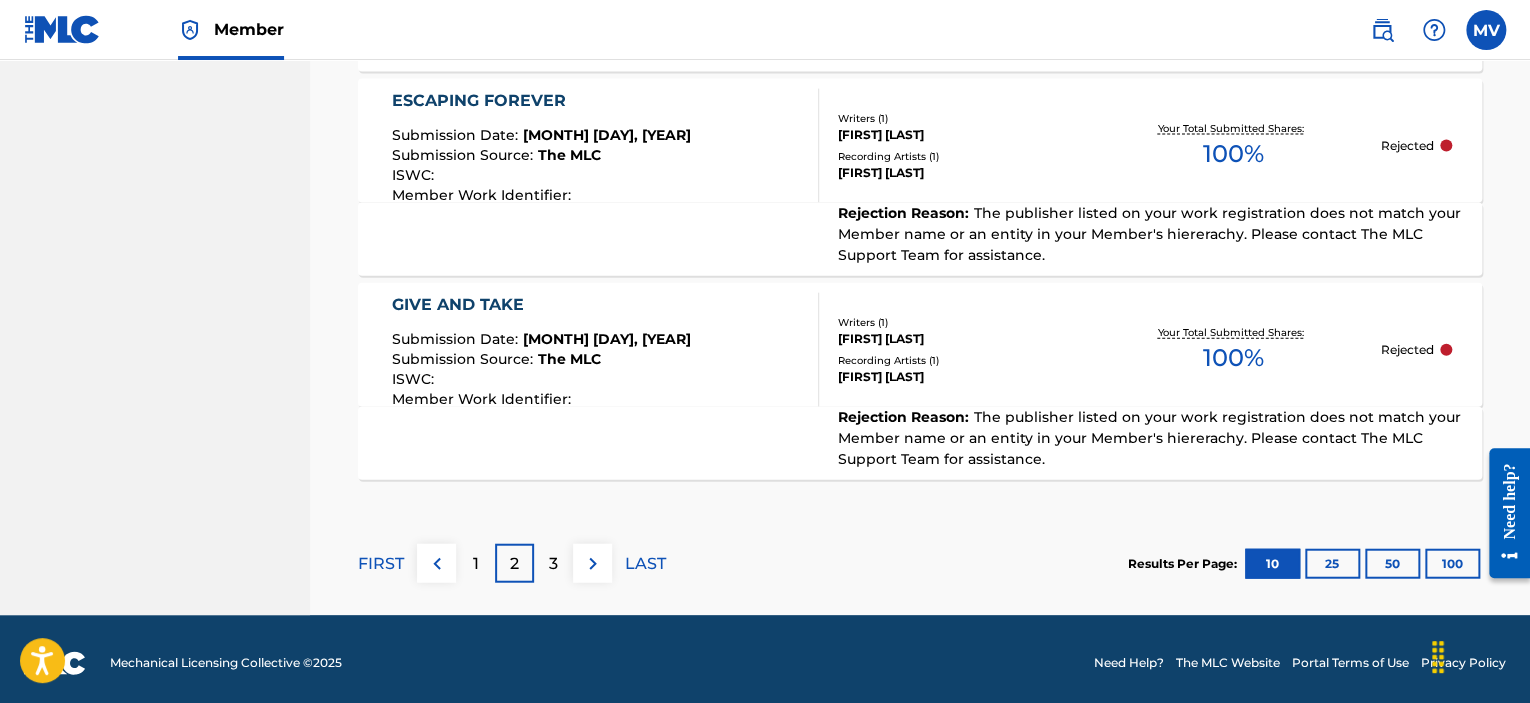 scroll, scrollTop: 2182, scrollLeft: 0, axis: vertical 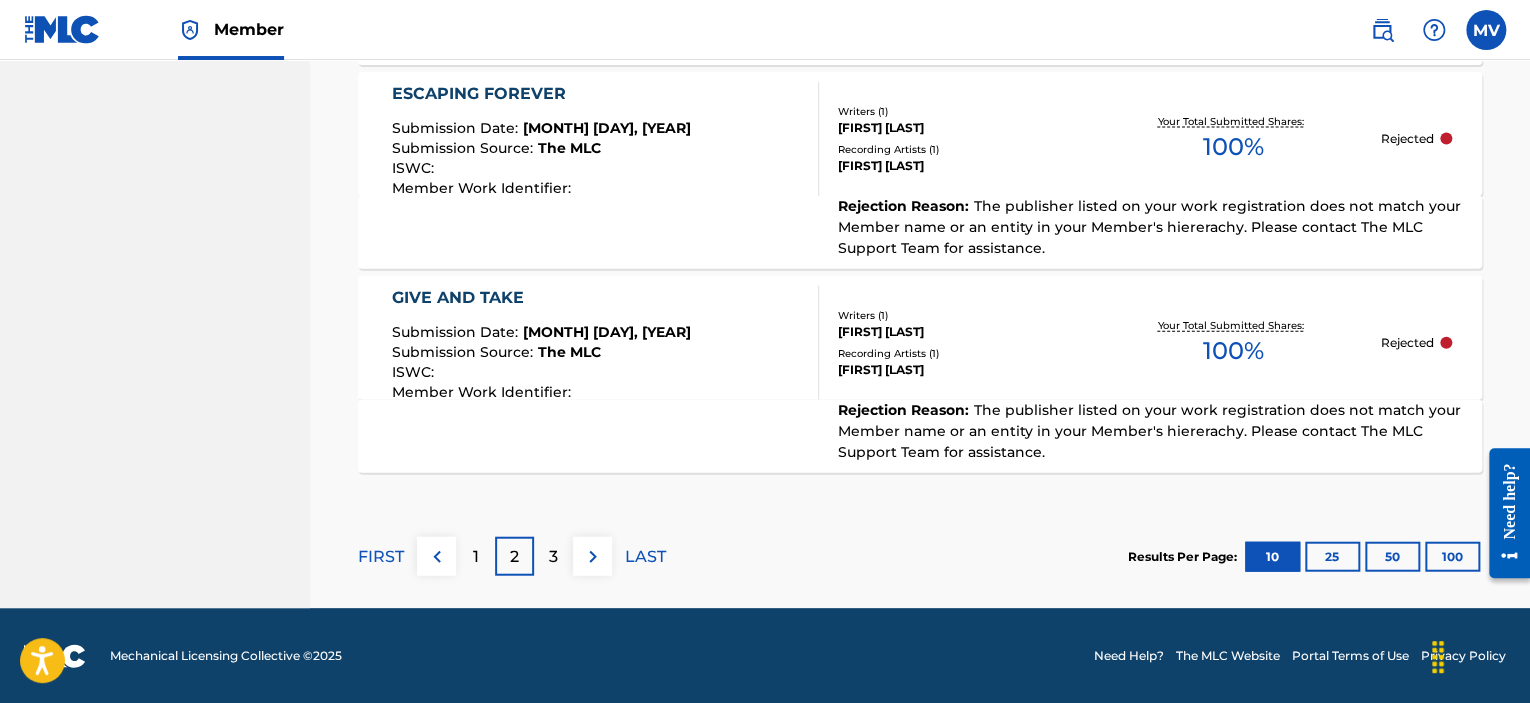 click on "3" at bounding box center (553, 556) 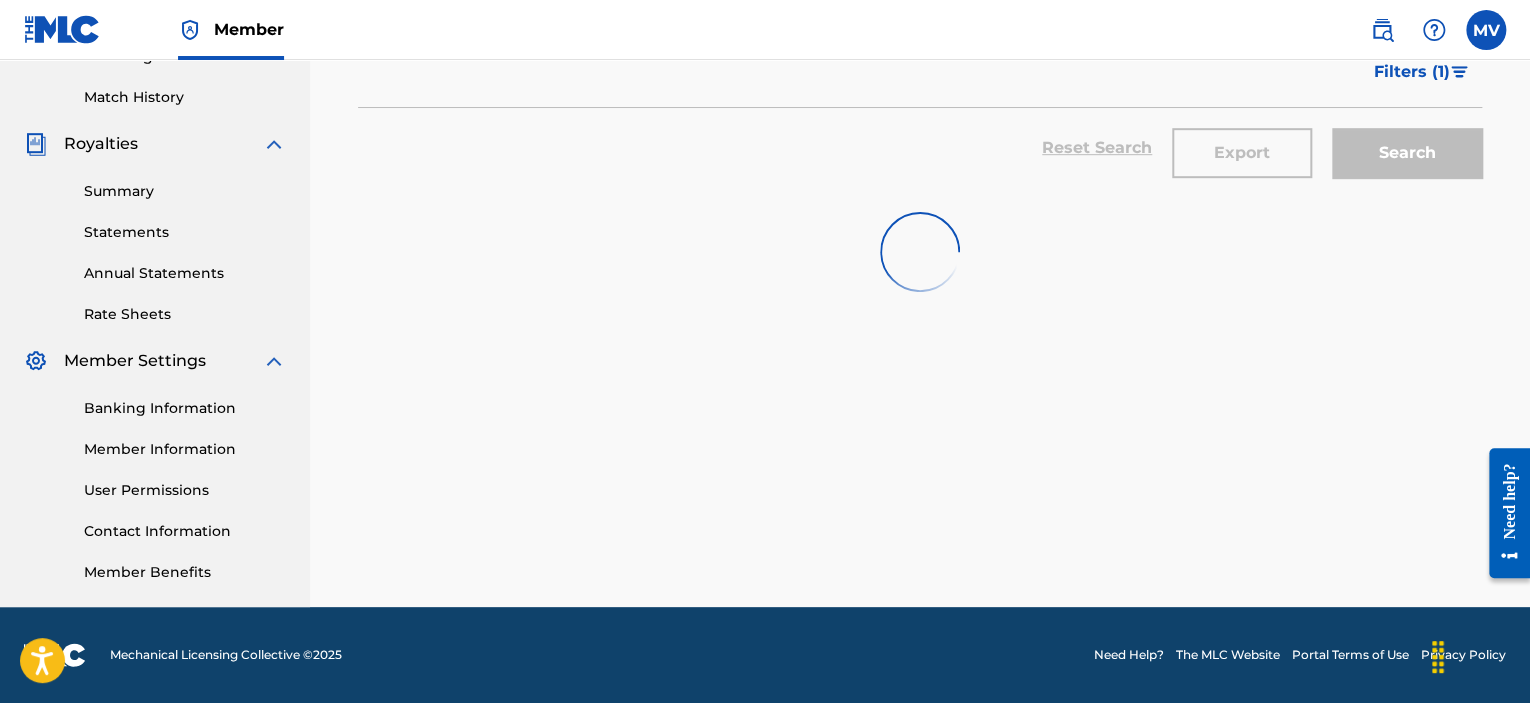 scroll, scrollTop: 536, scrollLeft: 0, axis: vertical 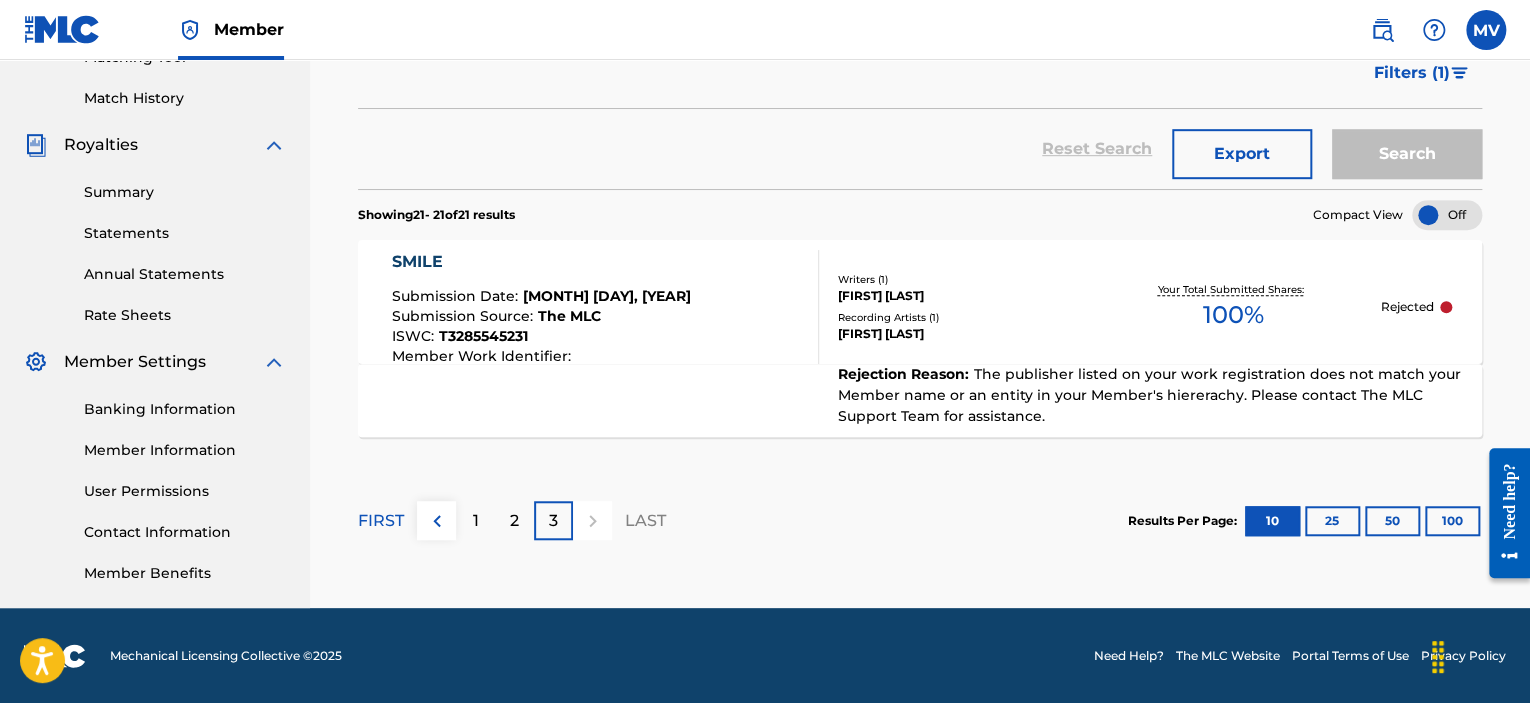 click on "1" at bounding box center (475, 520) 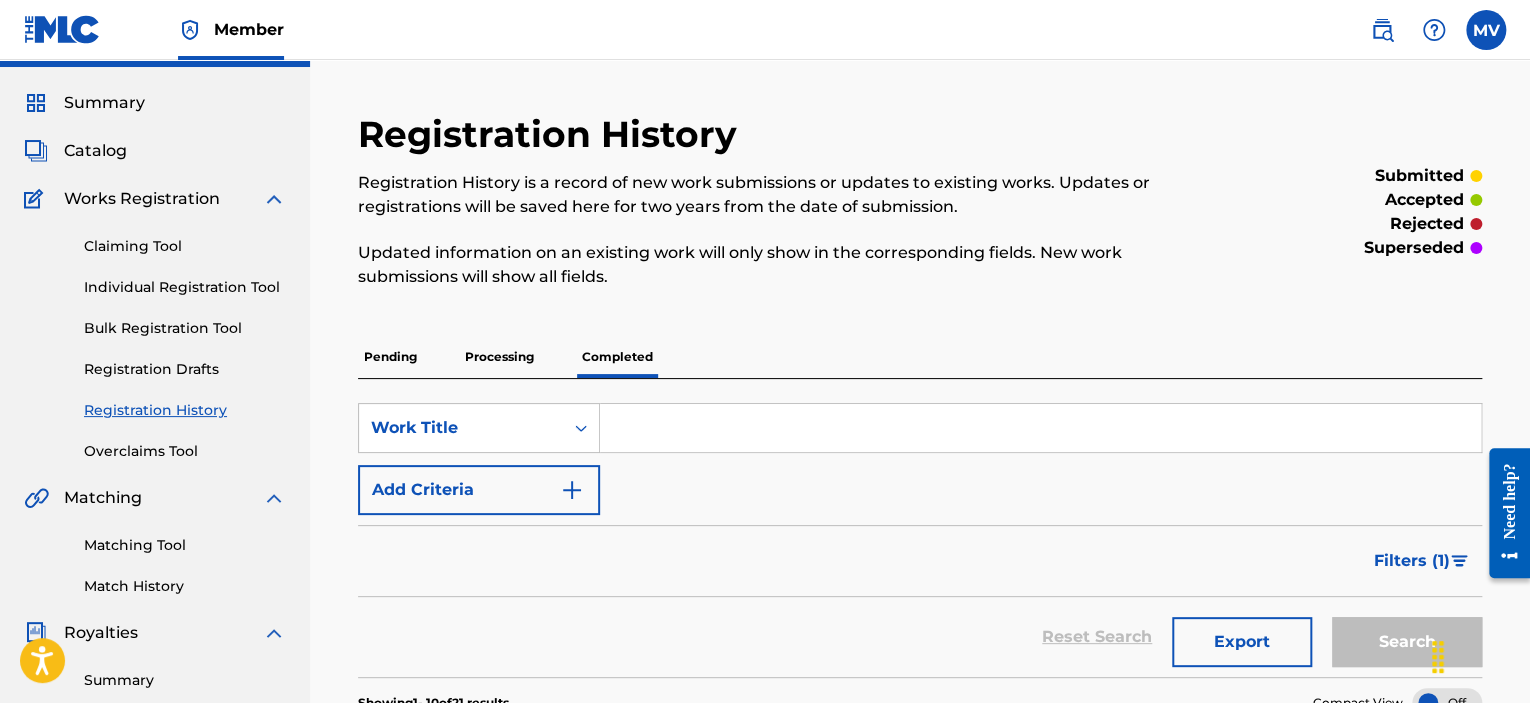 scroll, scrollTop: 16, scrollLeft: 0, axis: vertical 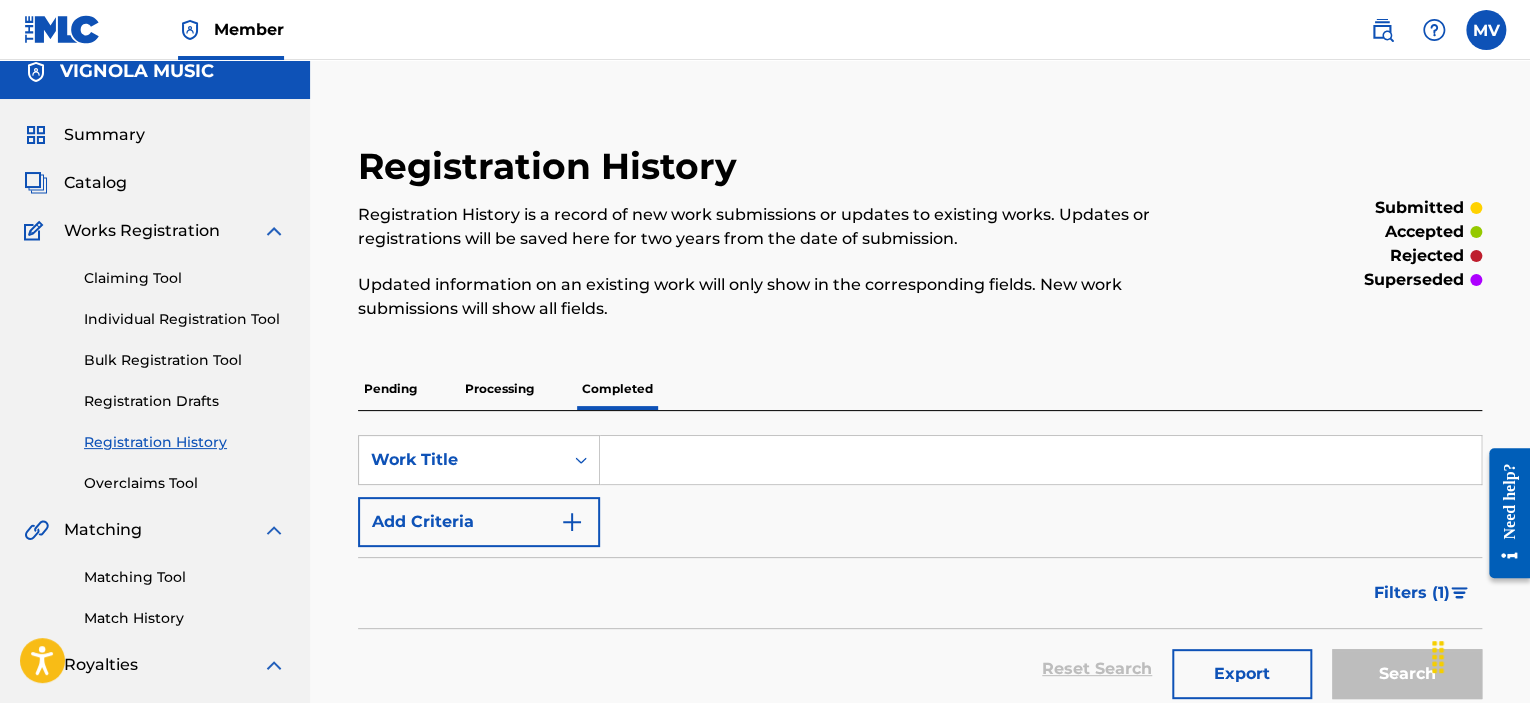 click on "Processing" at bounding box center (499, 389) 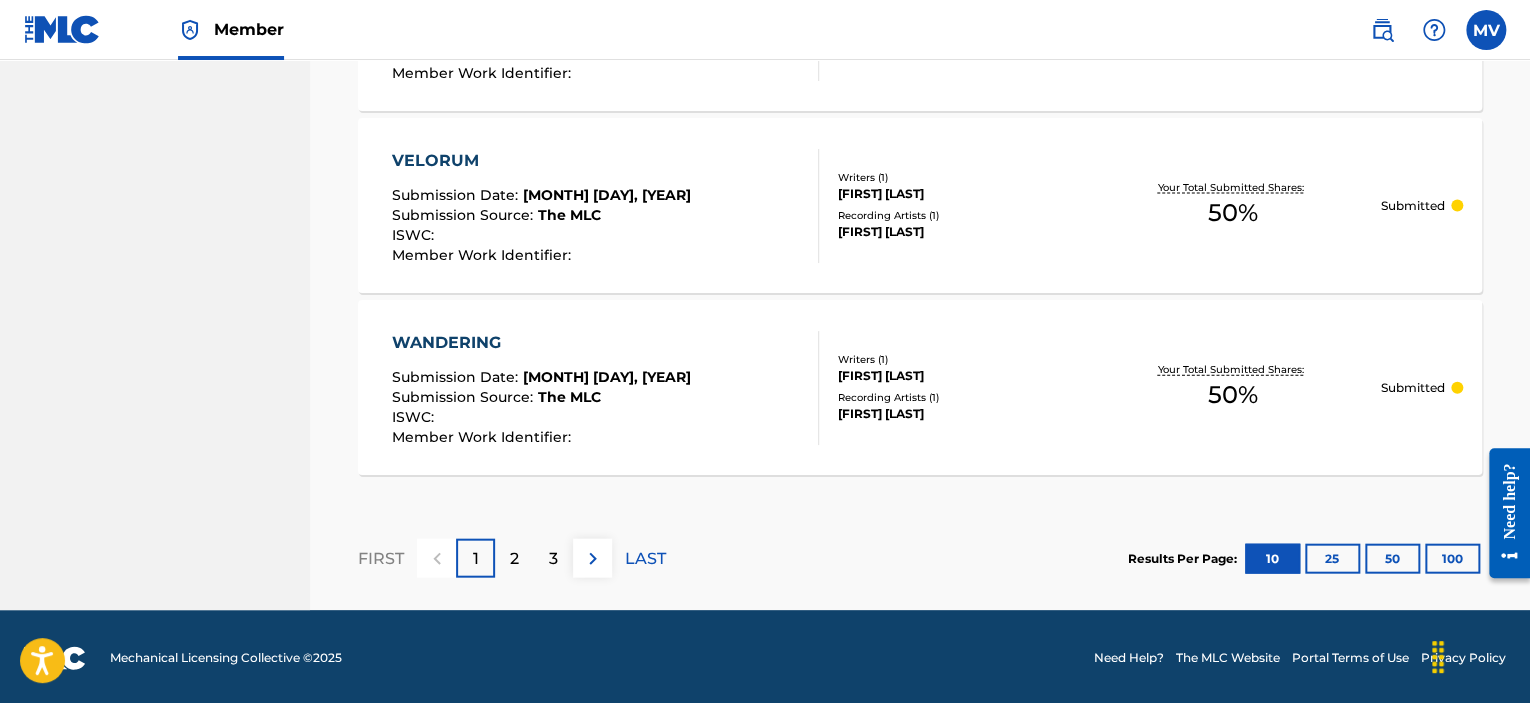 scroll, scrollTop: 2034, scrollLeft: 0, axis: vertical 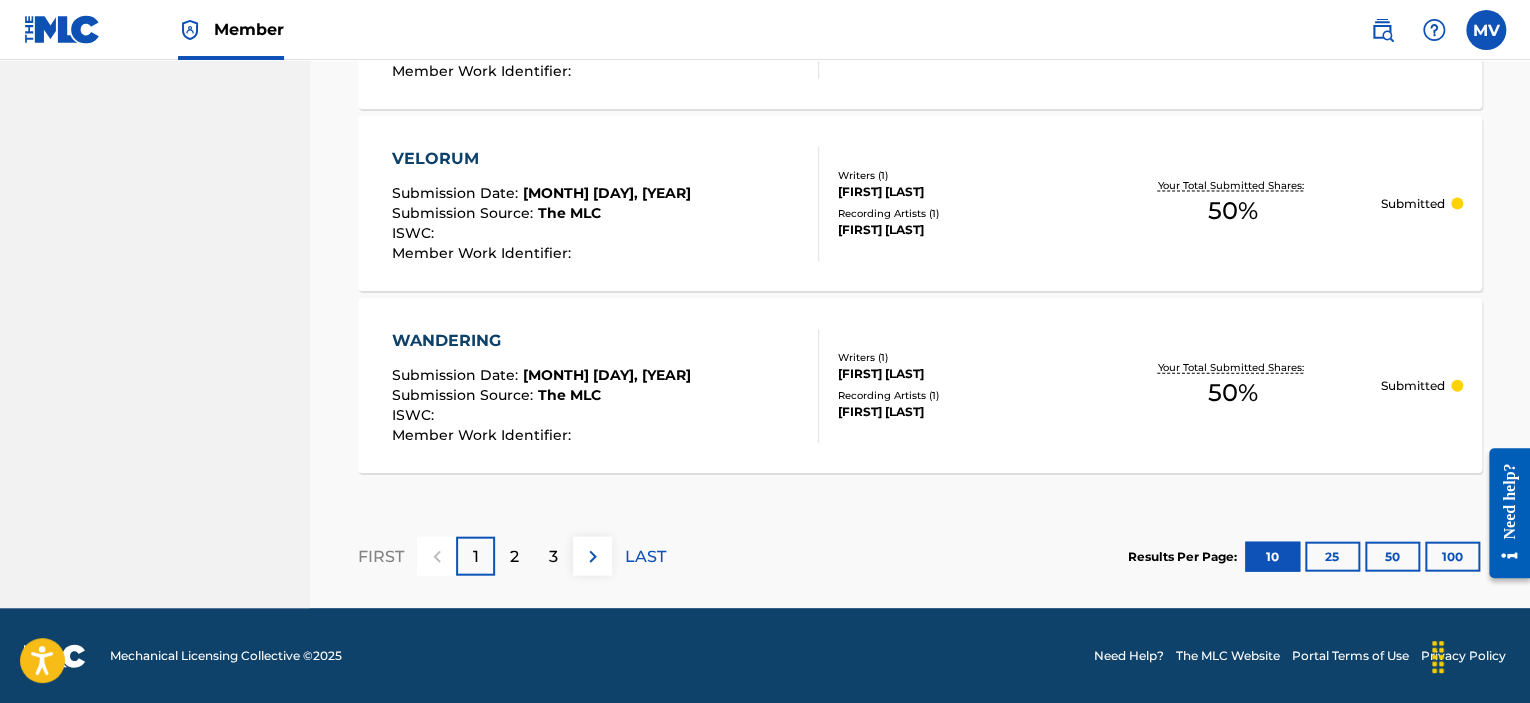 click on "2" at bounding box center [514, 556] 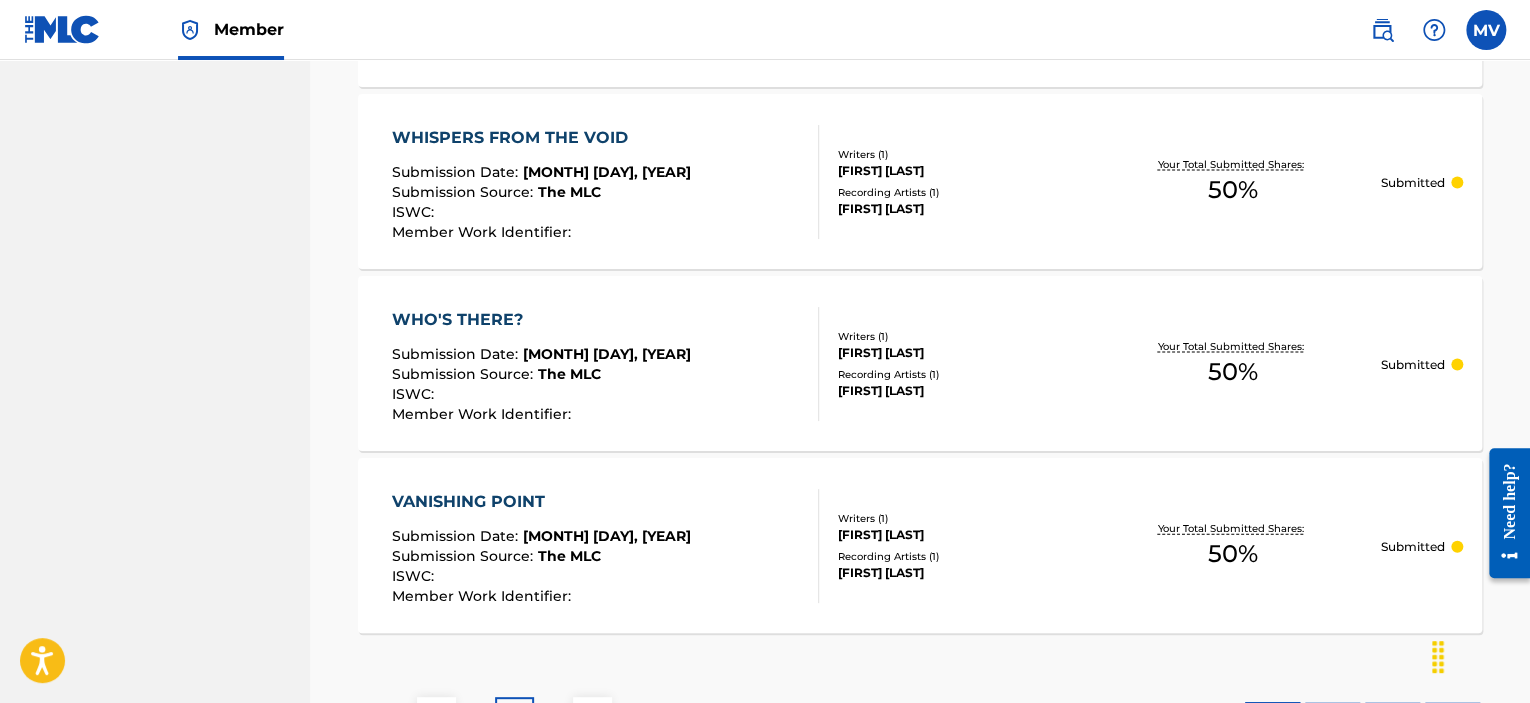 scroll, scrollTop: 2034, scrollLeft: 0, axis: vertical 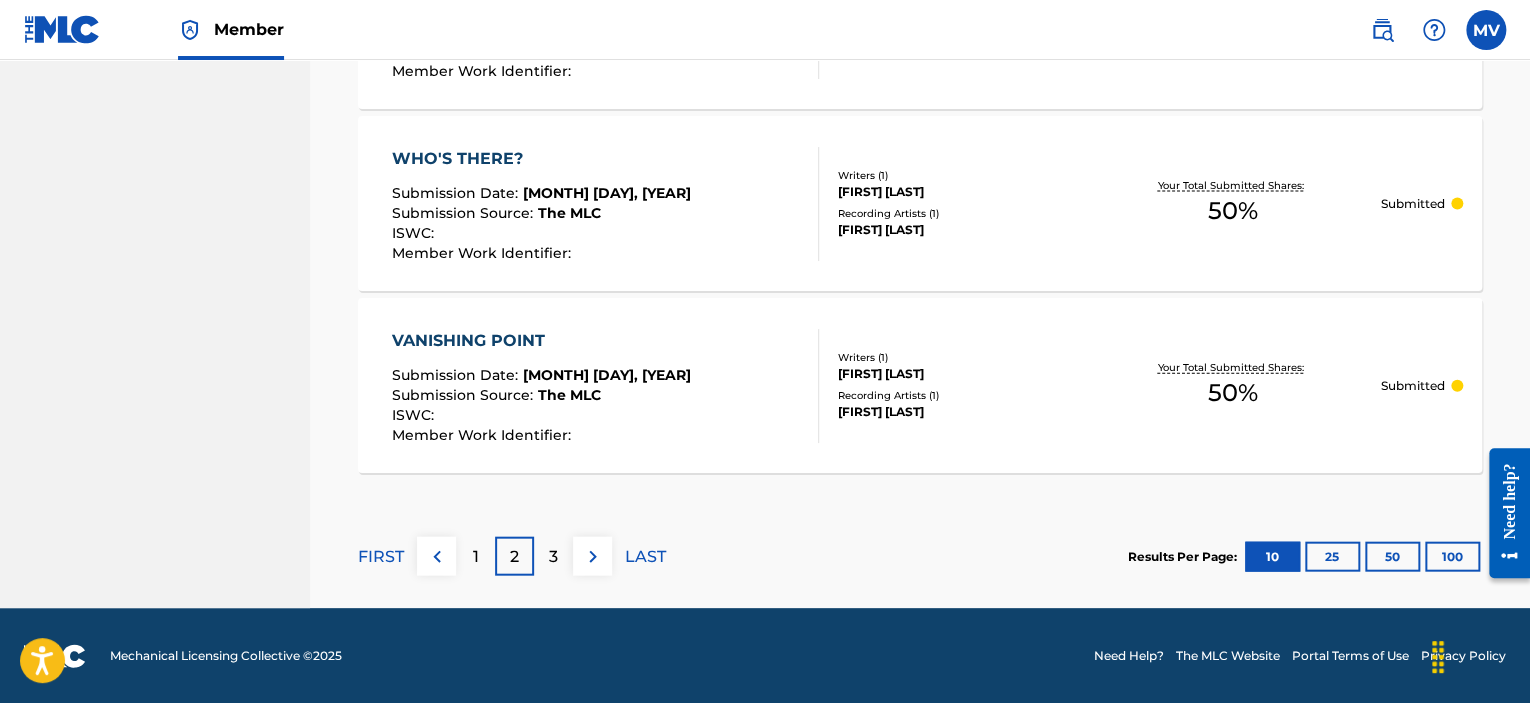 click on "1" at bounding box center (476, 557) 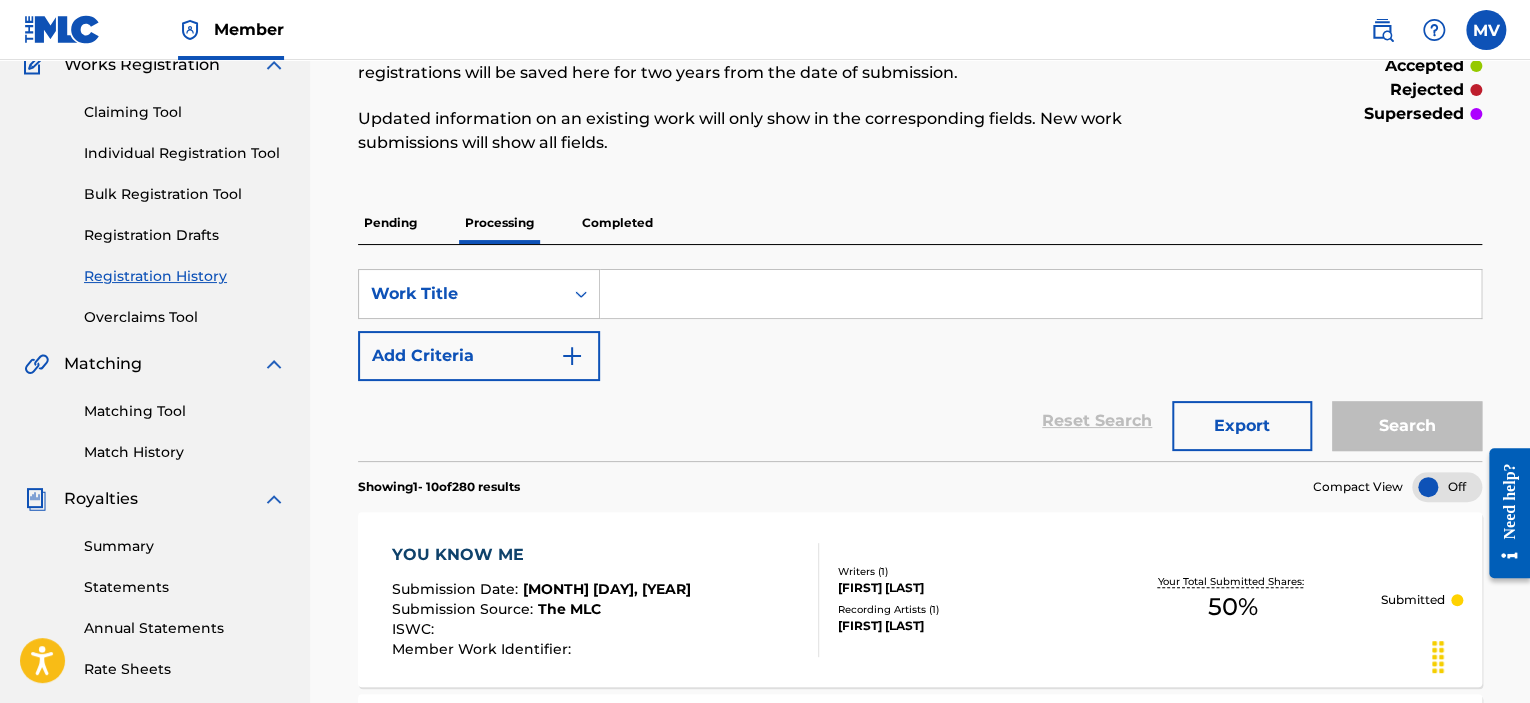 scroll, scrollTop: 34, scrollLeft: 0, axis: vertical 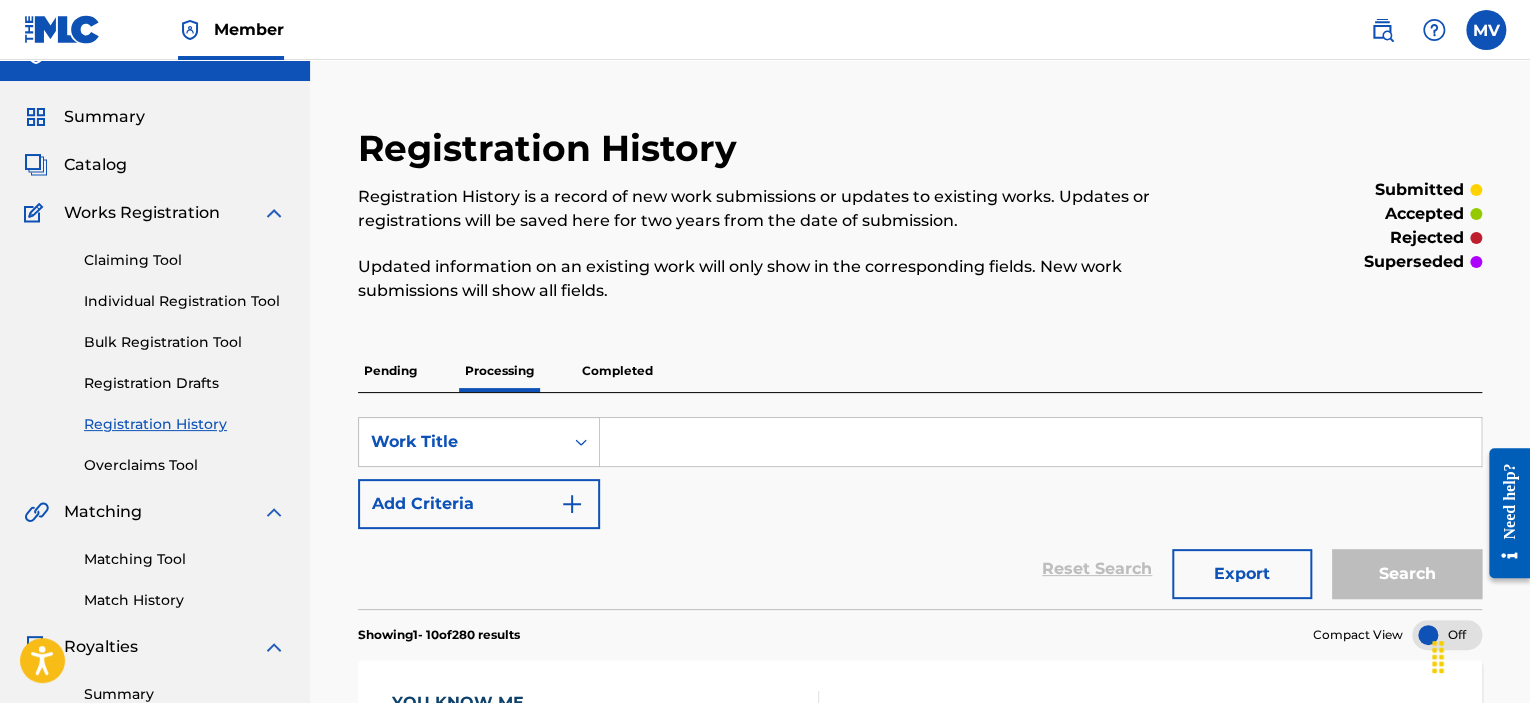 click on "Completed" at bounding box center (617, 371) 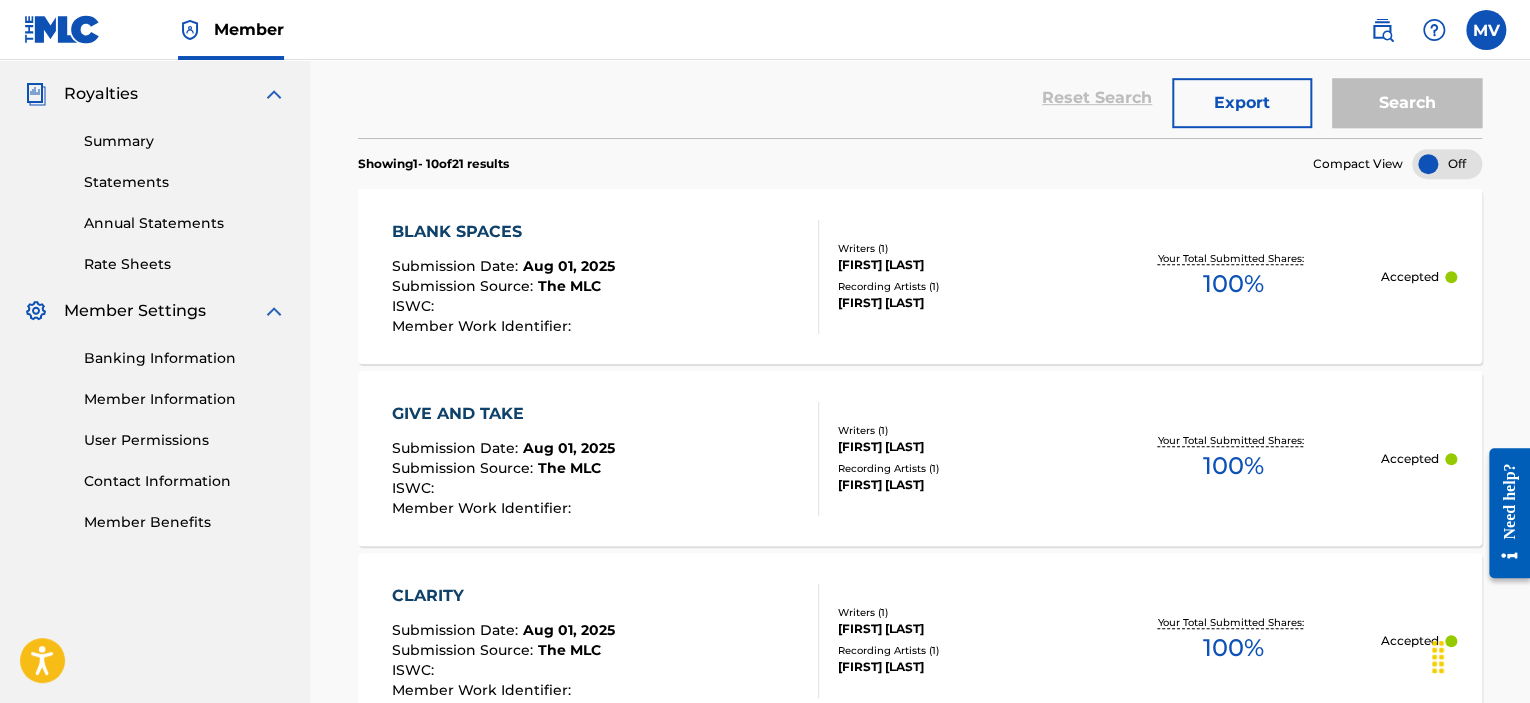 scroll, scrollTop: 600, scrollLeft: 0, axis: vertical 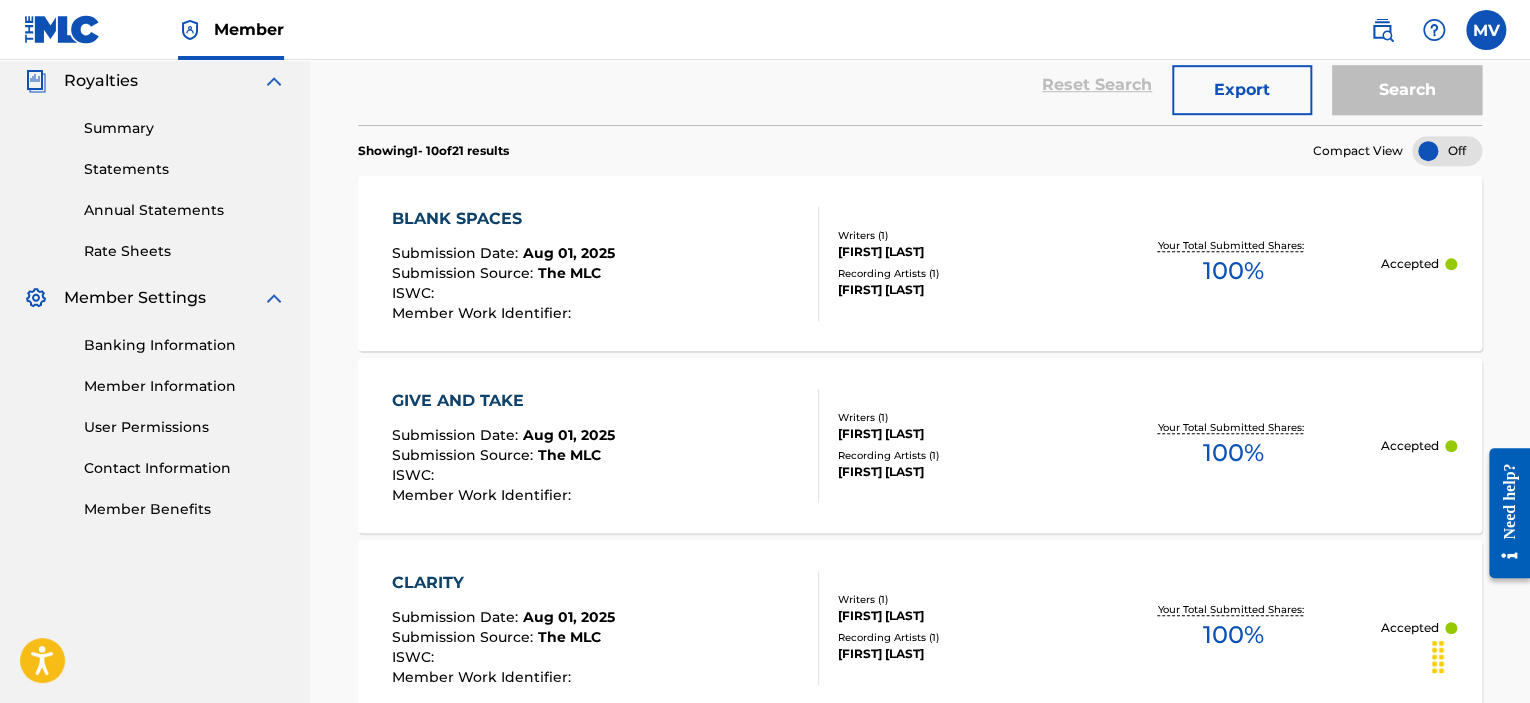 click on "Banking Information" at bounding box center [185, 345] 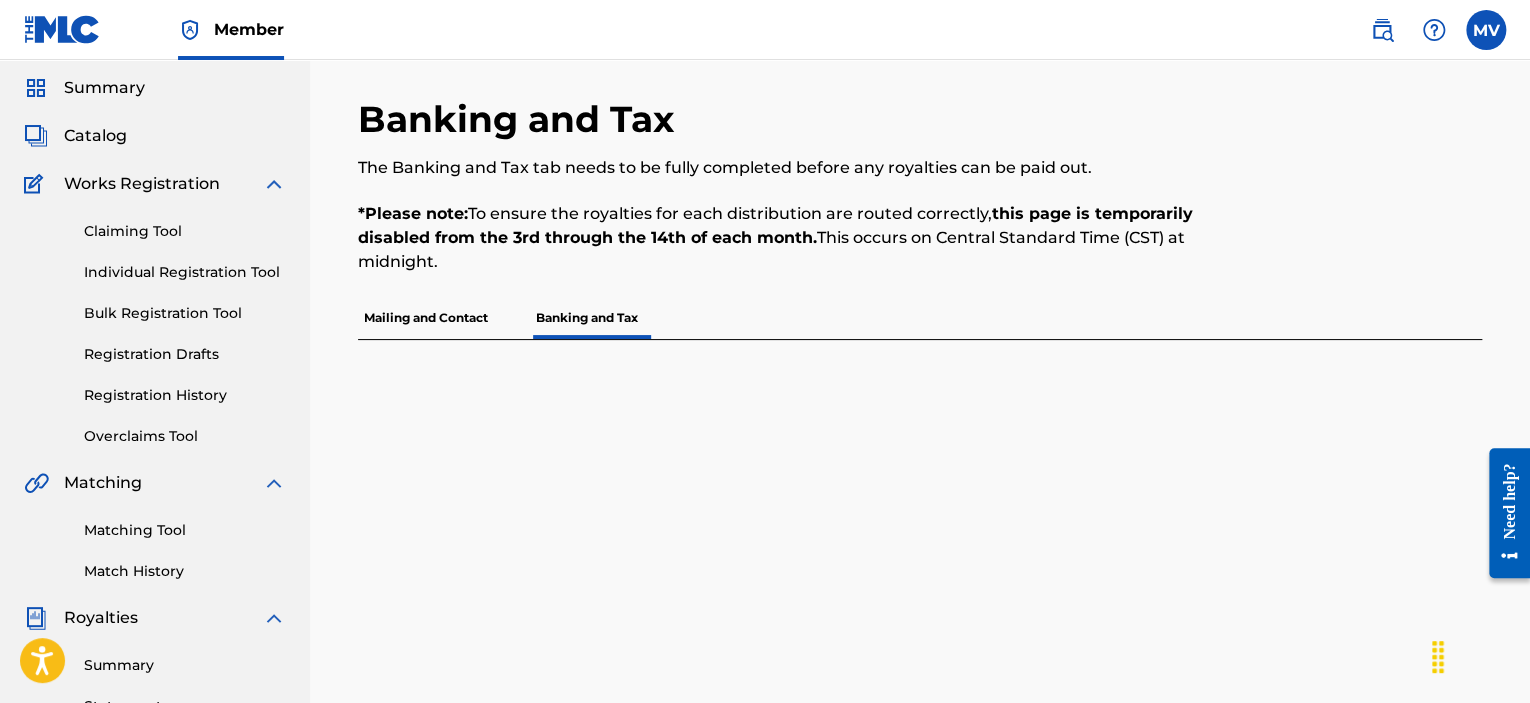 scroll, scrollTop: 36, scrollLeft: 0, axis: vertical 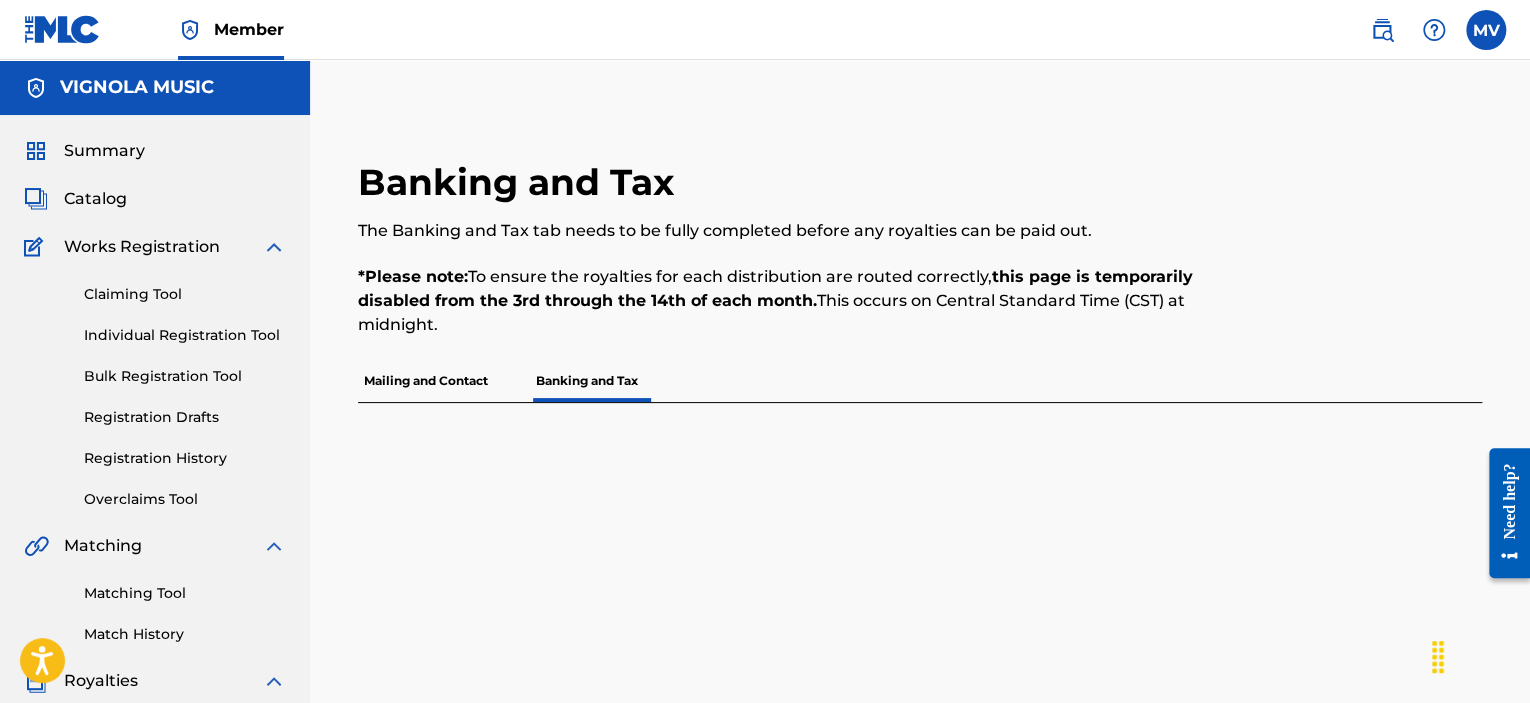 click on "Mailing and Contact" at bounding box center (426, 381) 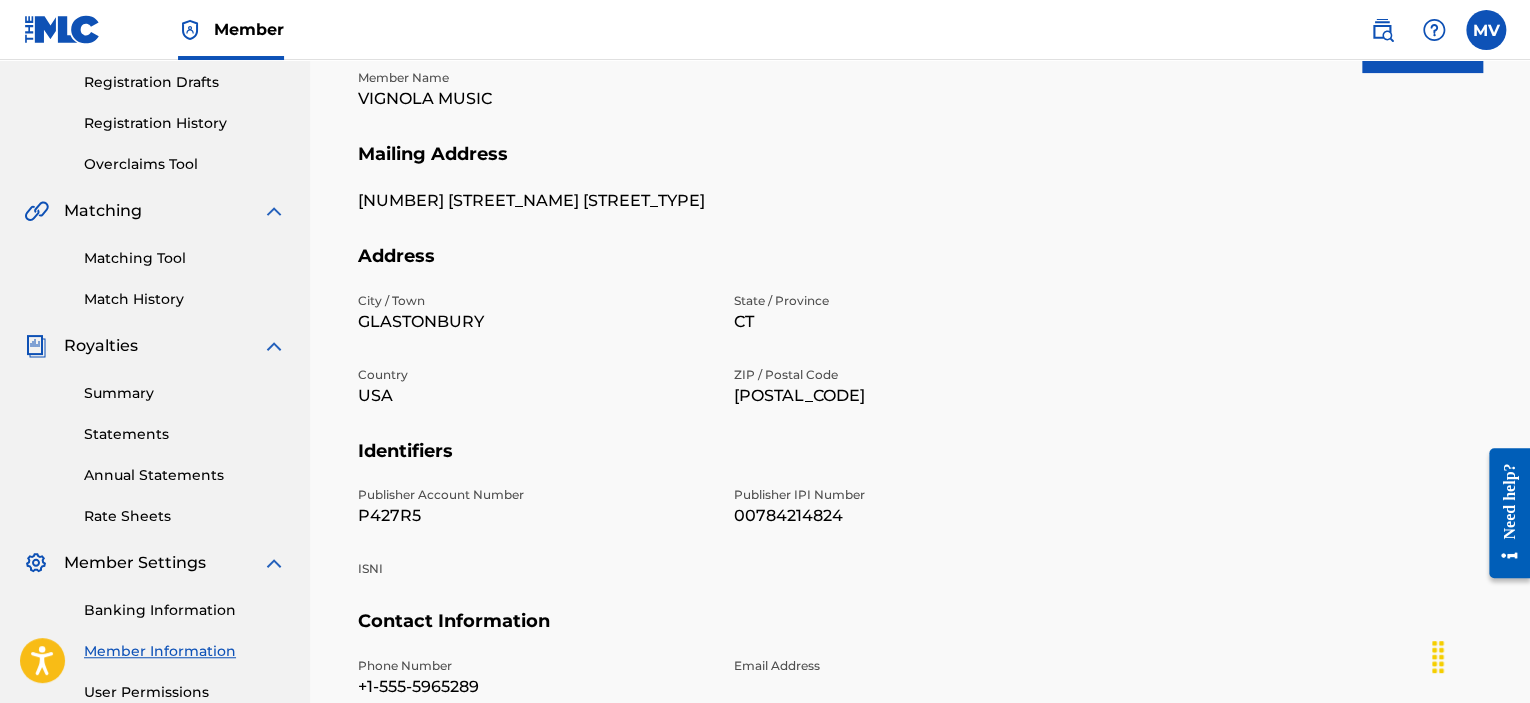 scroll, scrollTop: 300, scrollLeft: 0, axis: vertical 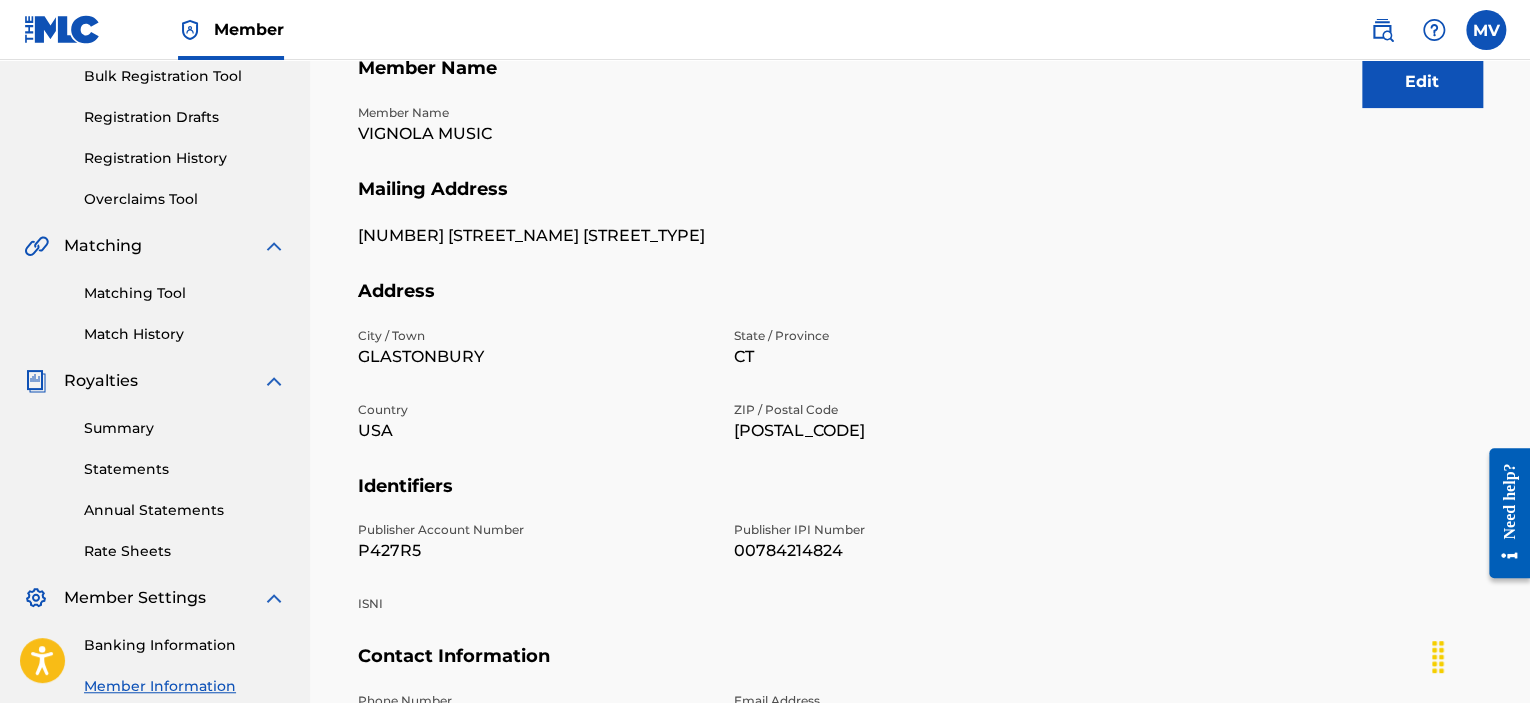 click on "Match History" at bounding box center (185, 334) 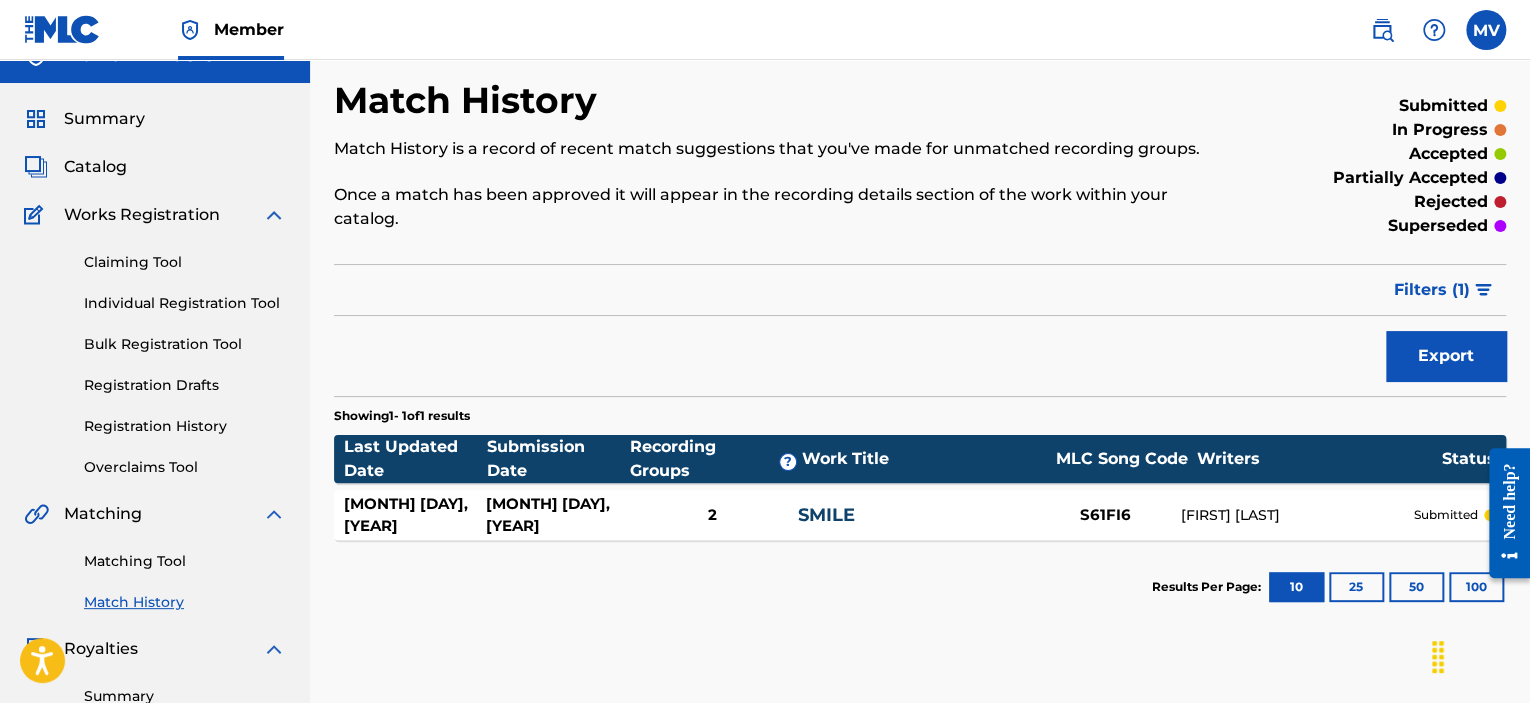 scroll, scrollTop: 0, scrollLeft: 0, axis: both 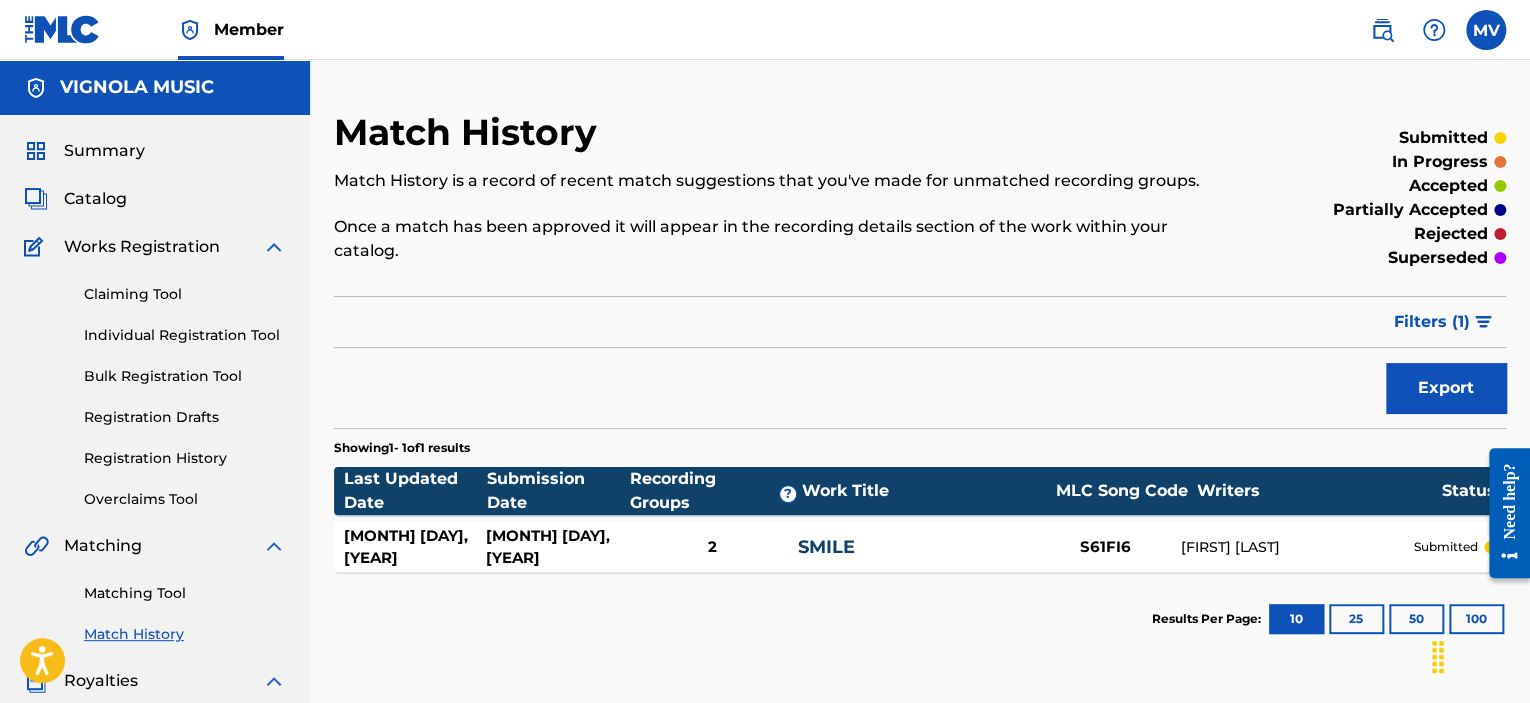 click on "Claiming Tool" at bounding box center (185, 294) 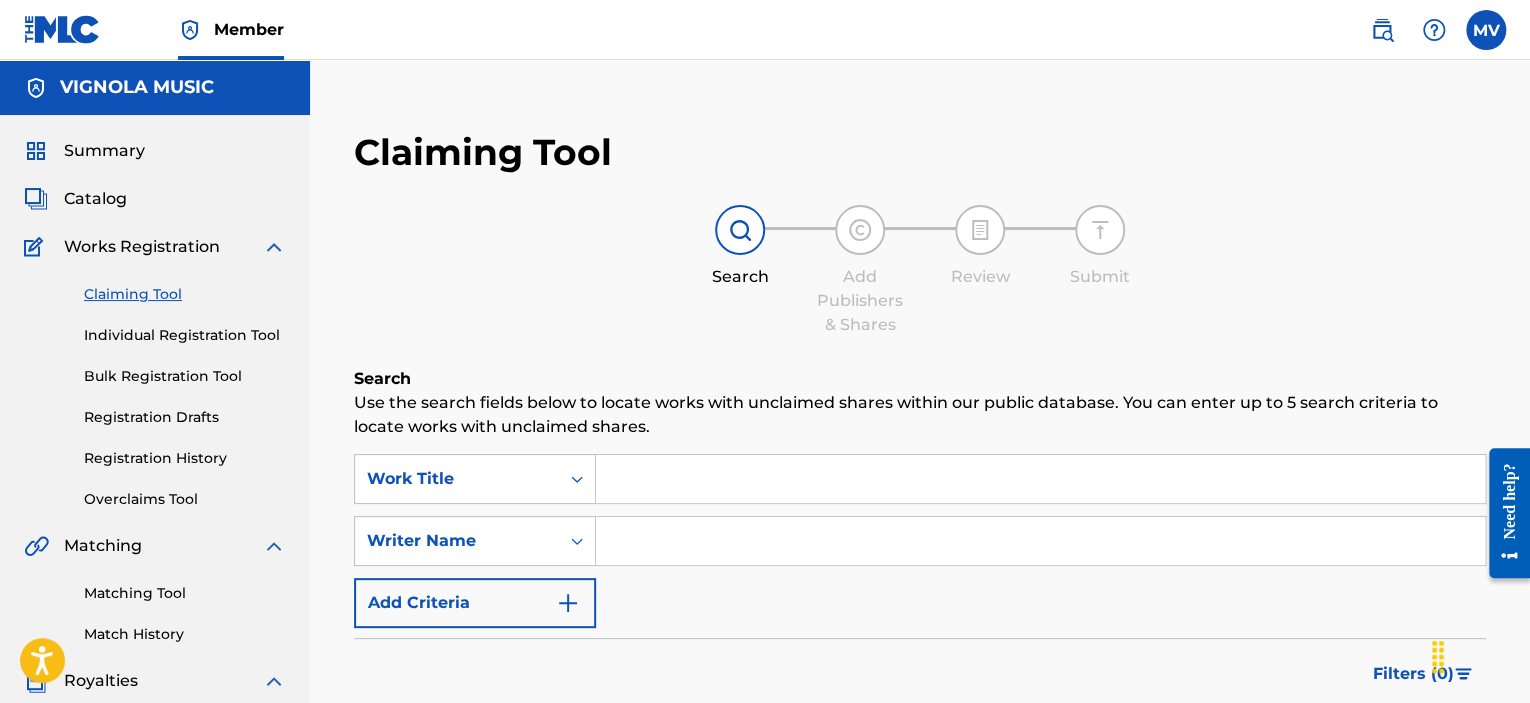 scroll, scrollTop: 100, scrollLeft: 0, axis: vertical 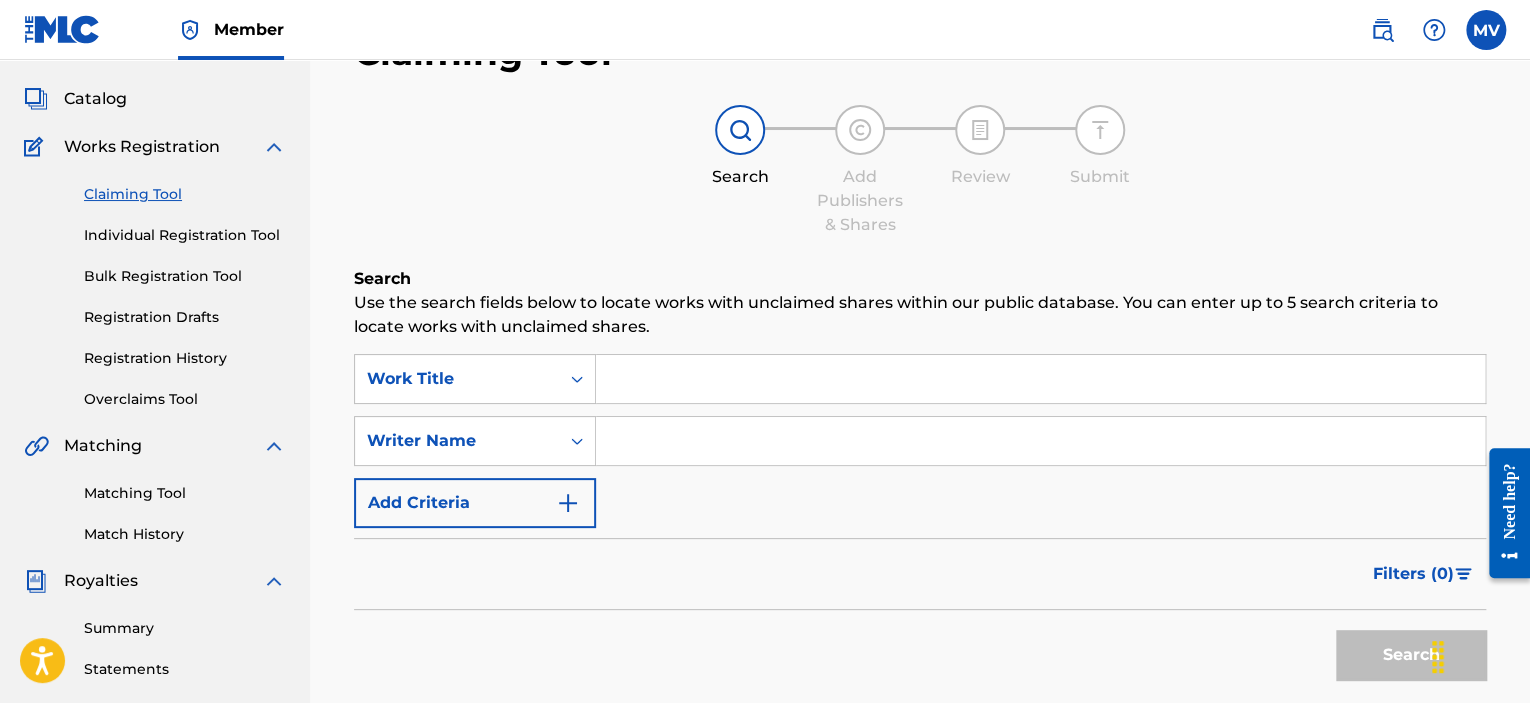 click on "Matching Tool" at bounding box center (185, 493) 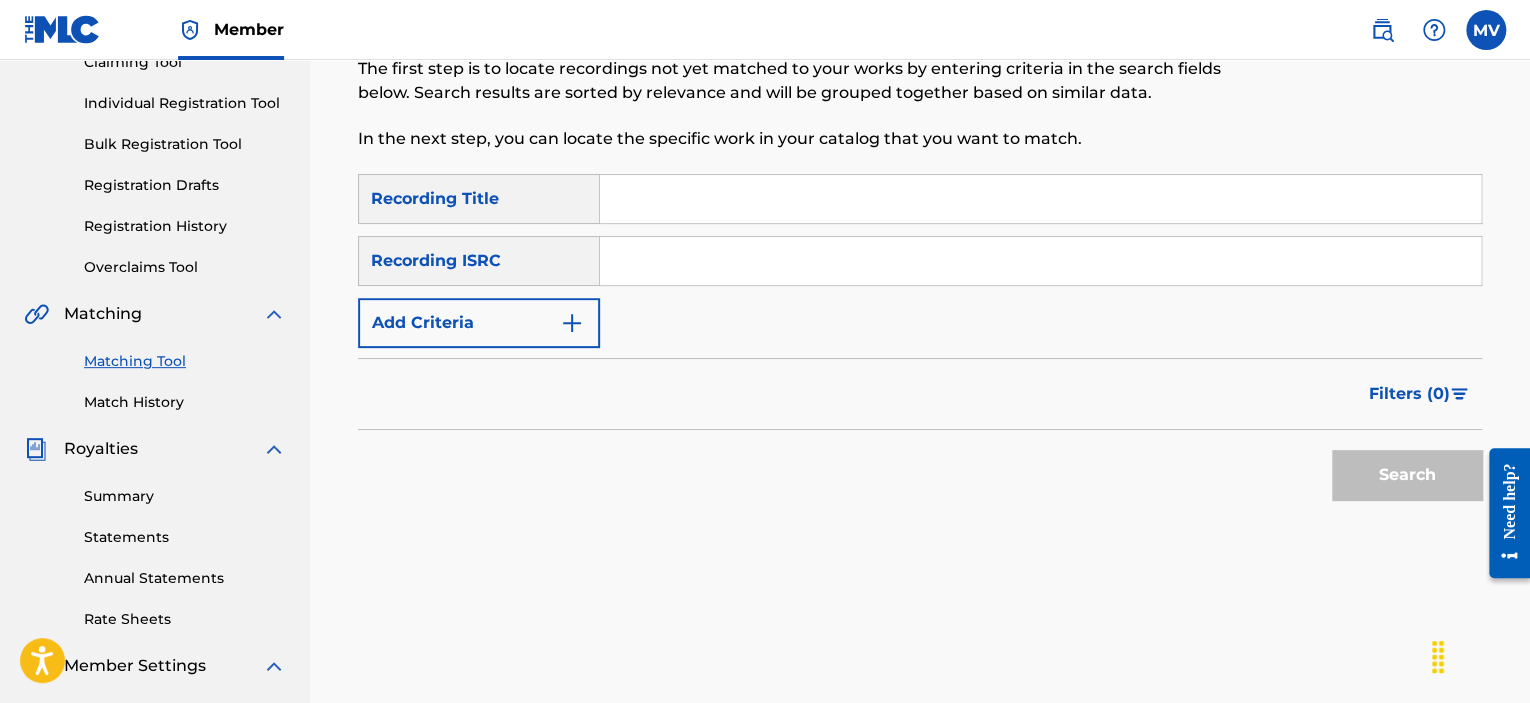 scroll, scrollTop: 200, scrollLeft: 0, axis: vertical 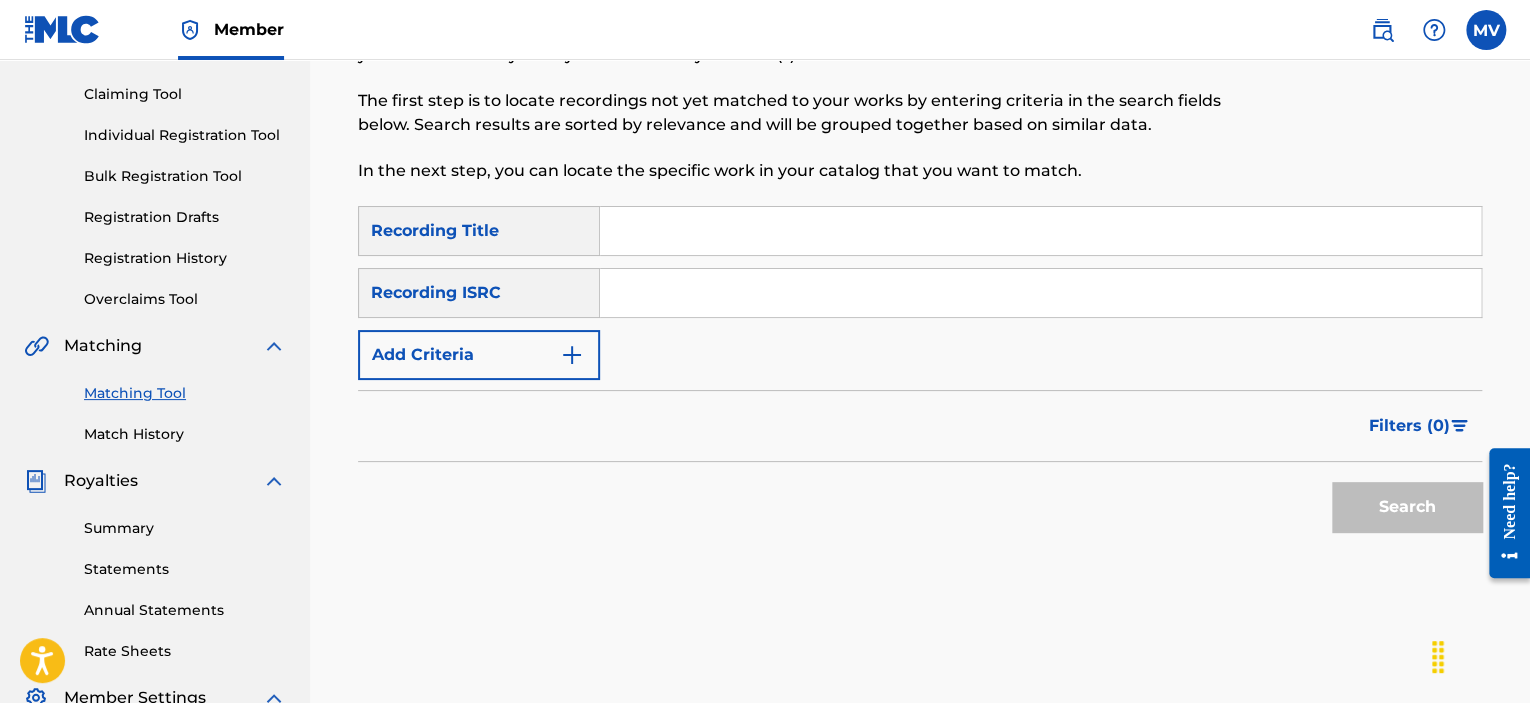 click on "Add Criteria" at bounding box center (479, 355) 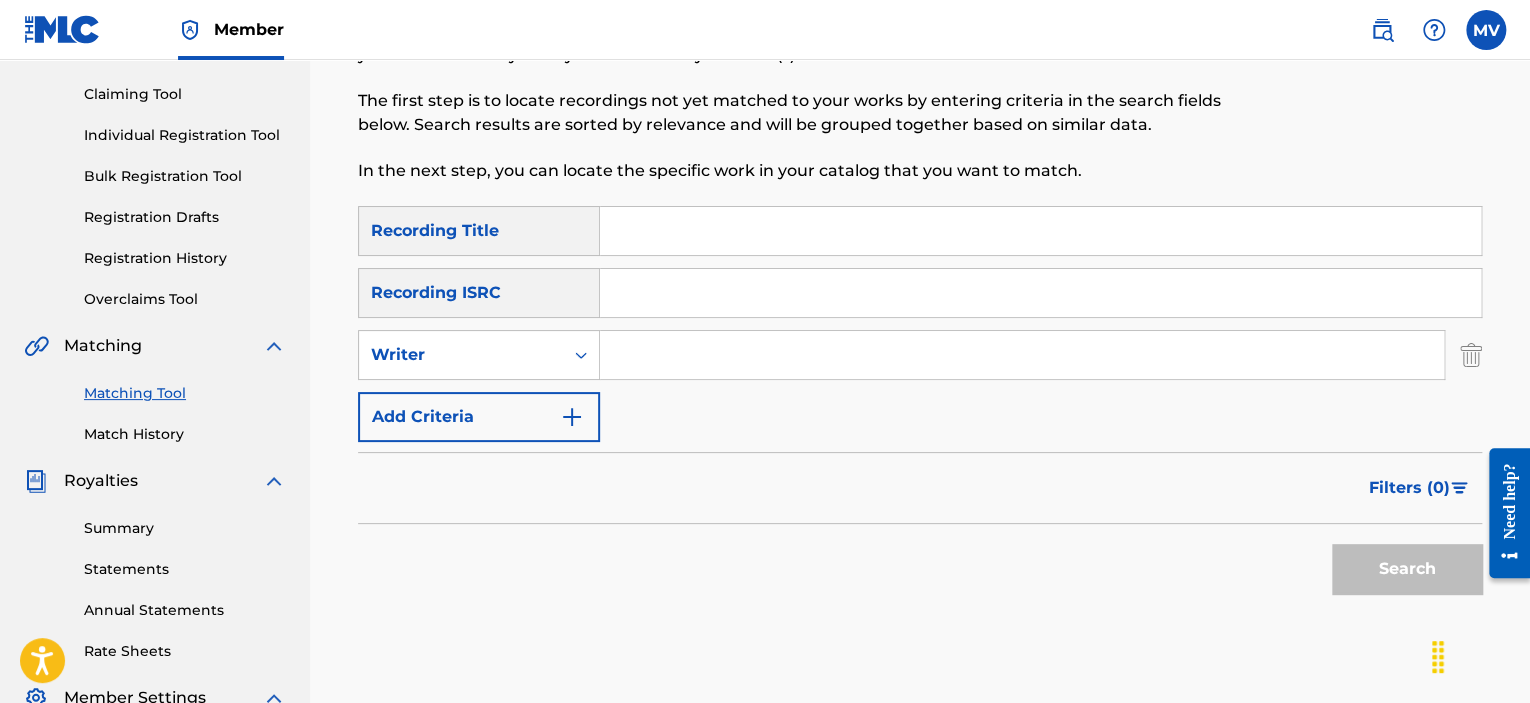 click at bounding box center (1022, 355) 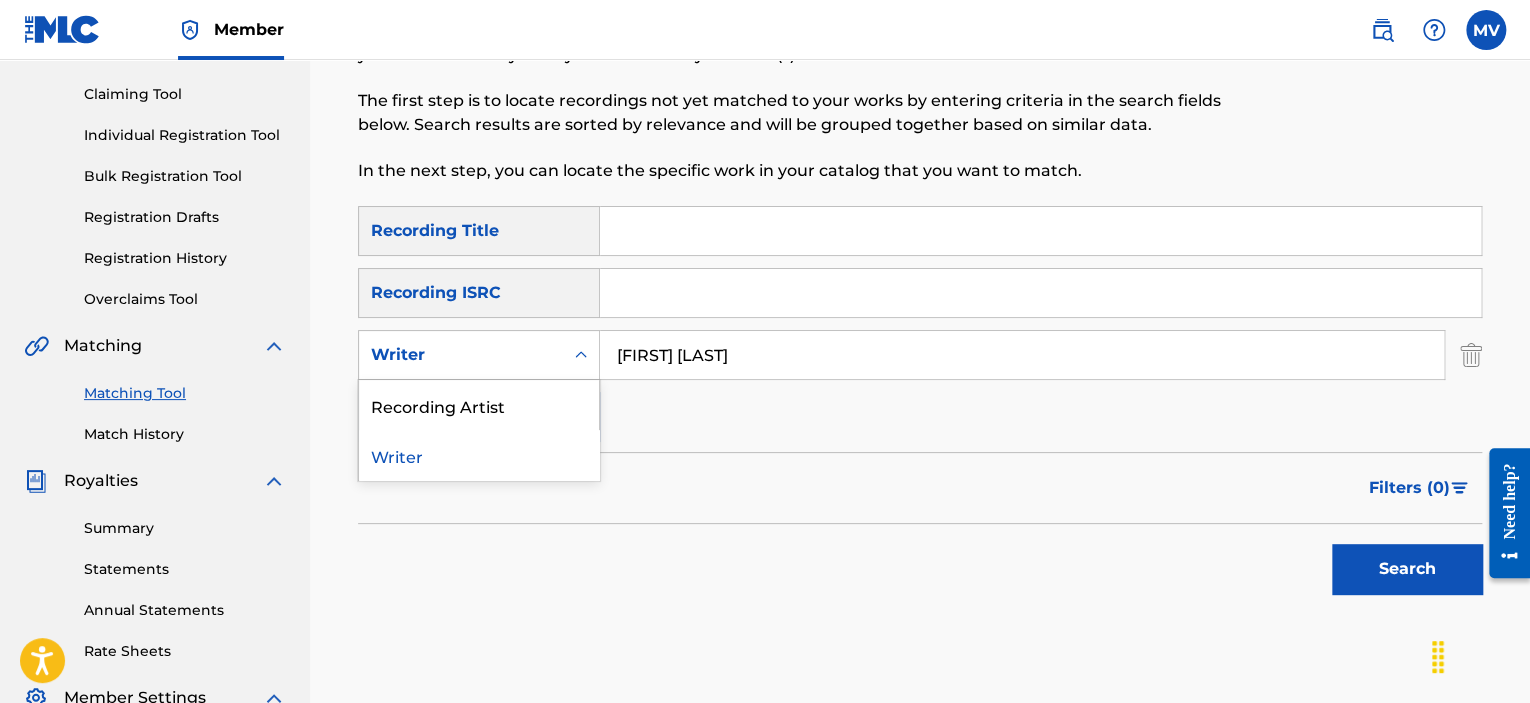 click on "Writer" at bounding box center (461, 355) 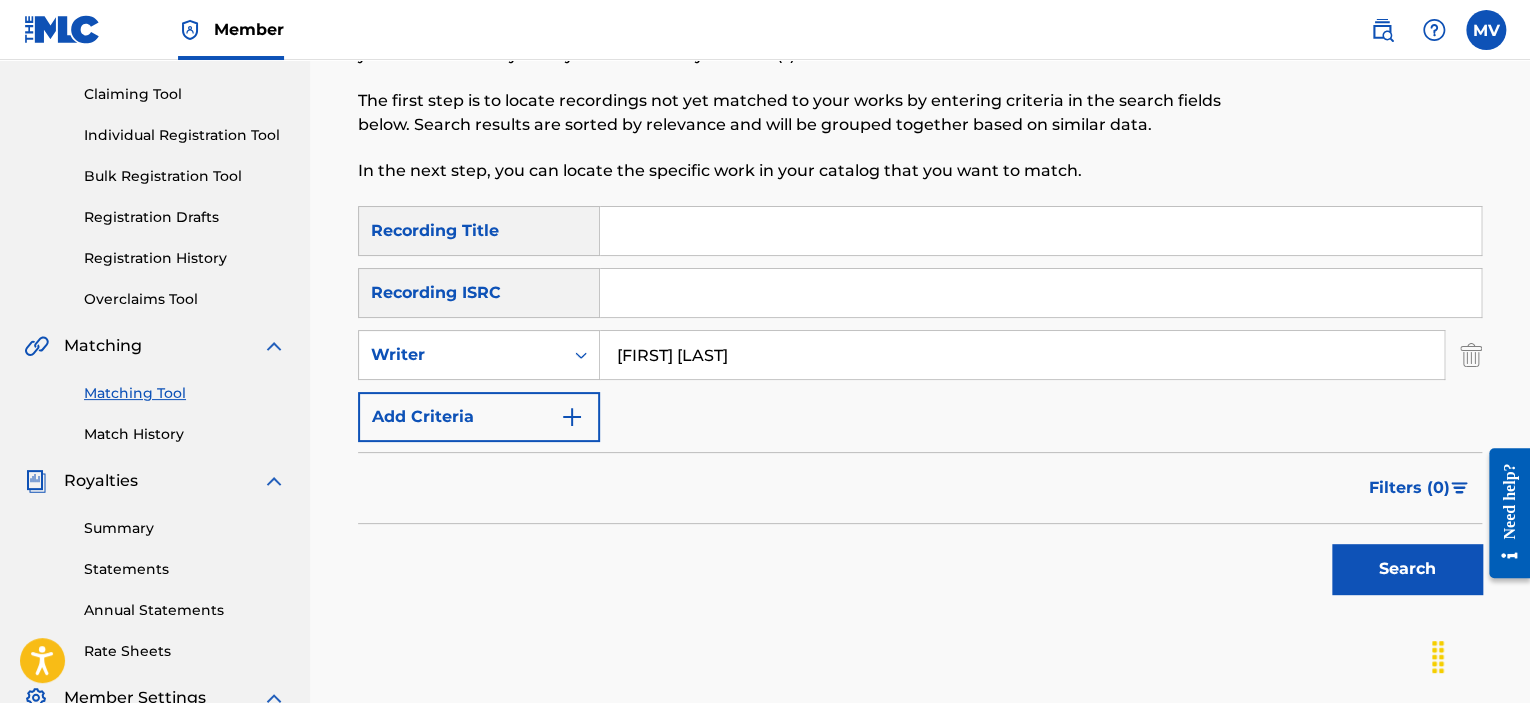click on "Recording Title SearchWithCriteria637f8c00-5d5f-46ae-a19f-bcd135bb3ea0 Recording ISRC SearchWithCriteria116c35ef-2906-44d5-94c0-4cfdddb94244 Writer [FIRST] [LAST] Add Criteria" at bounding box center (920, 324) 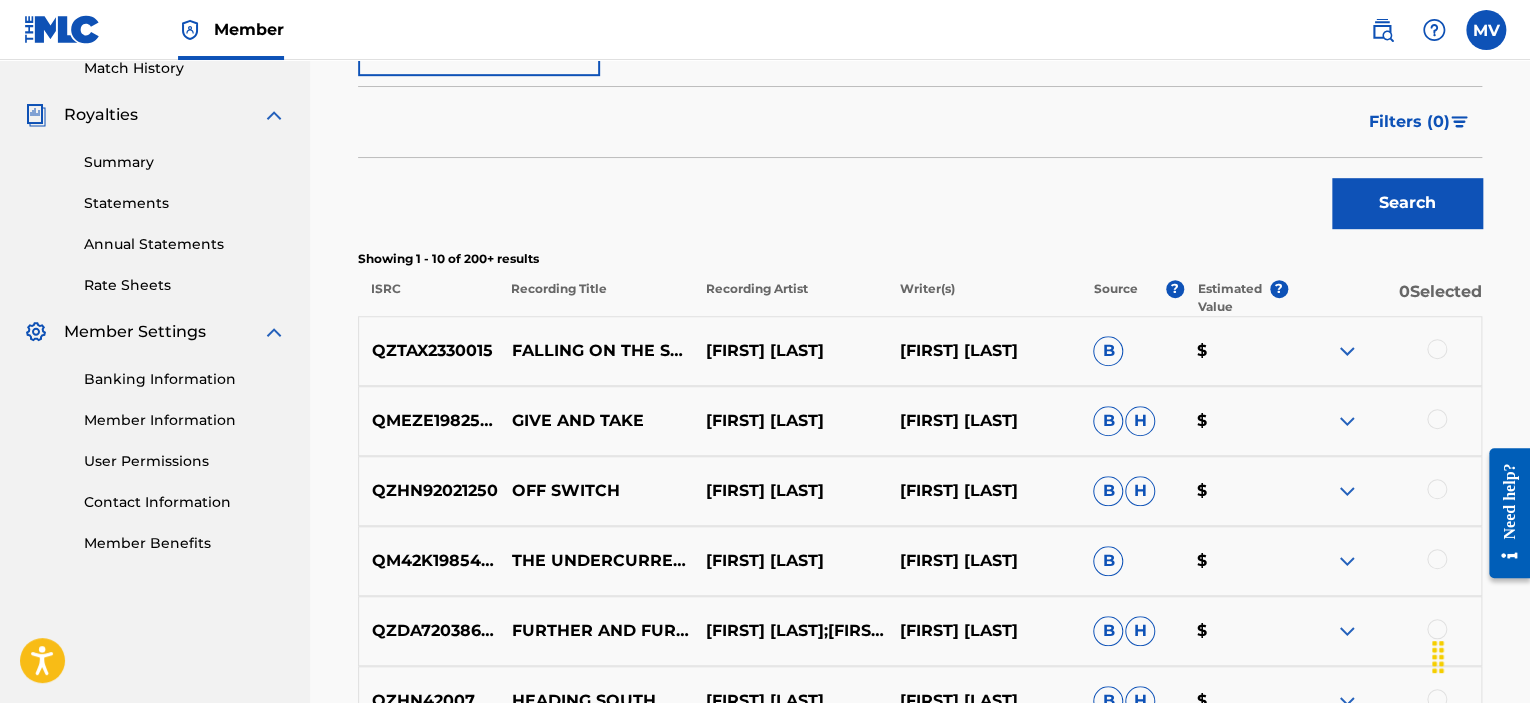 scroll, scrollTop: 600, scrollLeft: 0, axis: vertical 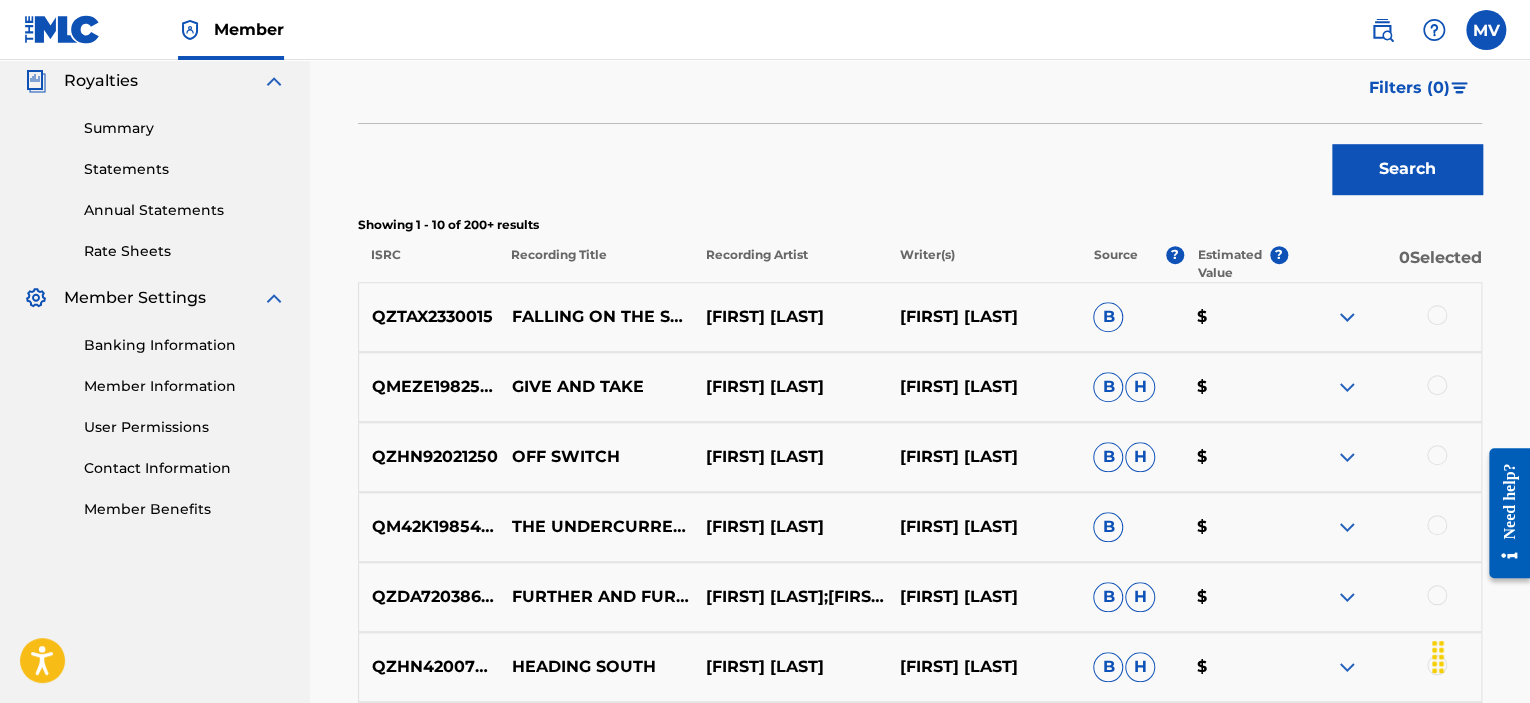 click at bounding box center (1347, 317) 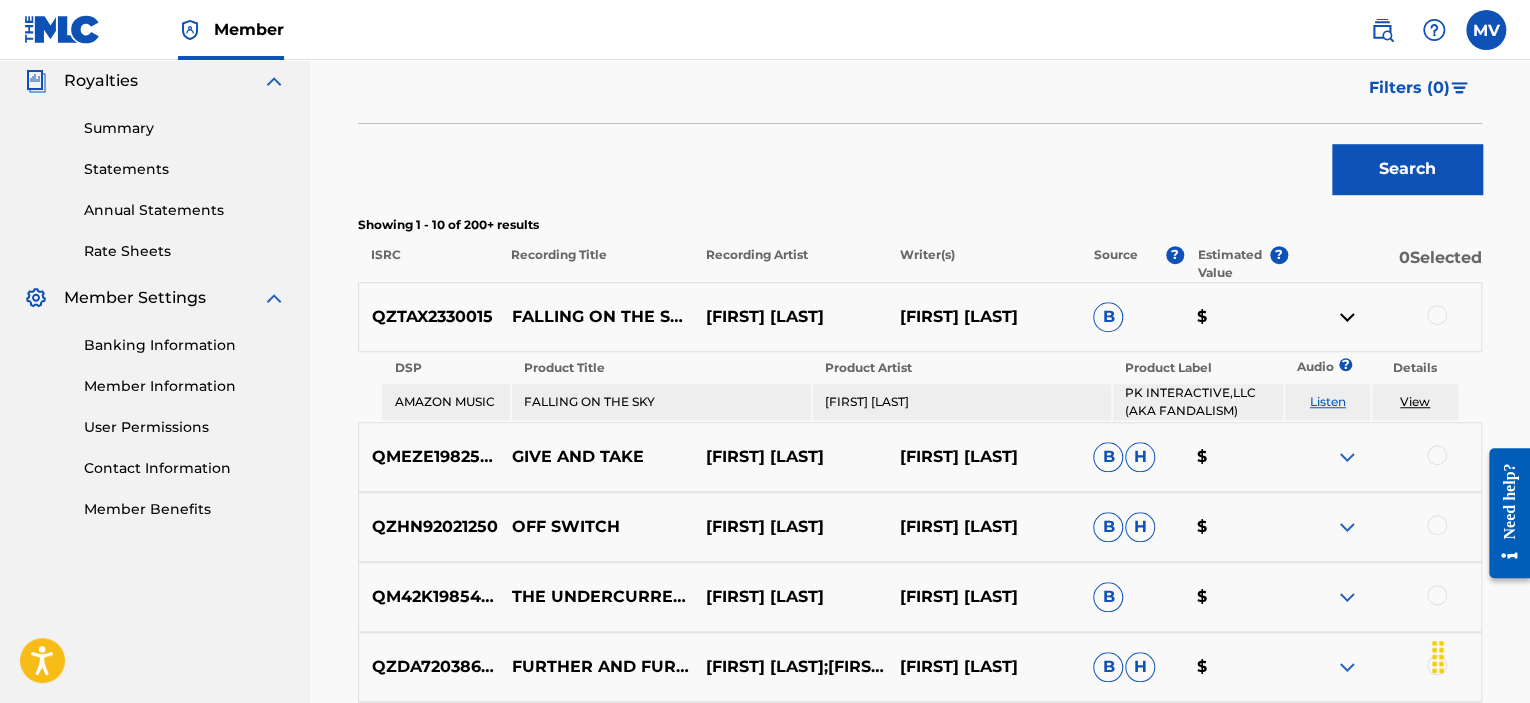 click at bounding box center [1347, 457] 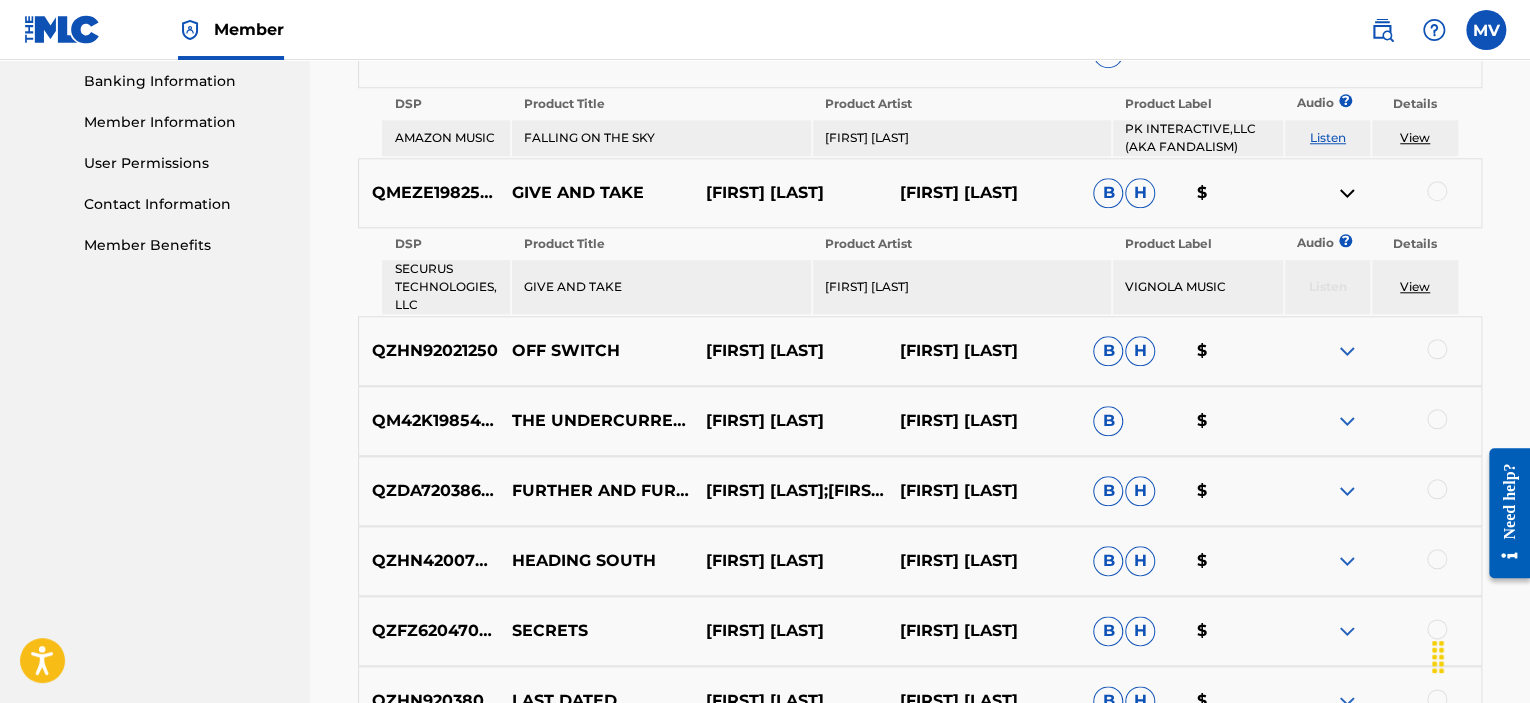 scroll, scrollTop: 900, scrollLeft: 0, axis: vertical 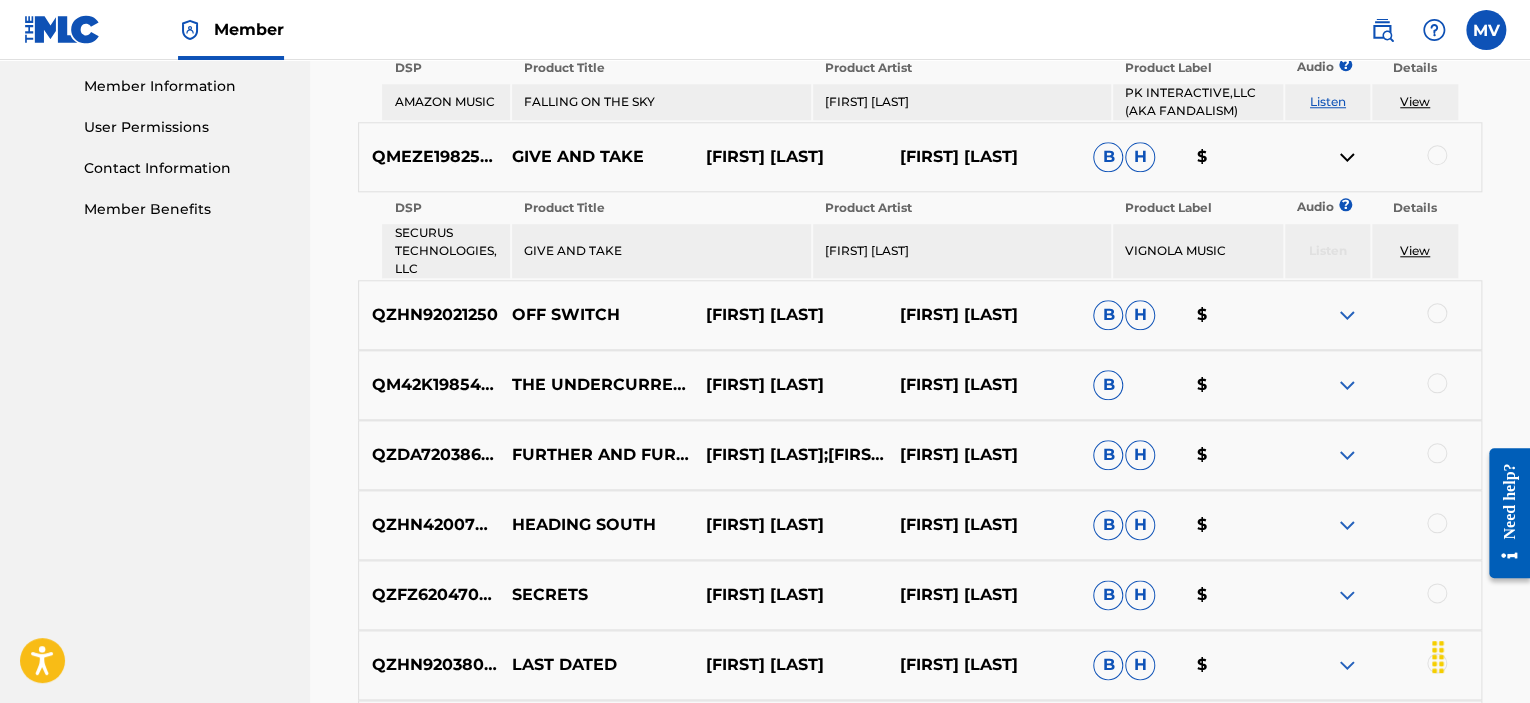click at bounding box center (1347, 315) 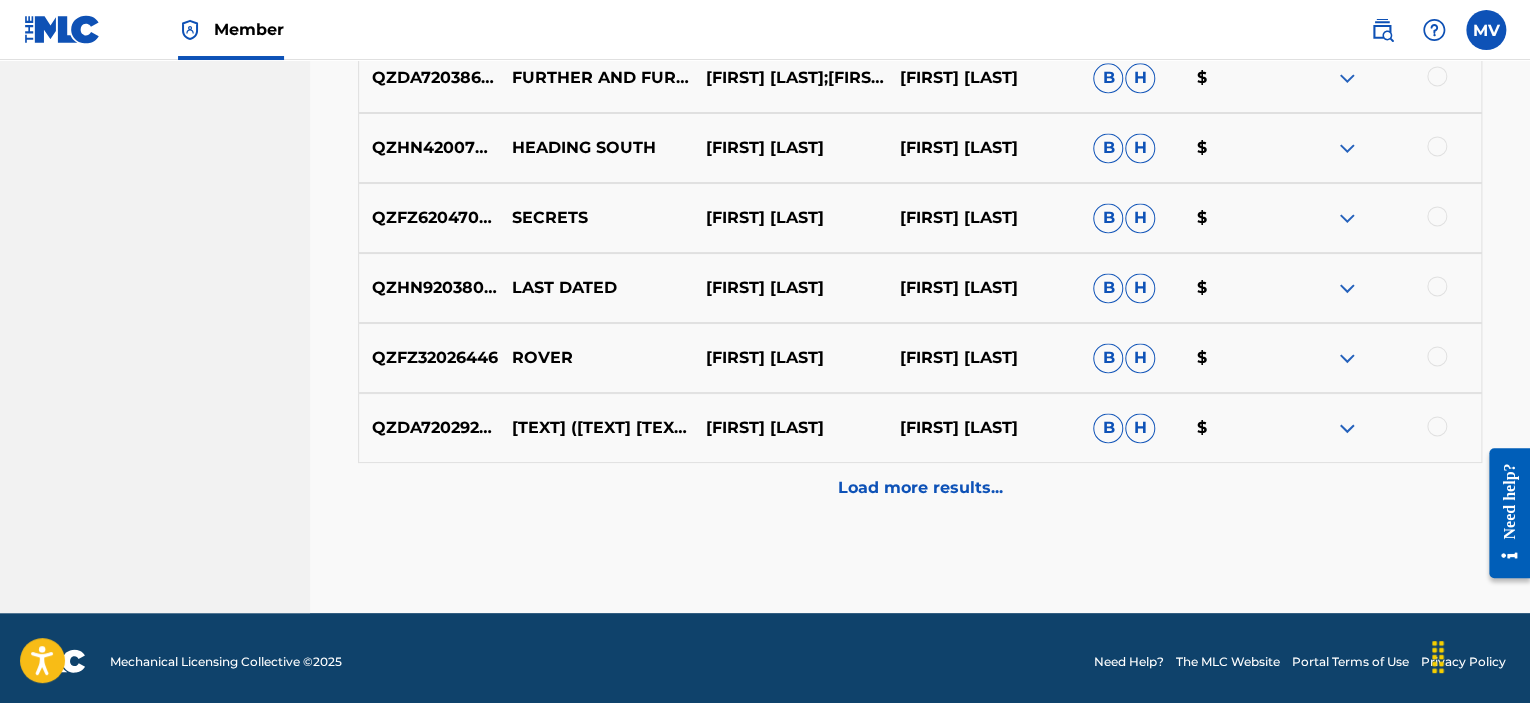 scroll, scrollTop: 1370, scrollLeft: 0, axis: vertical 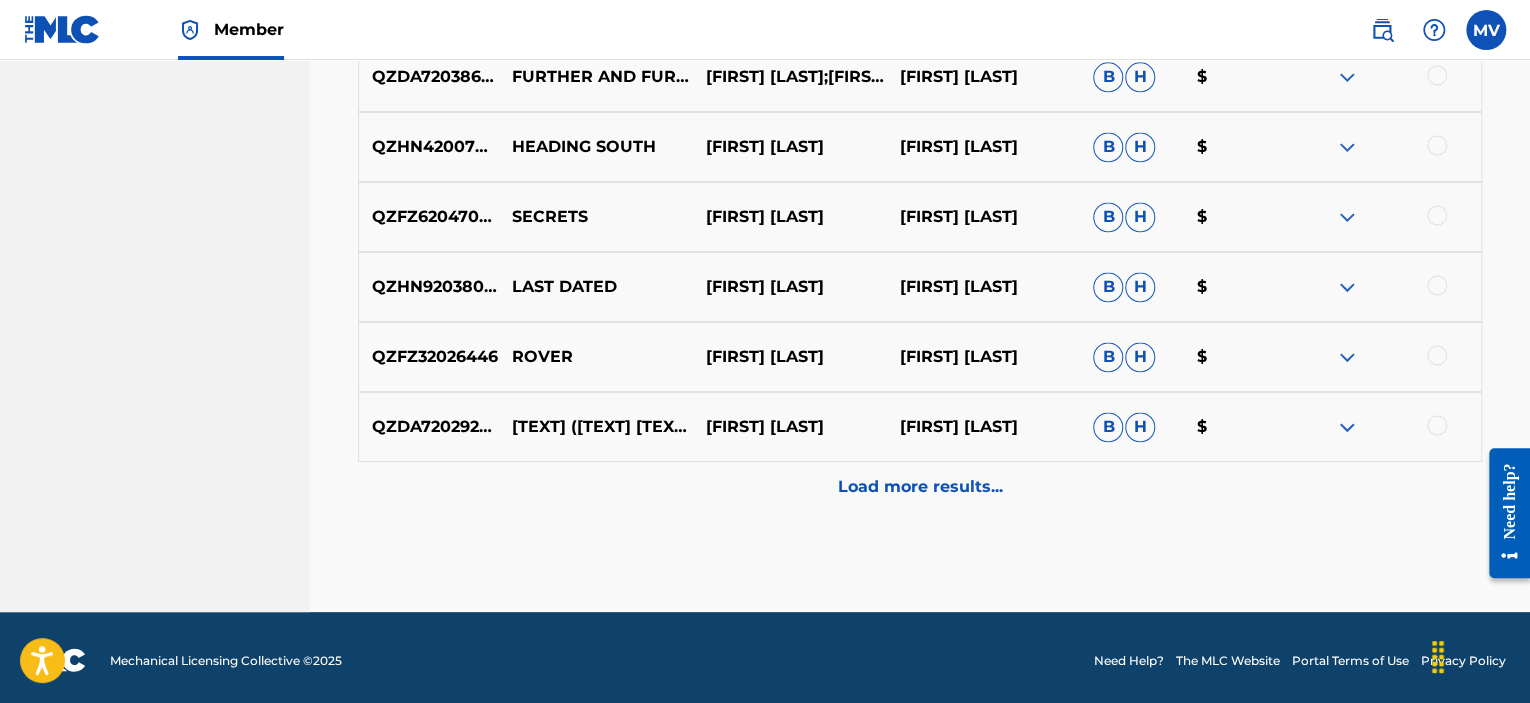click on "Load more results..." at bounding box center (920, 487) 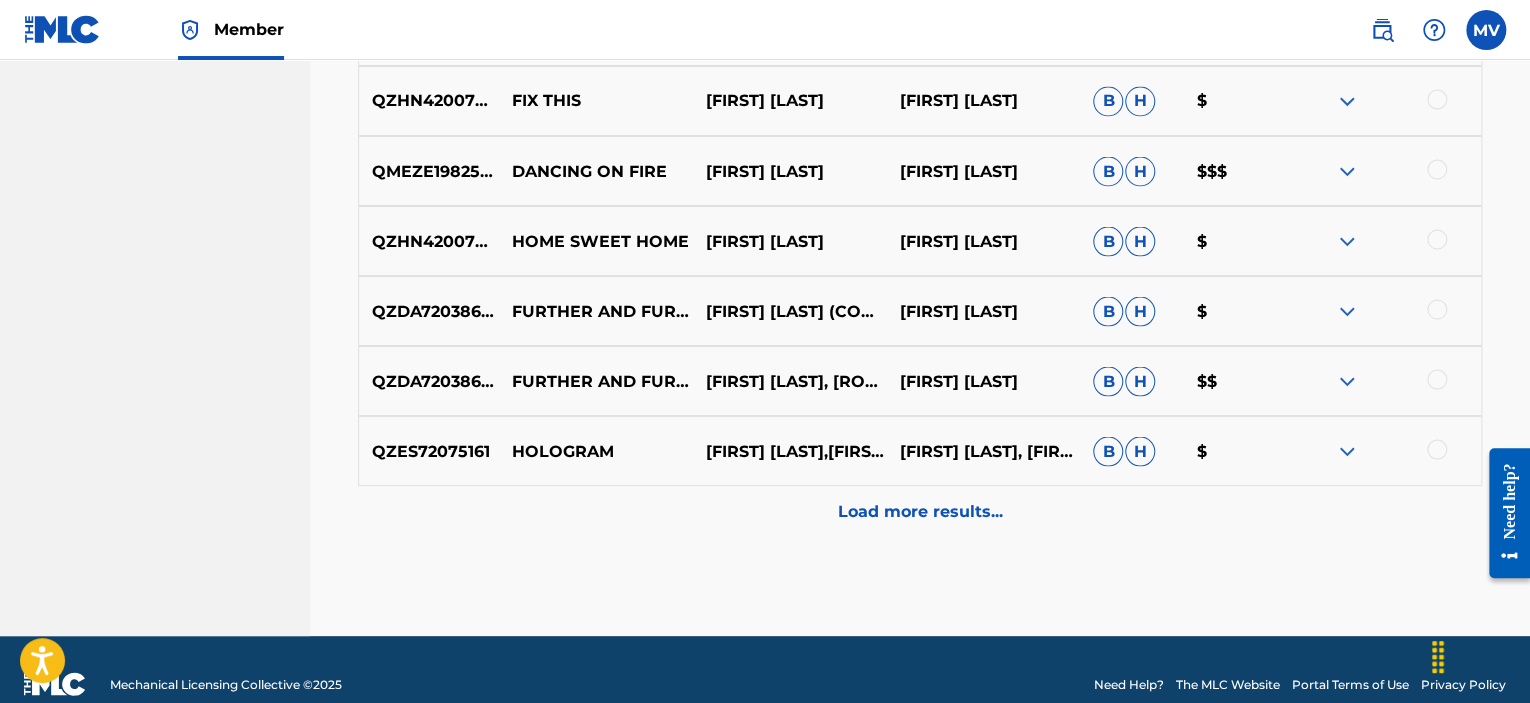 scroll, scrollTop: 1824, scrollLeft: 0, axis: vertical 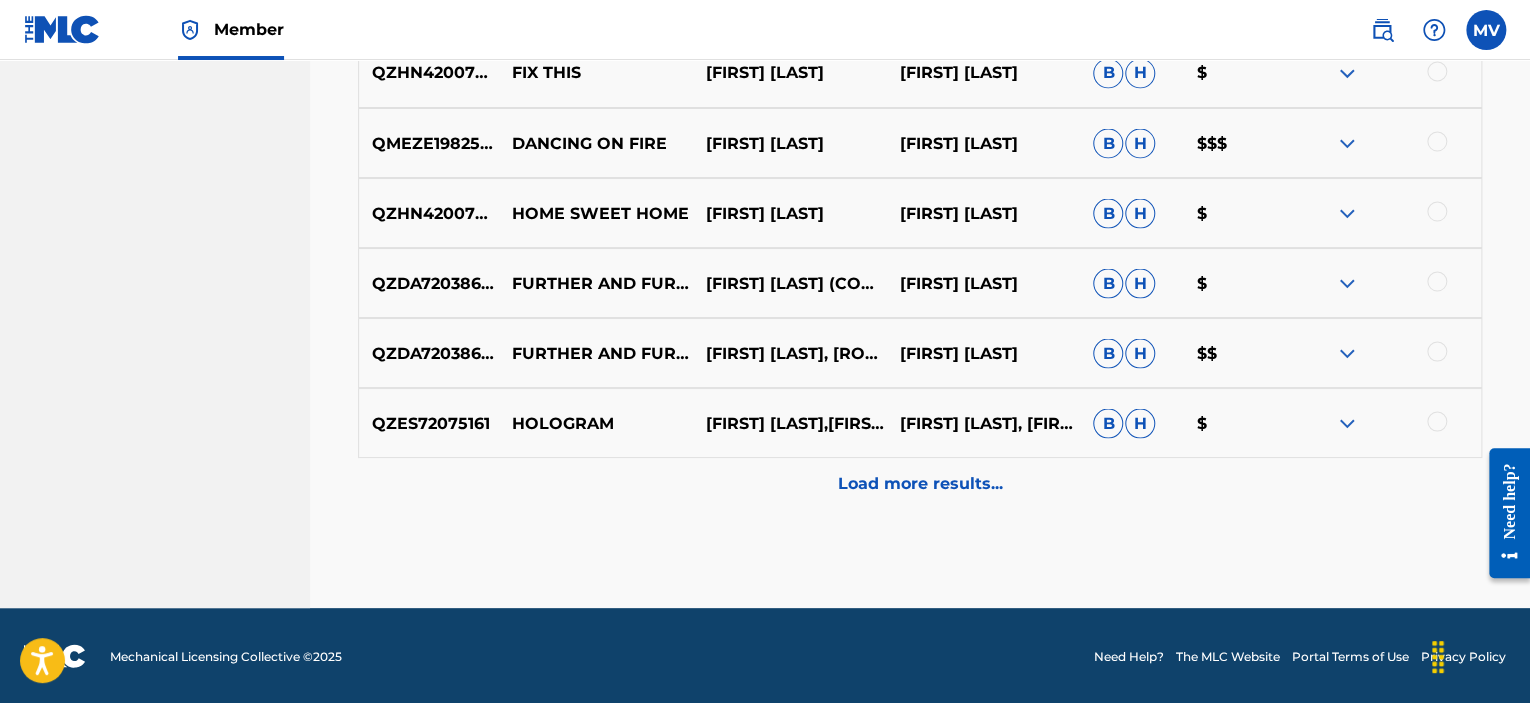 click on "Load more results..." at bounding box center (920, 483) 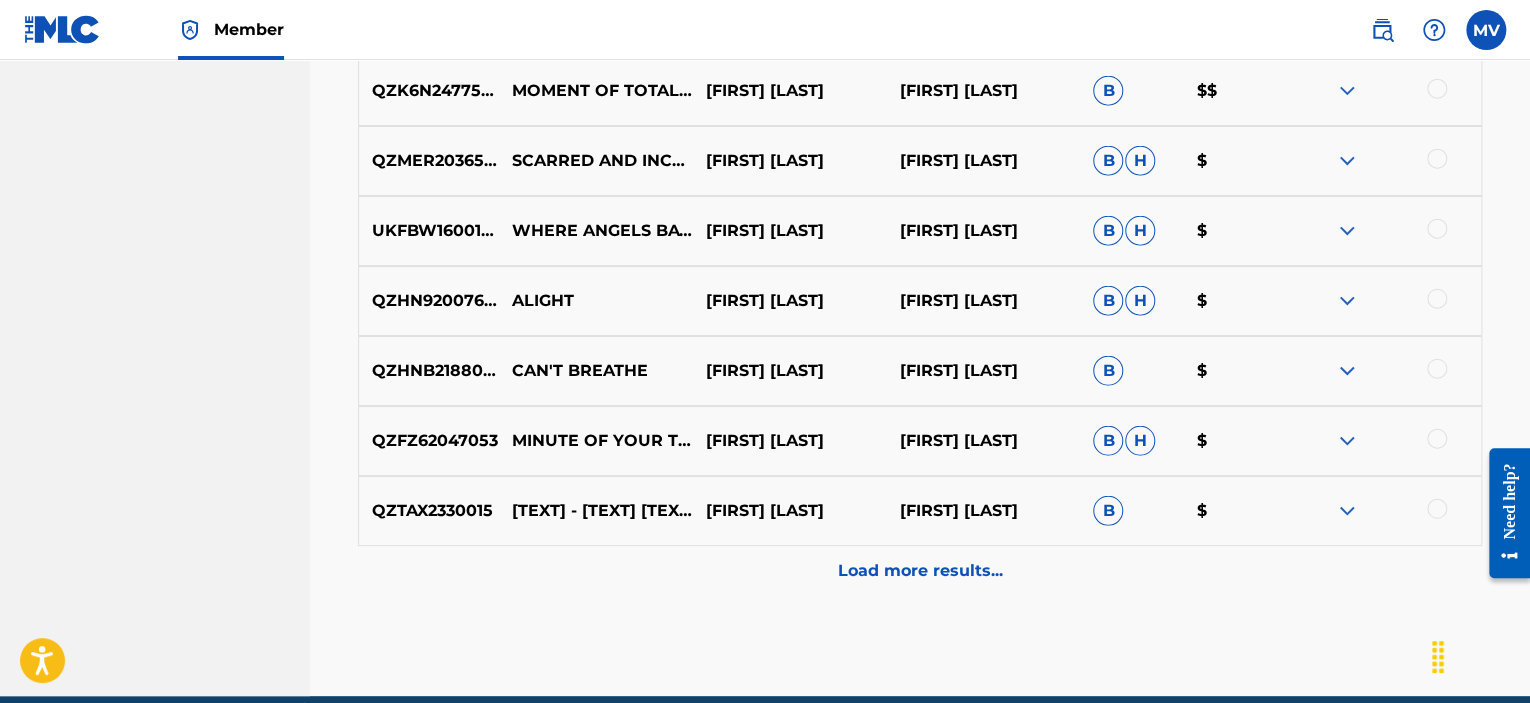 scroll, scrollTop: 2524, scrollLeft: 0, axis: vertical 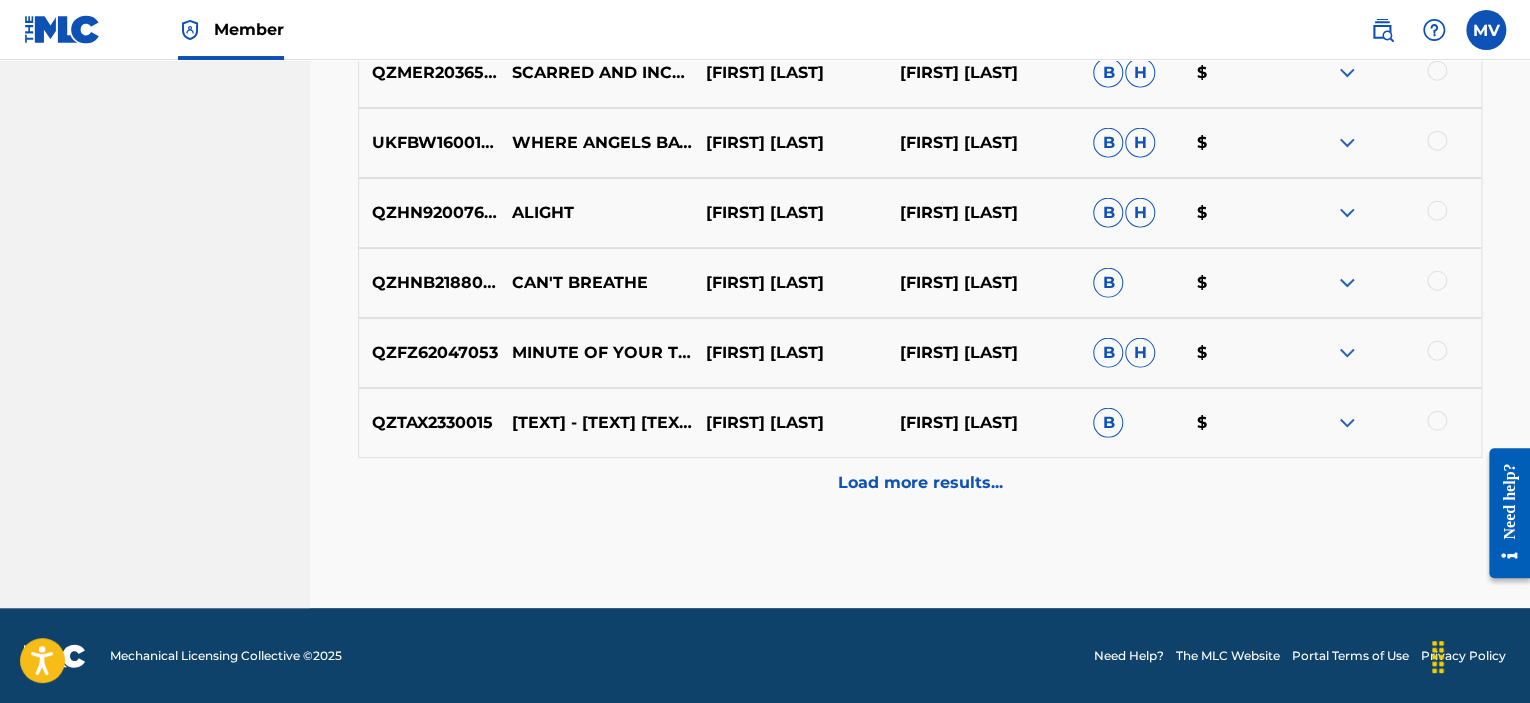 click at bounding box center [1347, 423] 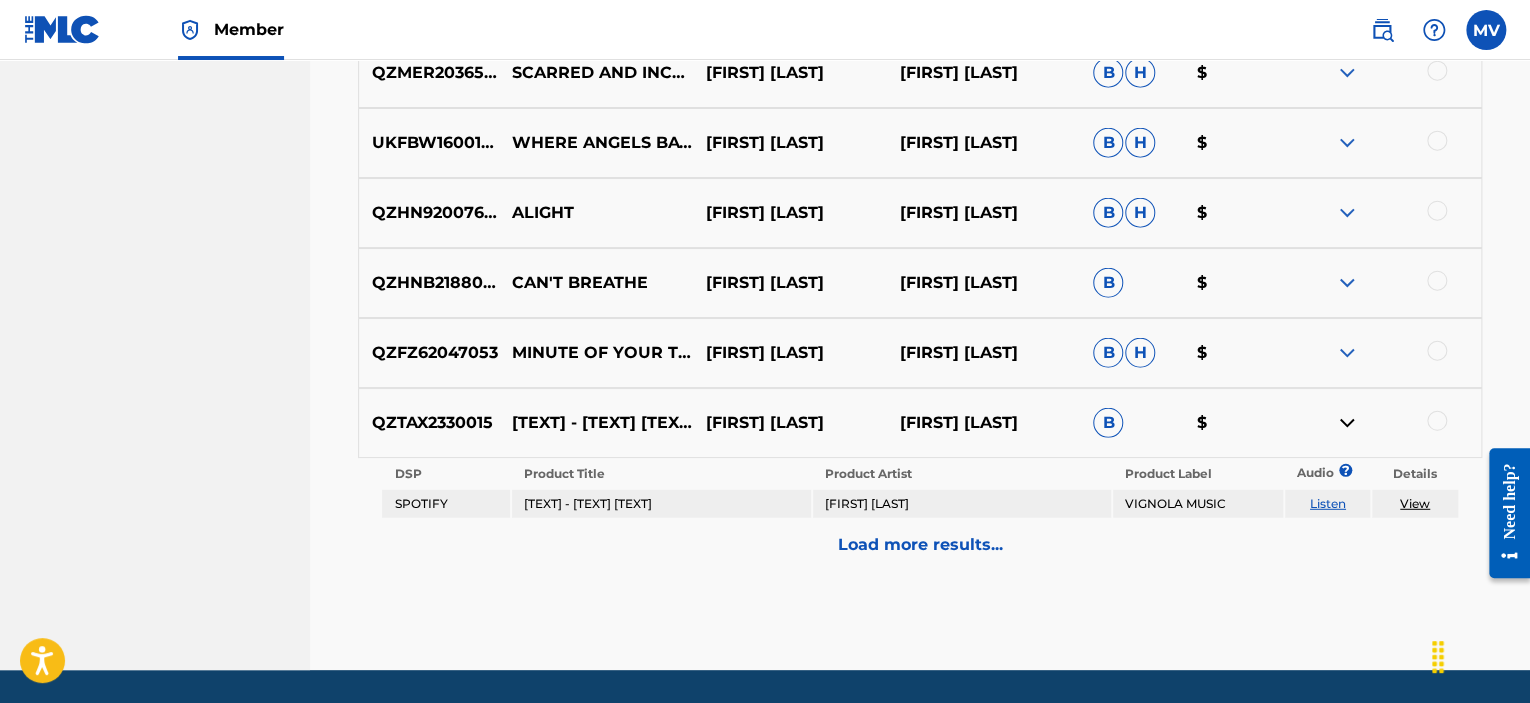 click on "Load more results..." at bounding box center (920, 545) 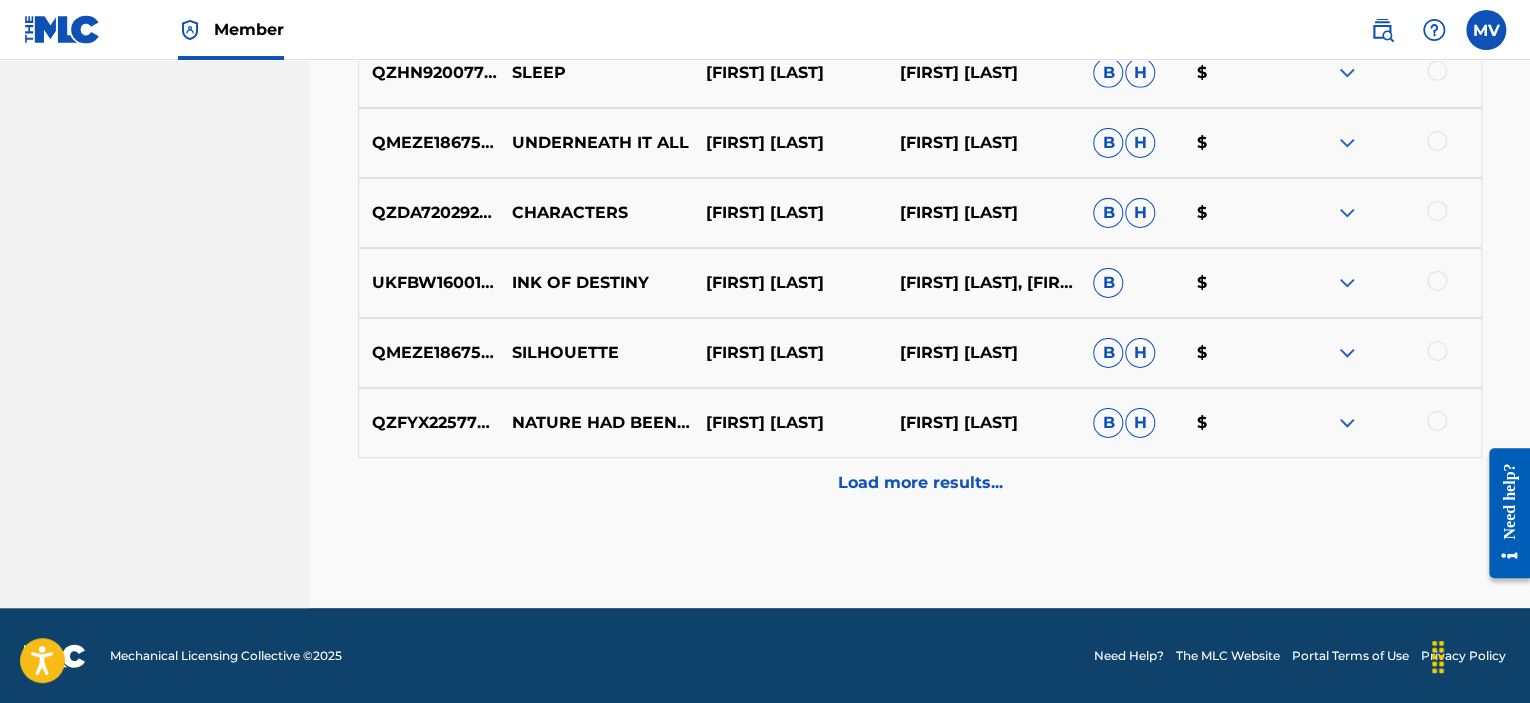 click on "Load more results..." at bounding box center [920, 483] 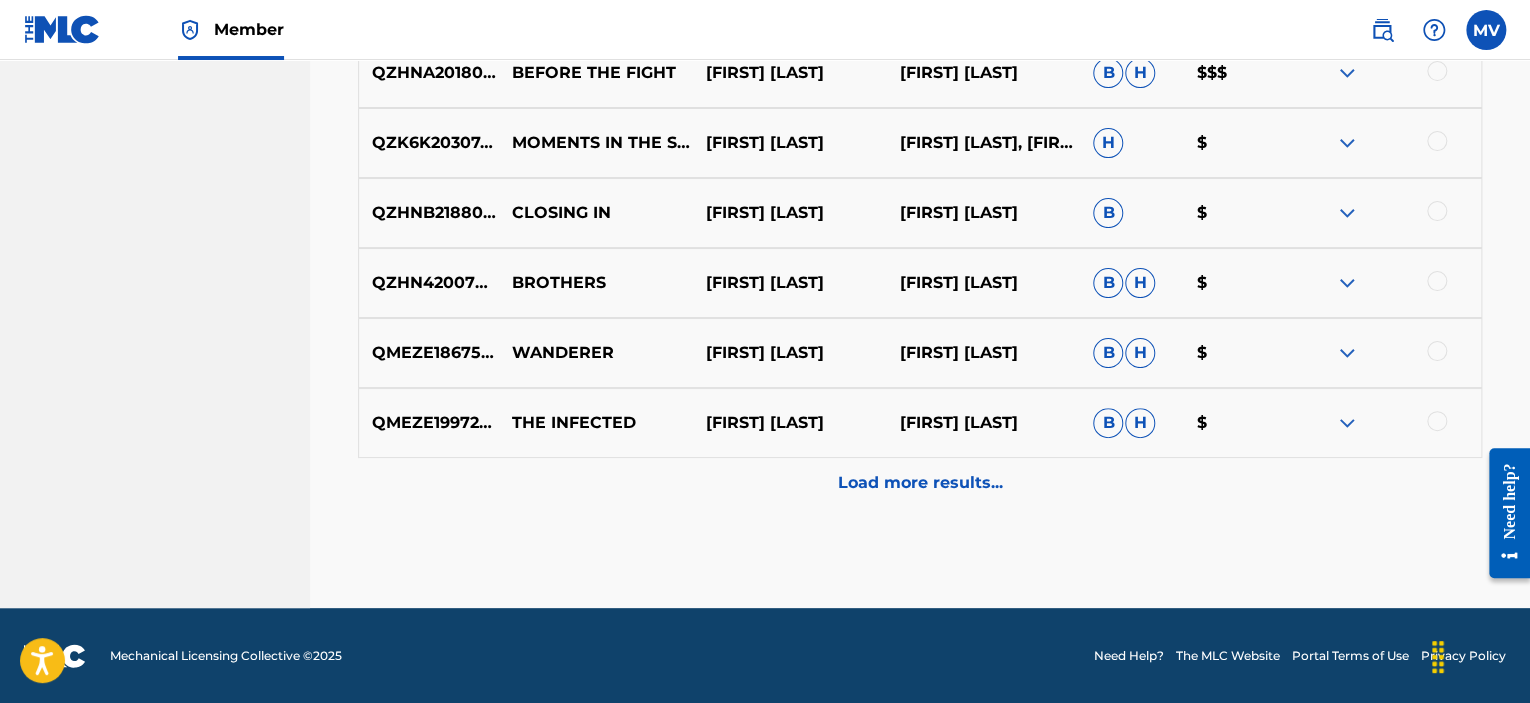 click on "Load more results..." at bounding box center [920, 483] 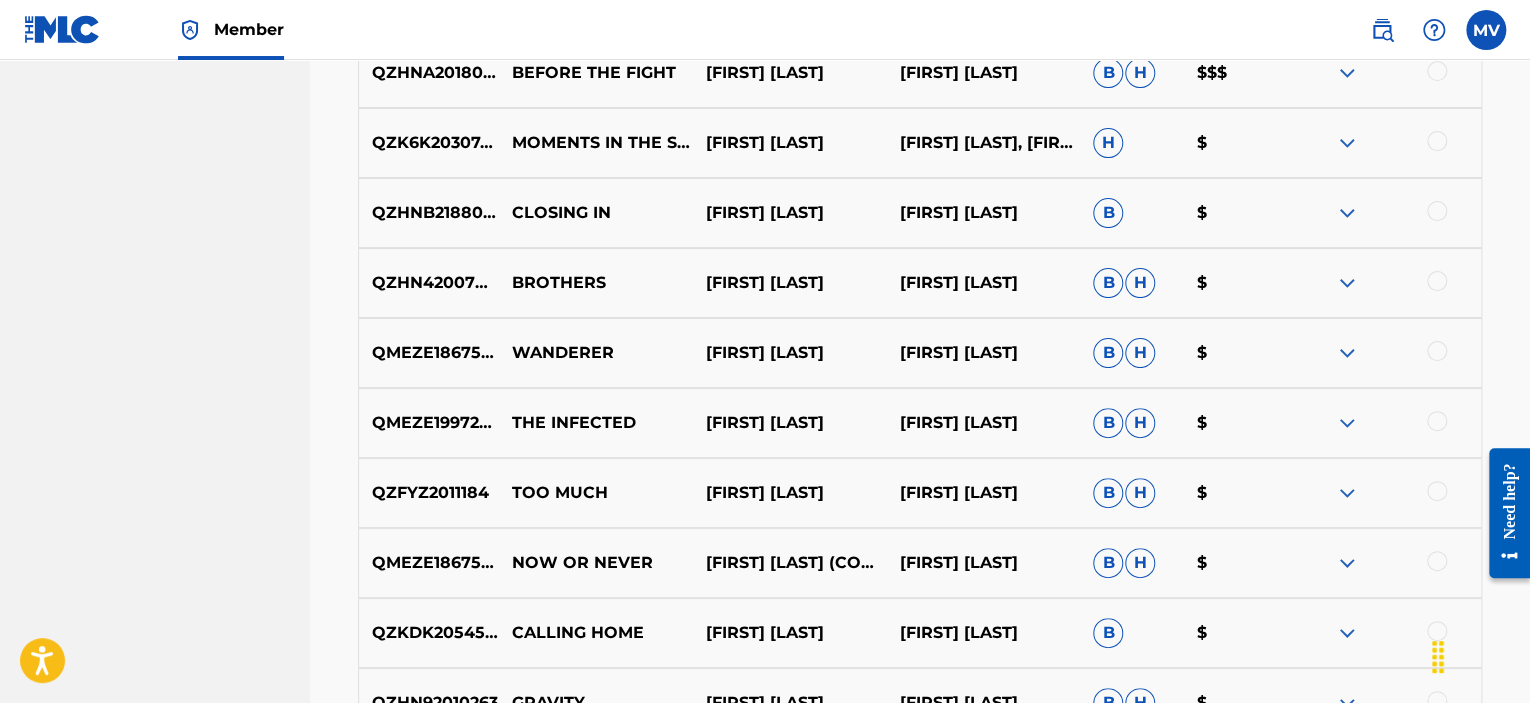 scroll, scrollTop: 4624, scrollLeft: 0, axis: vertical 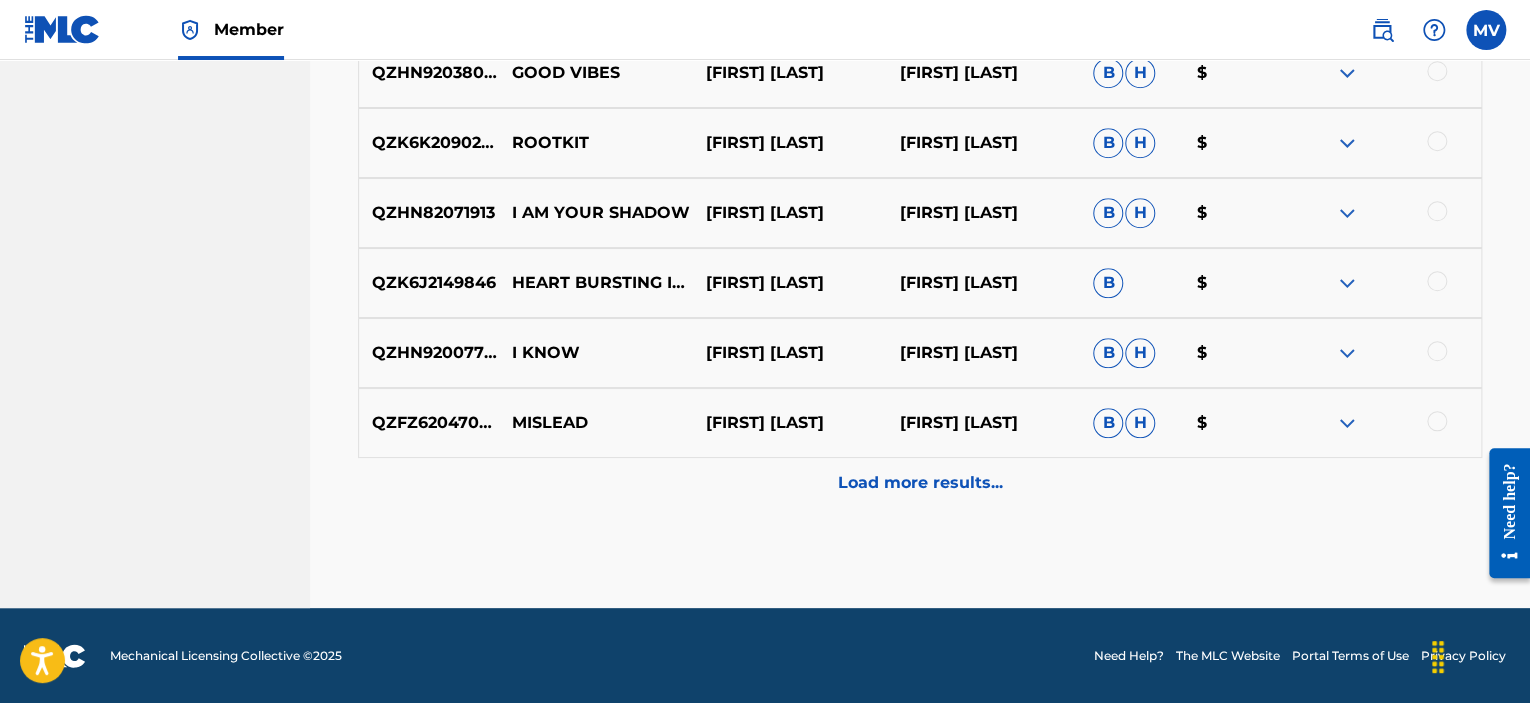 click on "Load more results..." at bounding box center [920, 483] 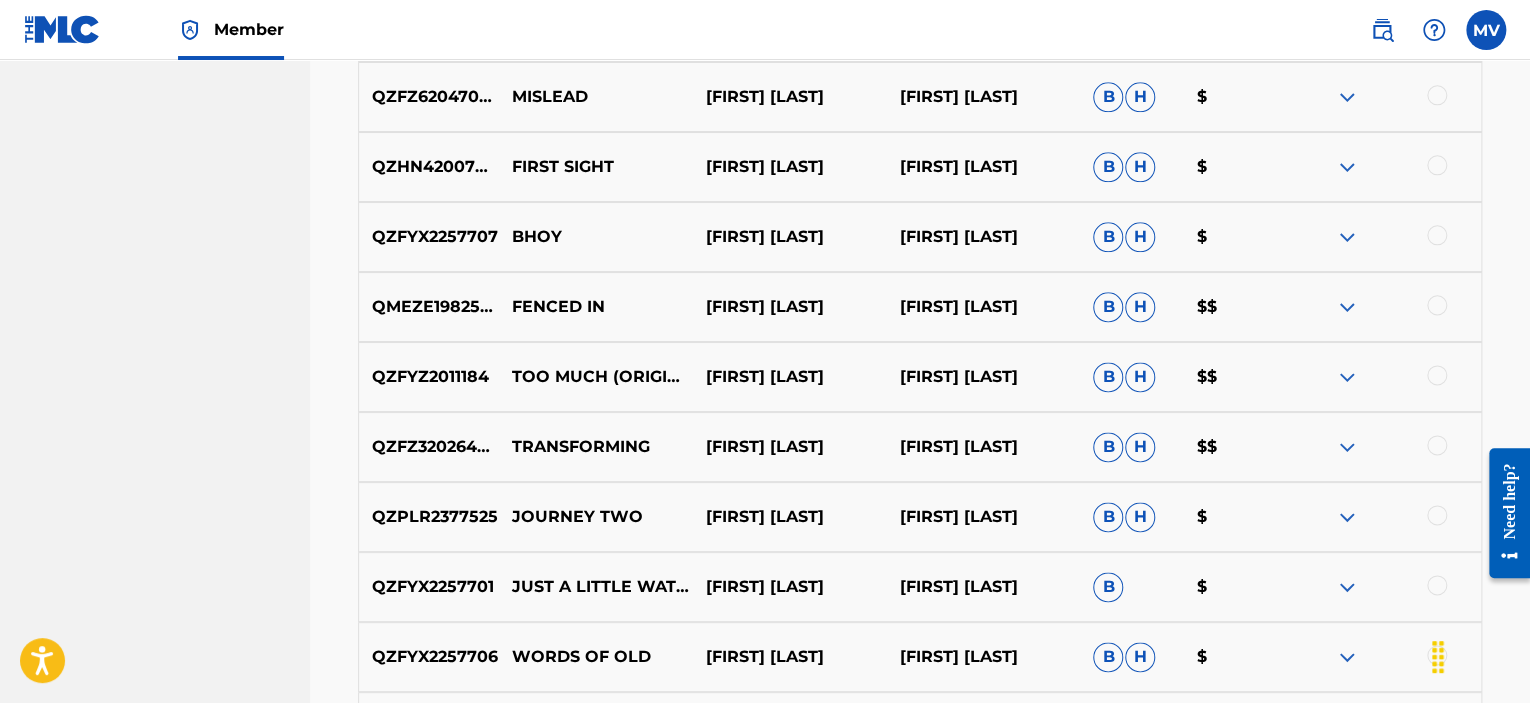 scroll, scrollTop: 5324, scrollLeft: 0, axis: vertical 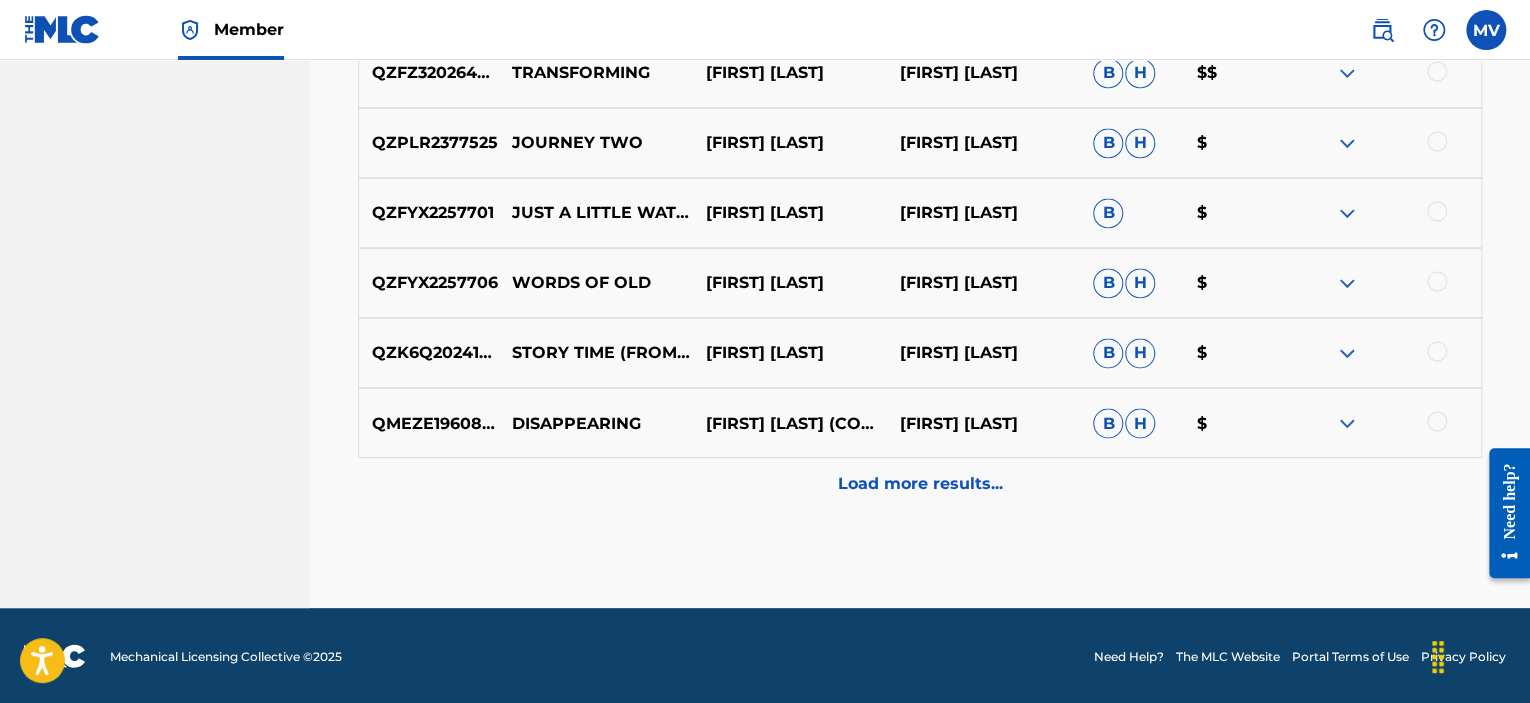 click on "Load more results..." at bounding box center [920, 483] 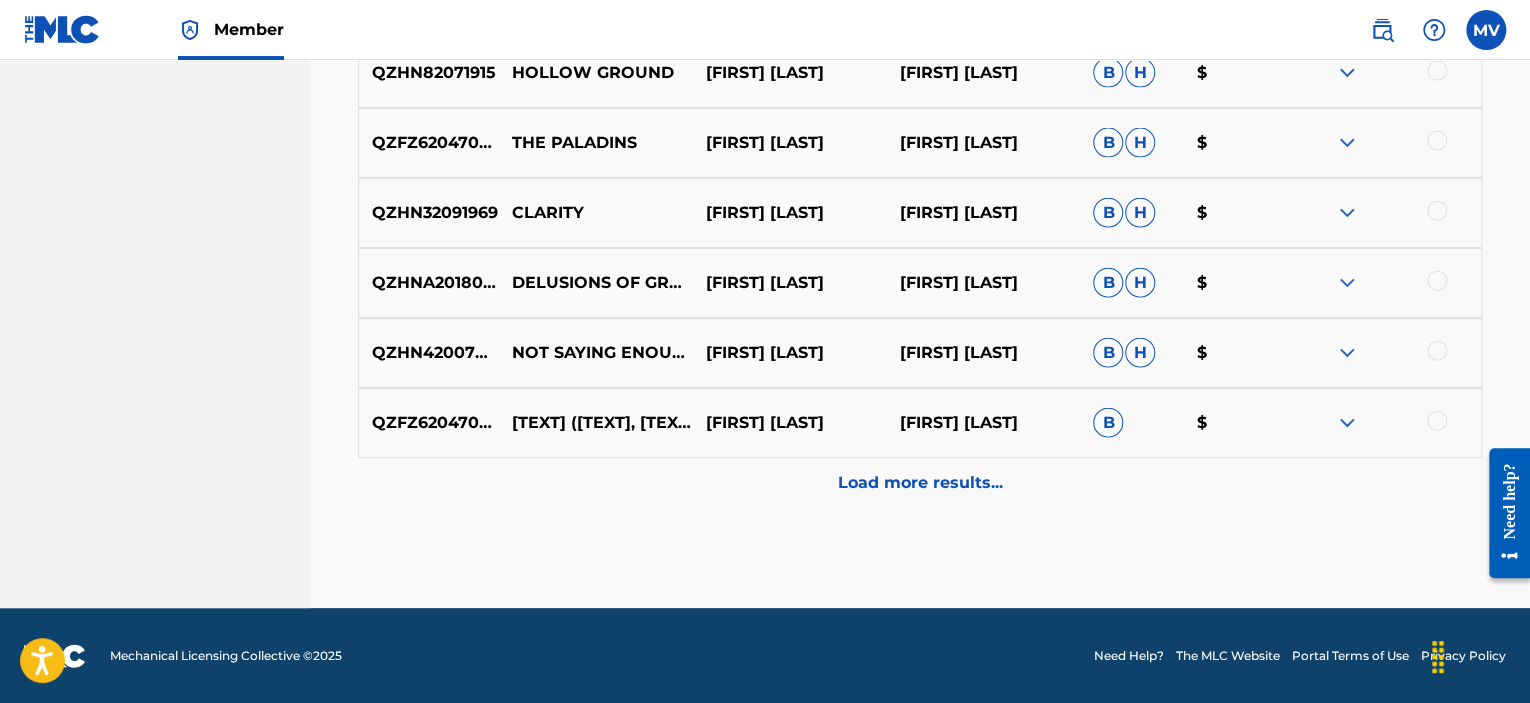 click on "Load more results..." at bounding box center [920, 483] 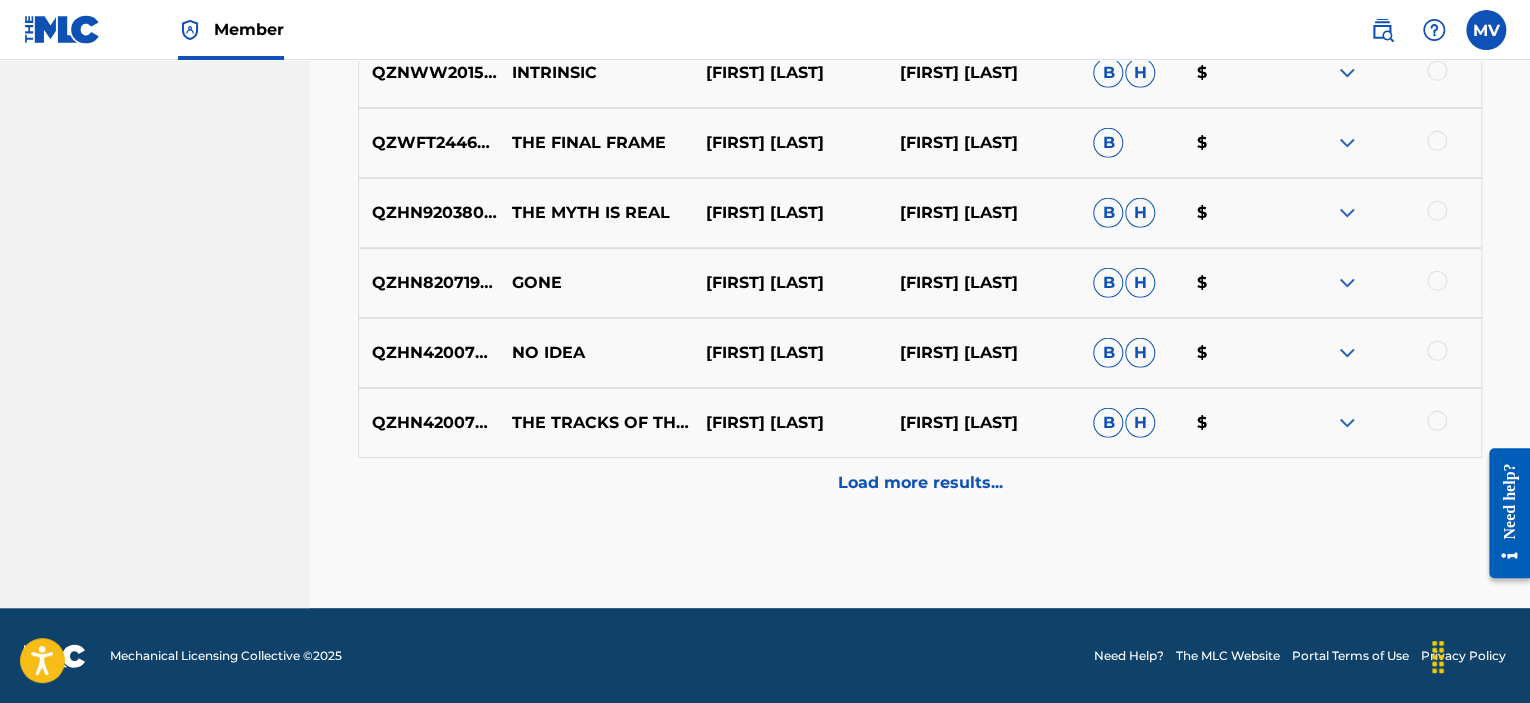 click on "Load more results..." at bounding box center (920, 483) 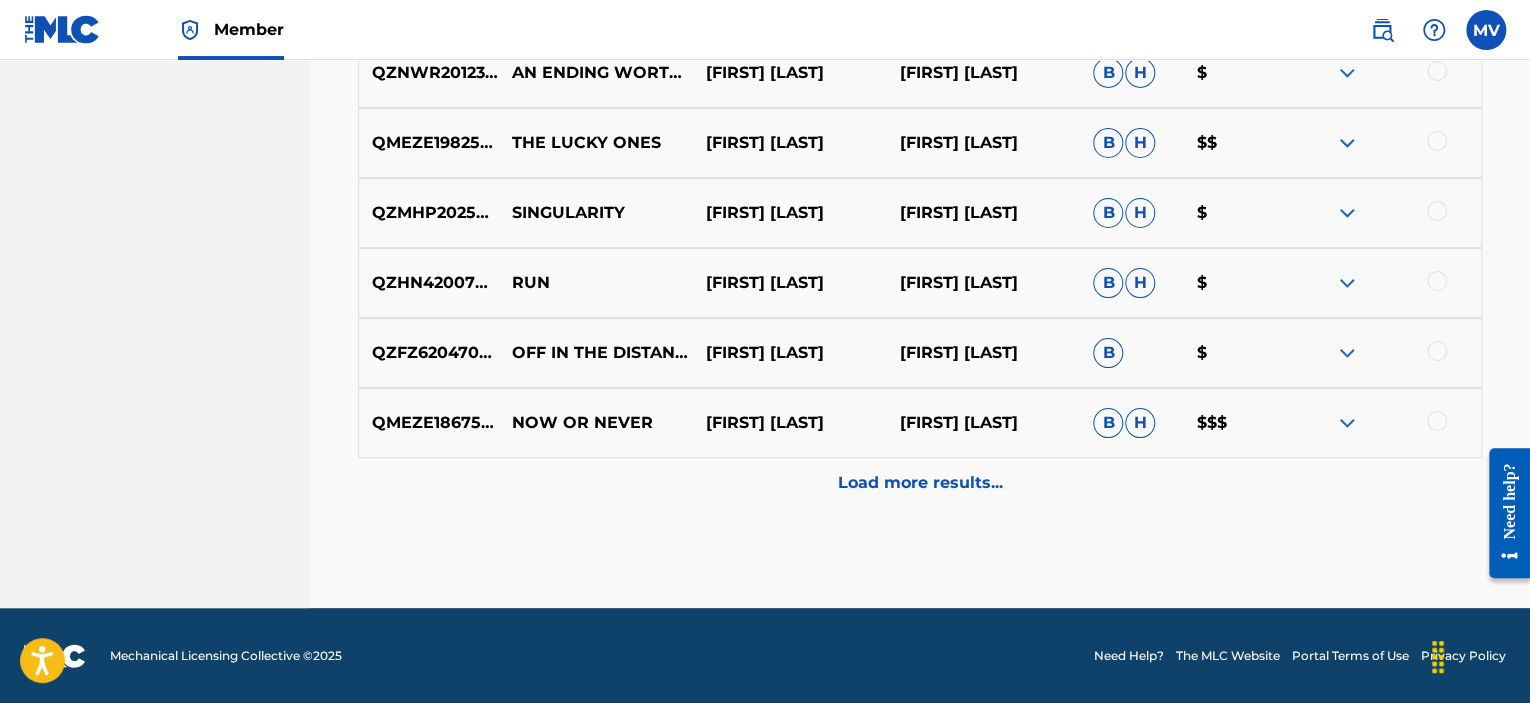 click on "Load more results..." at bounding box center [920, 483] 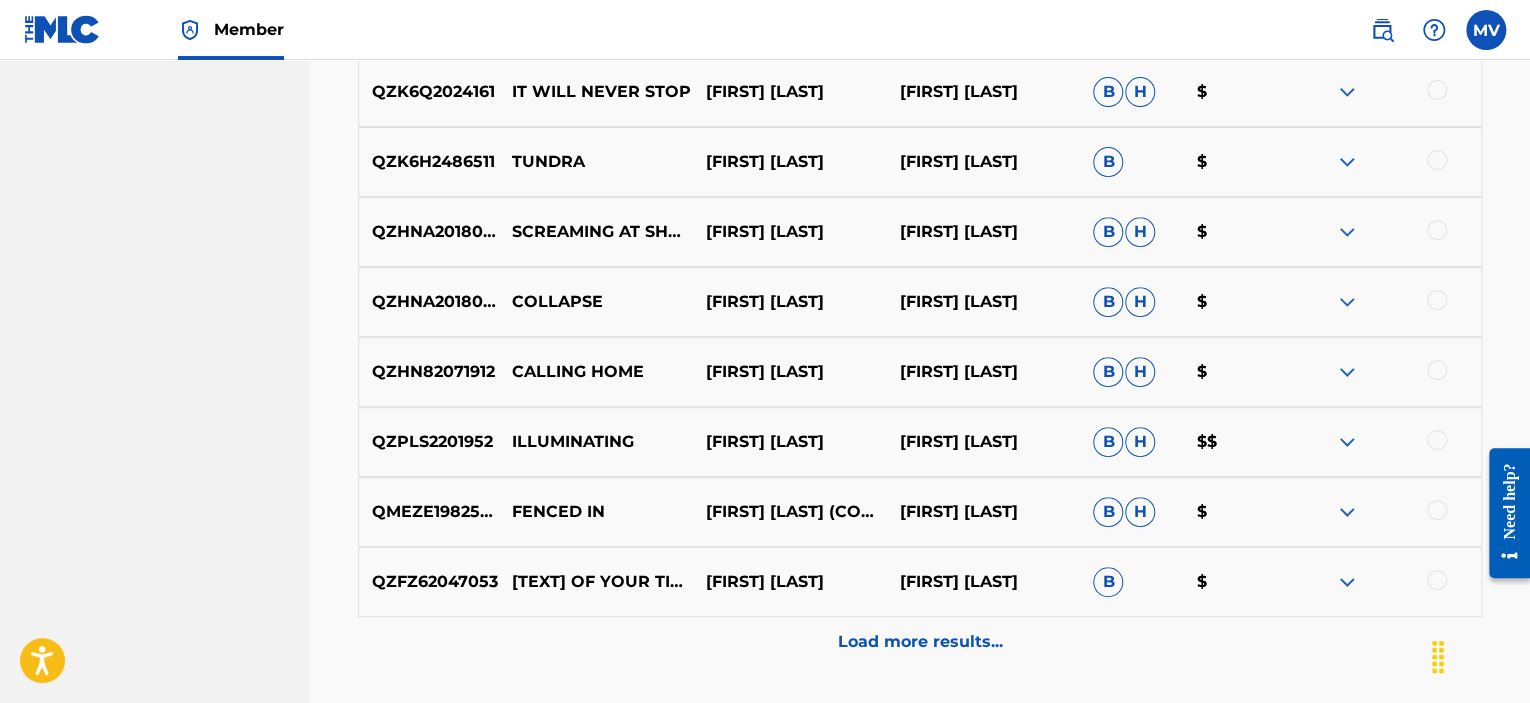 scroll, scrollTop: 8124, scrollLeft: 0, axis: vertical 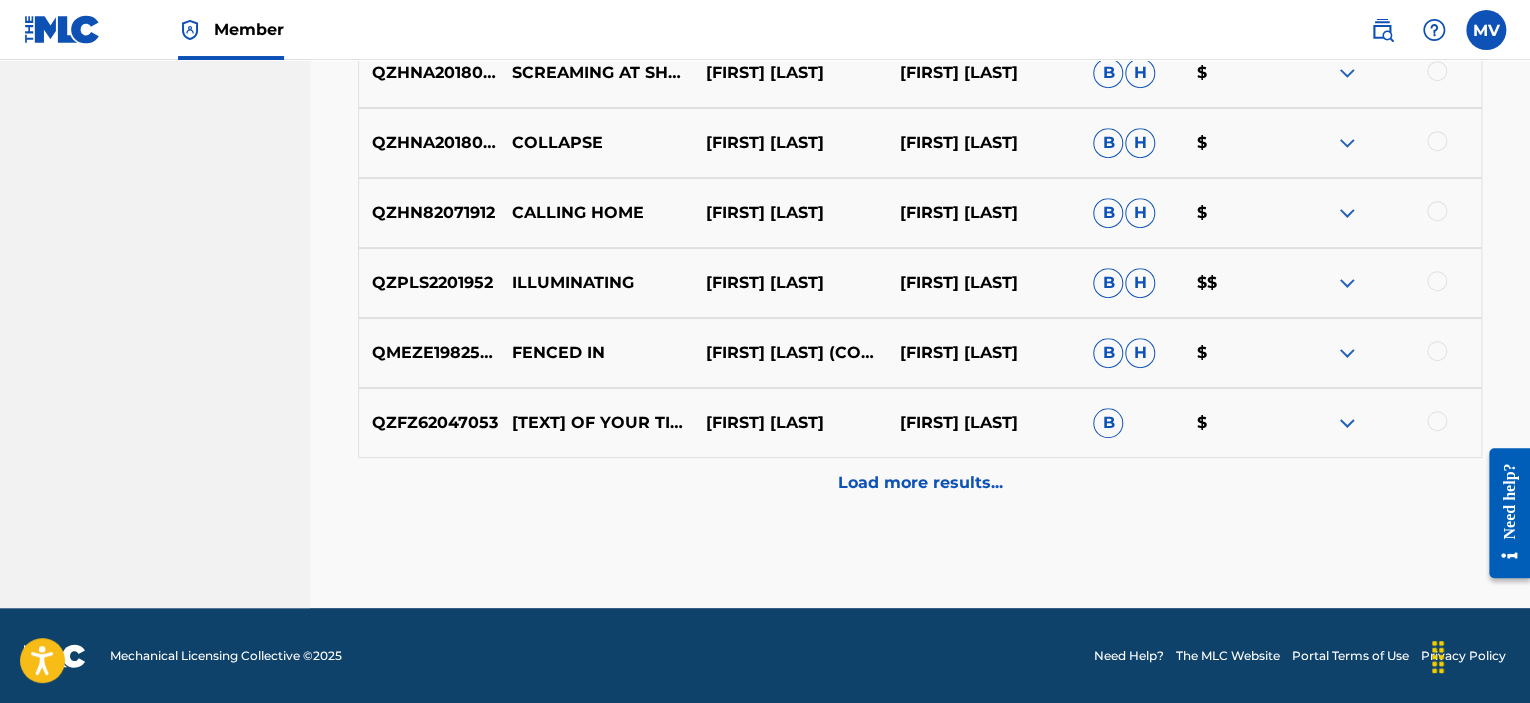 click on "Load more results..." at bounding box center [920, 483] 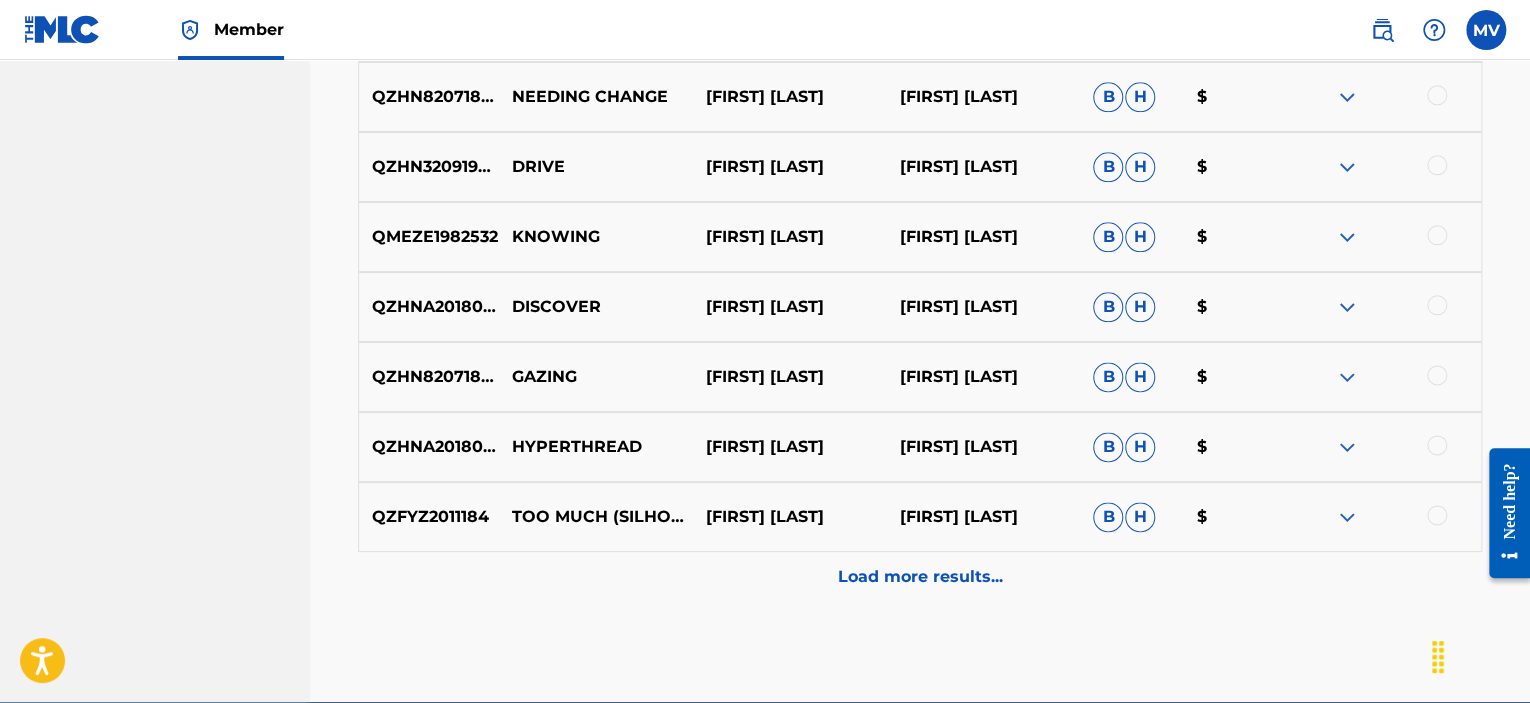 scroll, scrollTop: 8824, scrollLeft: 0, axis: vertical 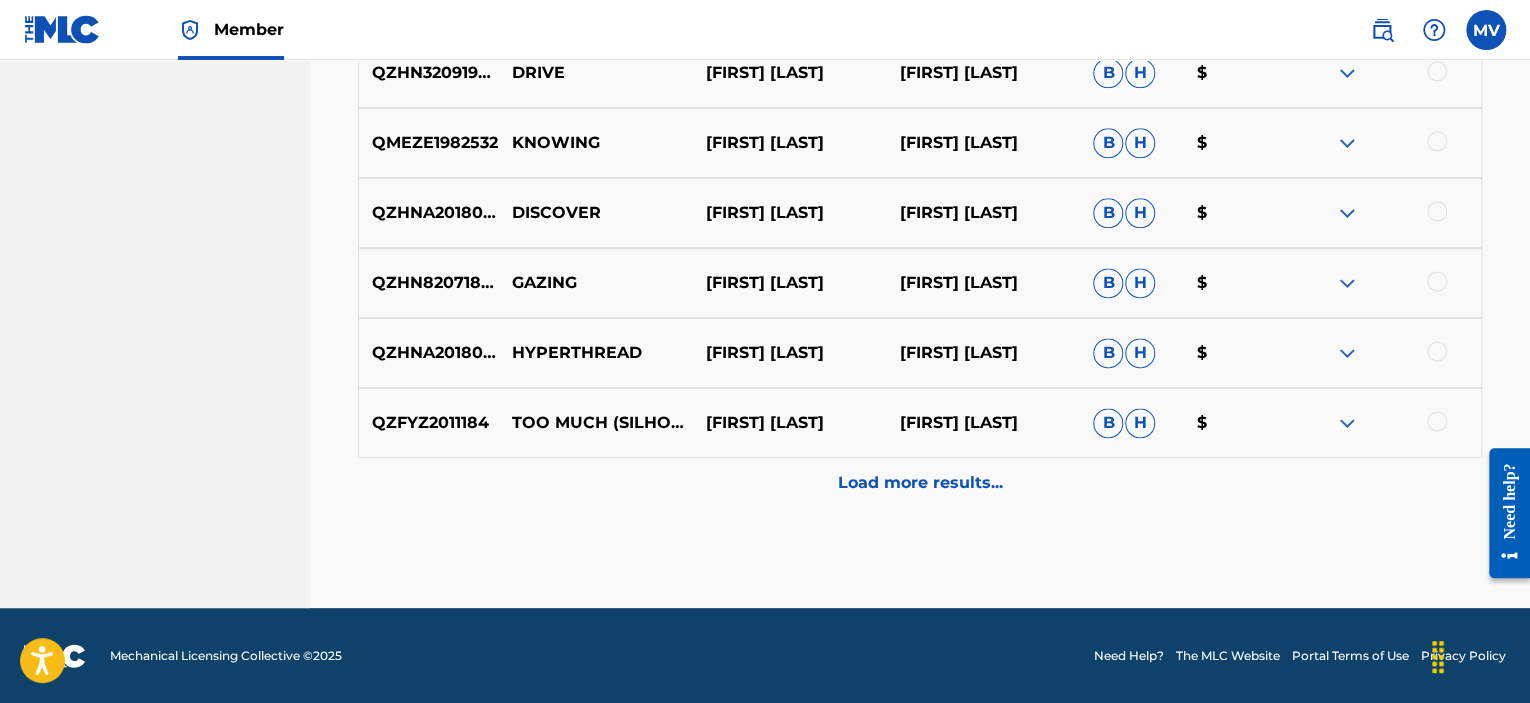 click on "Load more results..." at bounding box center [920, 483] 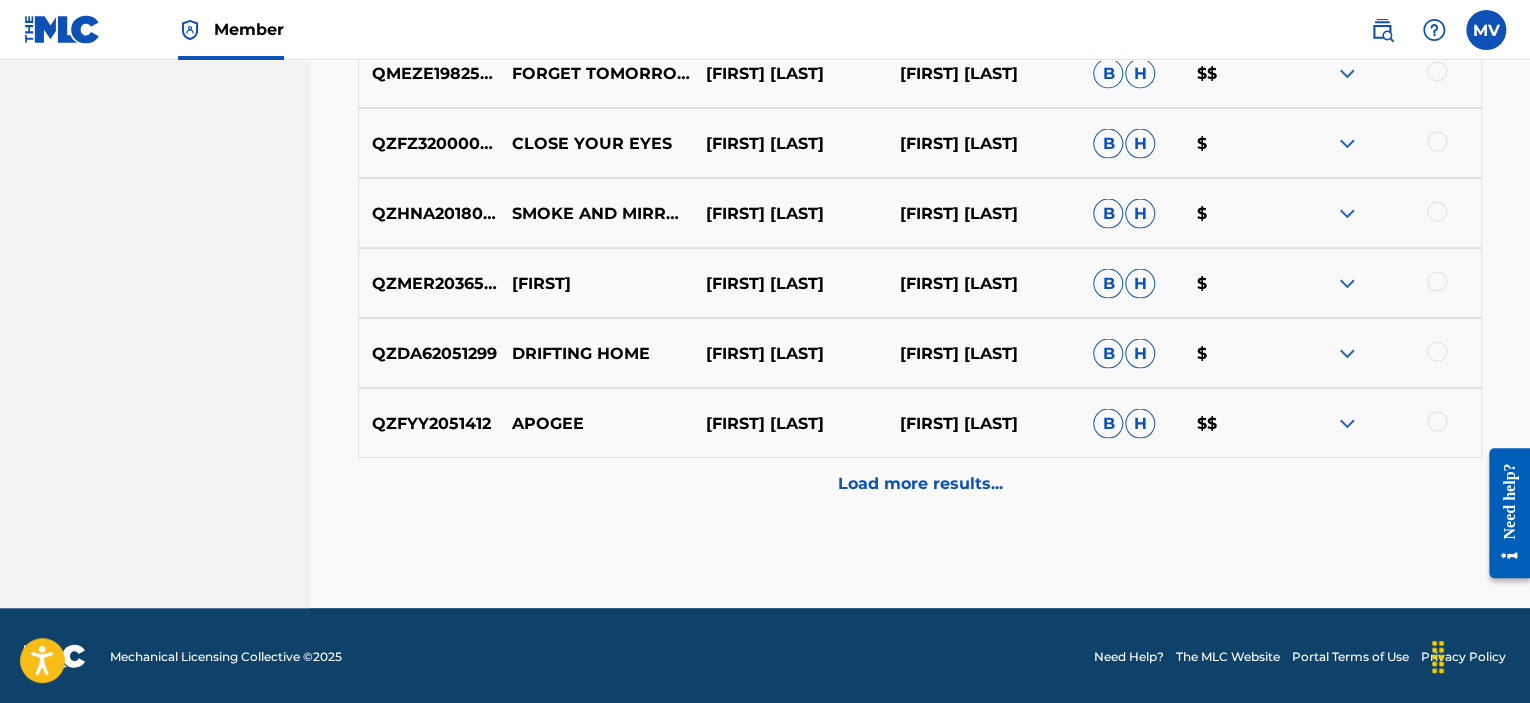 click on "Load more results..." at bounding box center [920, 483] 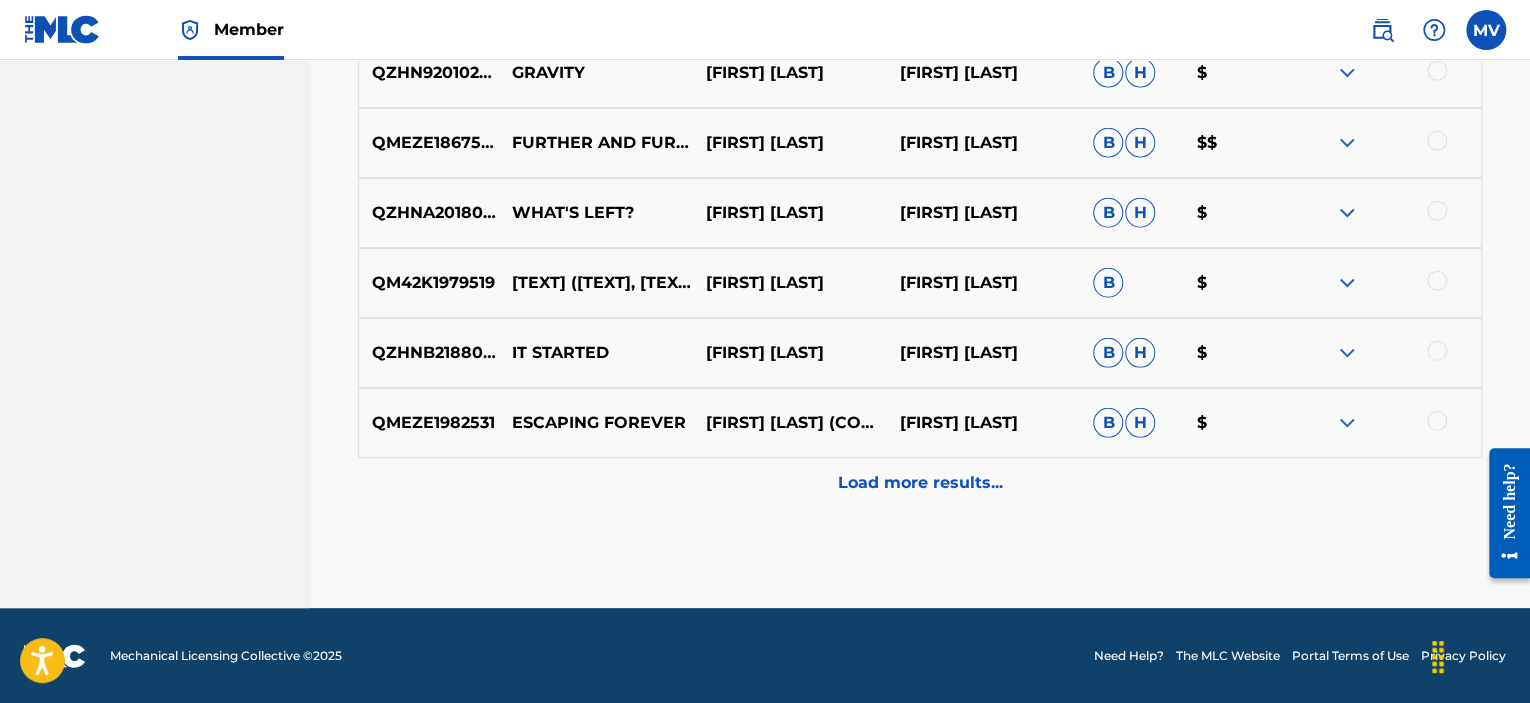 click on "Load more results..." at bounding box center [920, 483] 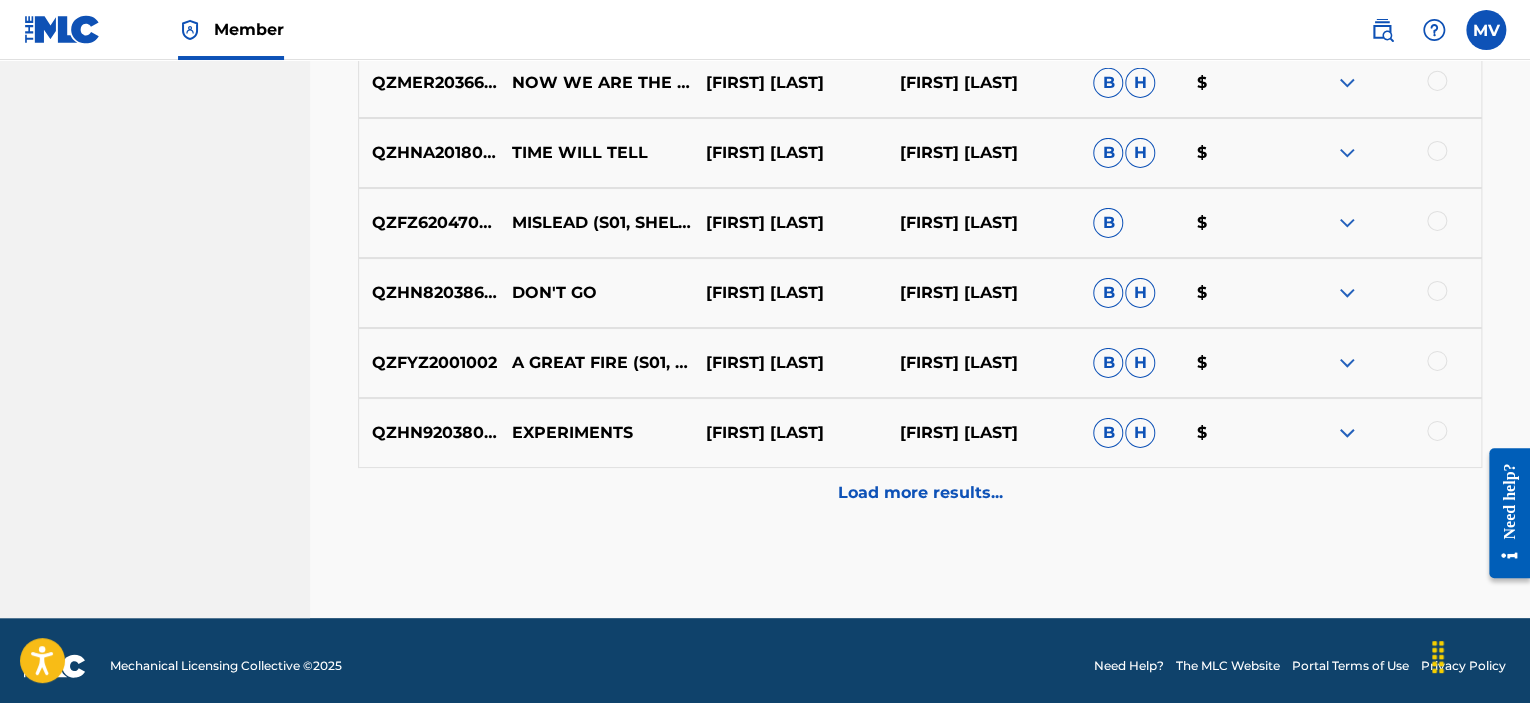 scroll, scrollTop: 10924, scrollLeft: 0, axis: vertical 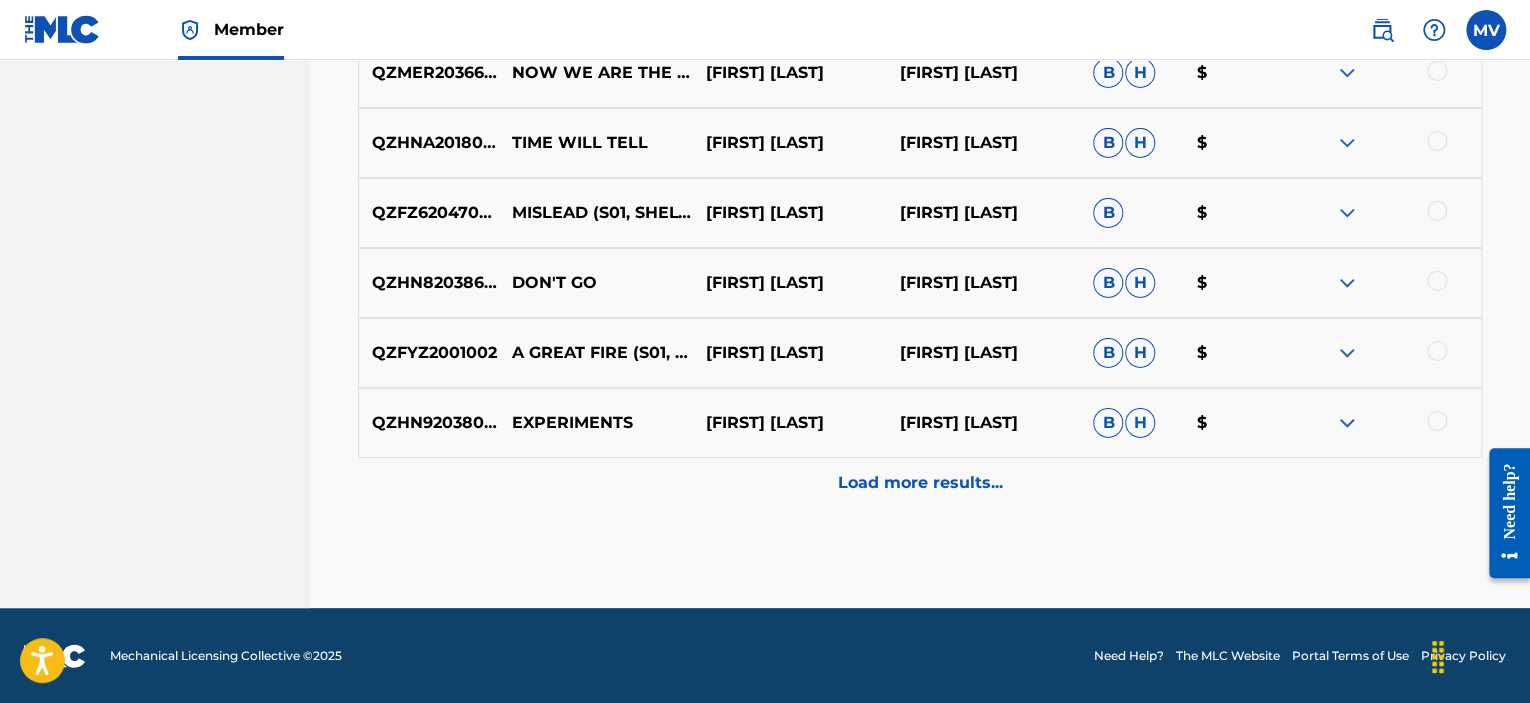 click on "Load more results..." at bounding box center (920, 483) 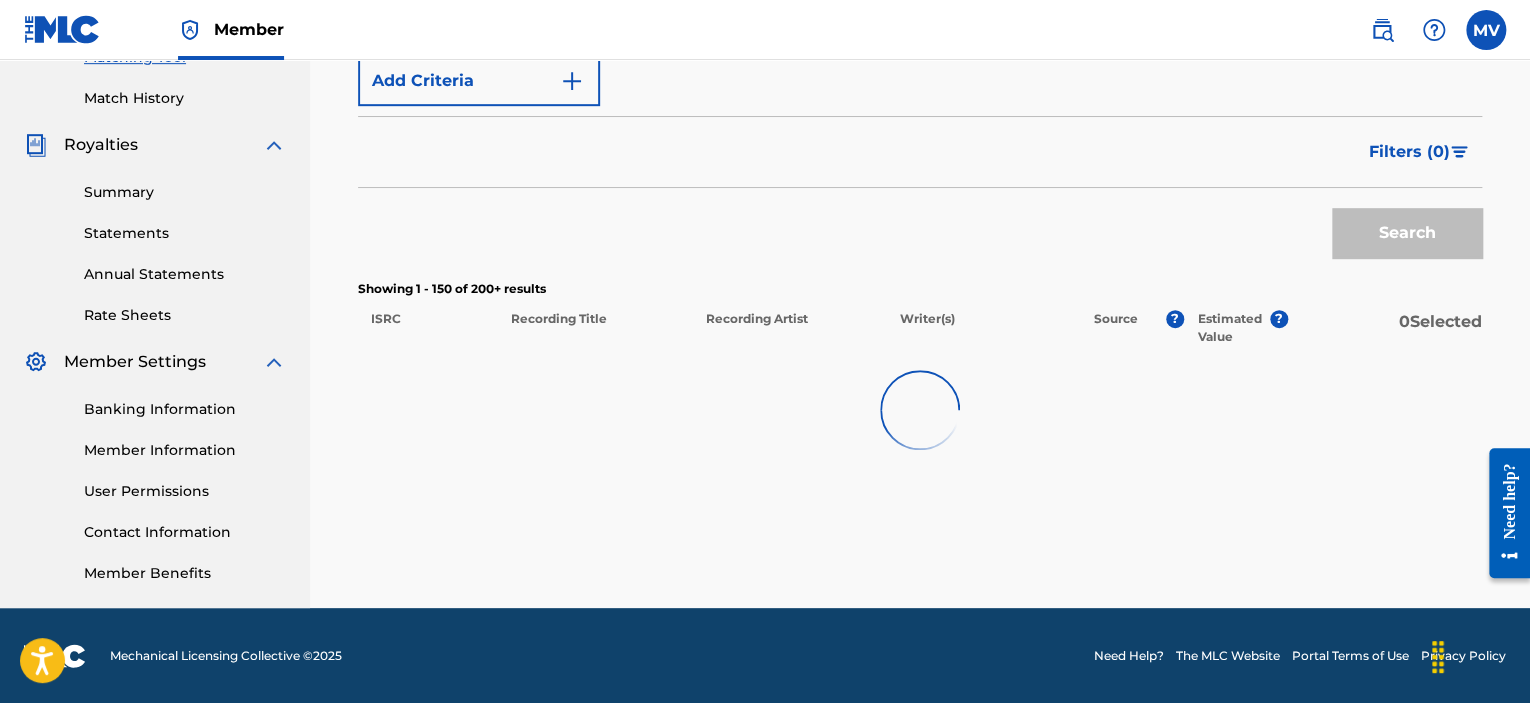 scroll, scrollTop: 10924, scrollLeft: 0, axis: vertical 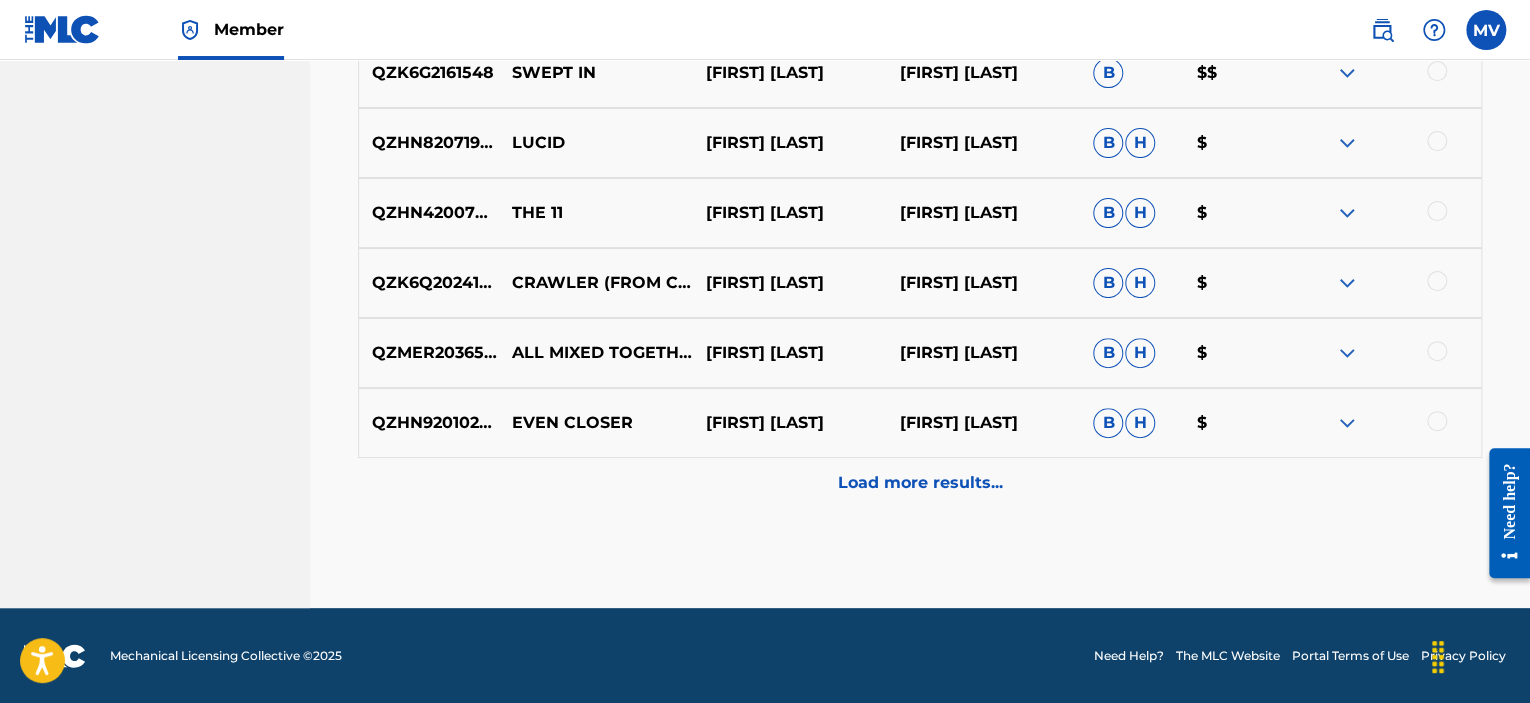 click on "Load more results..." at bounding box center [920, 483] 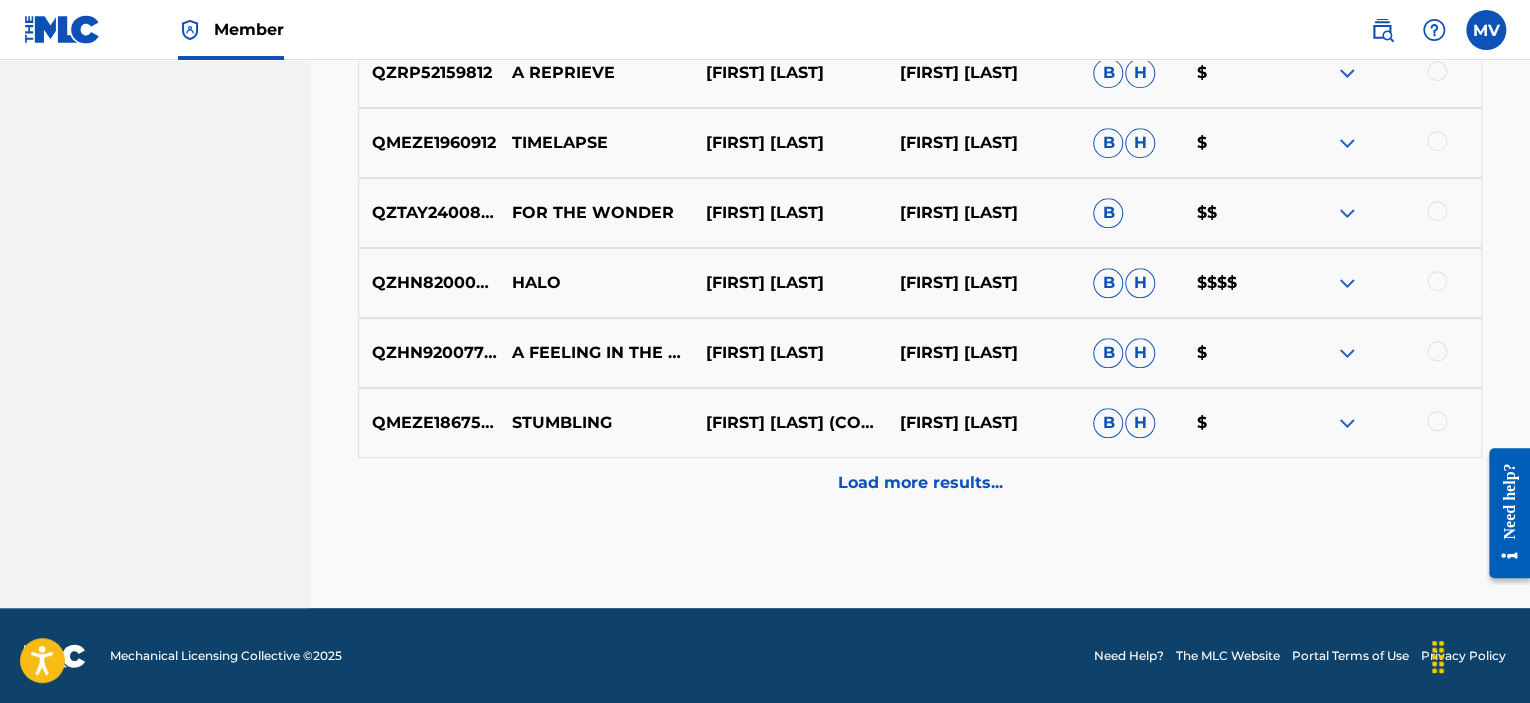 scroll, scrollTop: 12324, scrollLeft: 0, axis: vertical 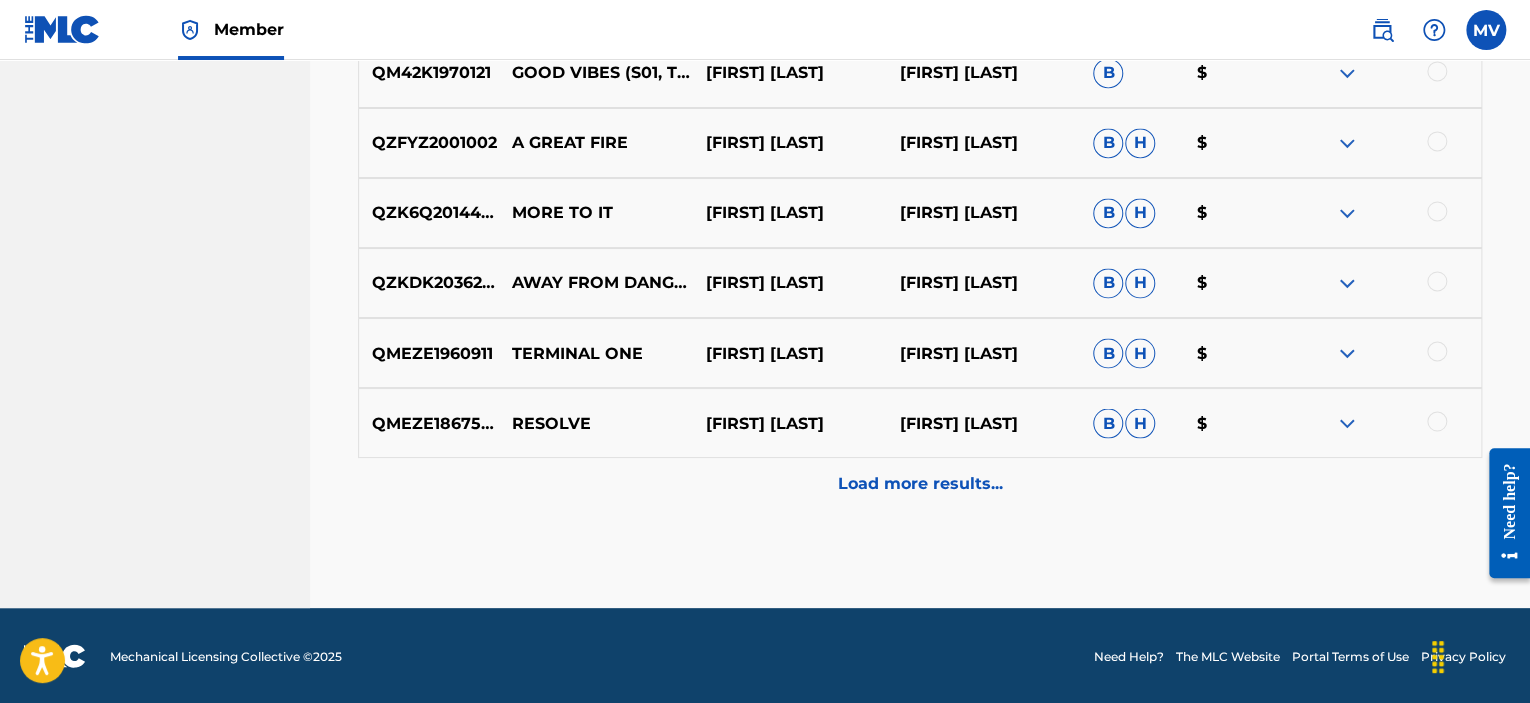 click on "Load more results..." at bounding box center [920, 483] 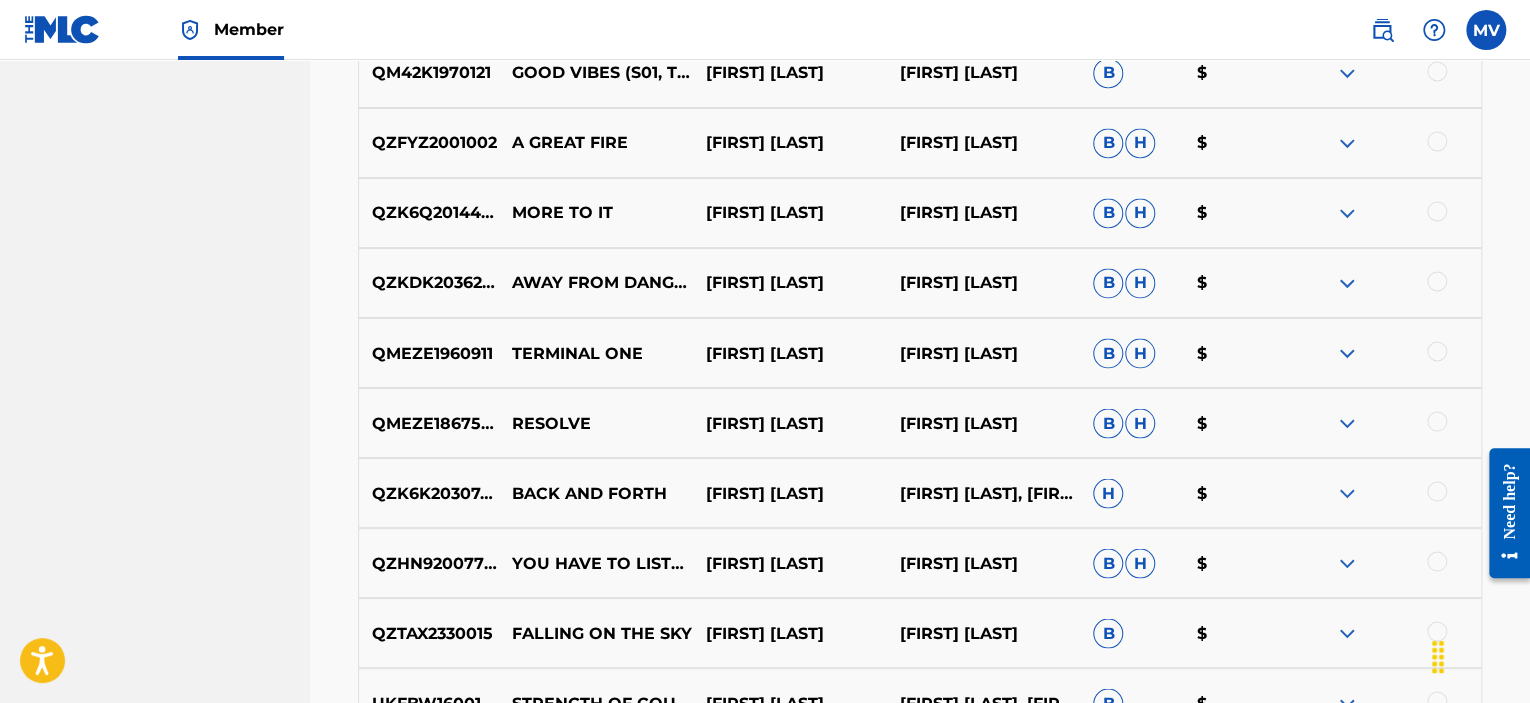 scroll, scrollTop: 13724, scrollLeft: 0, axis: vertical 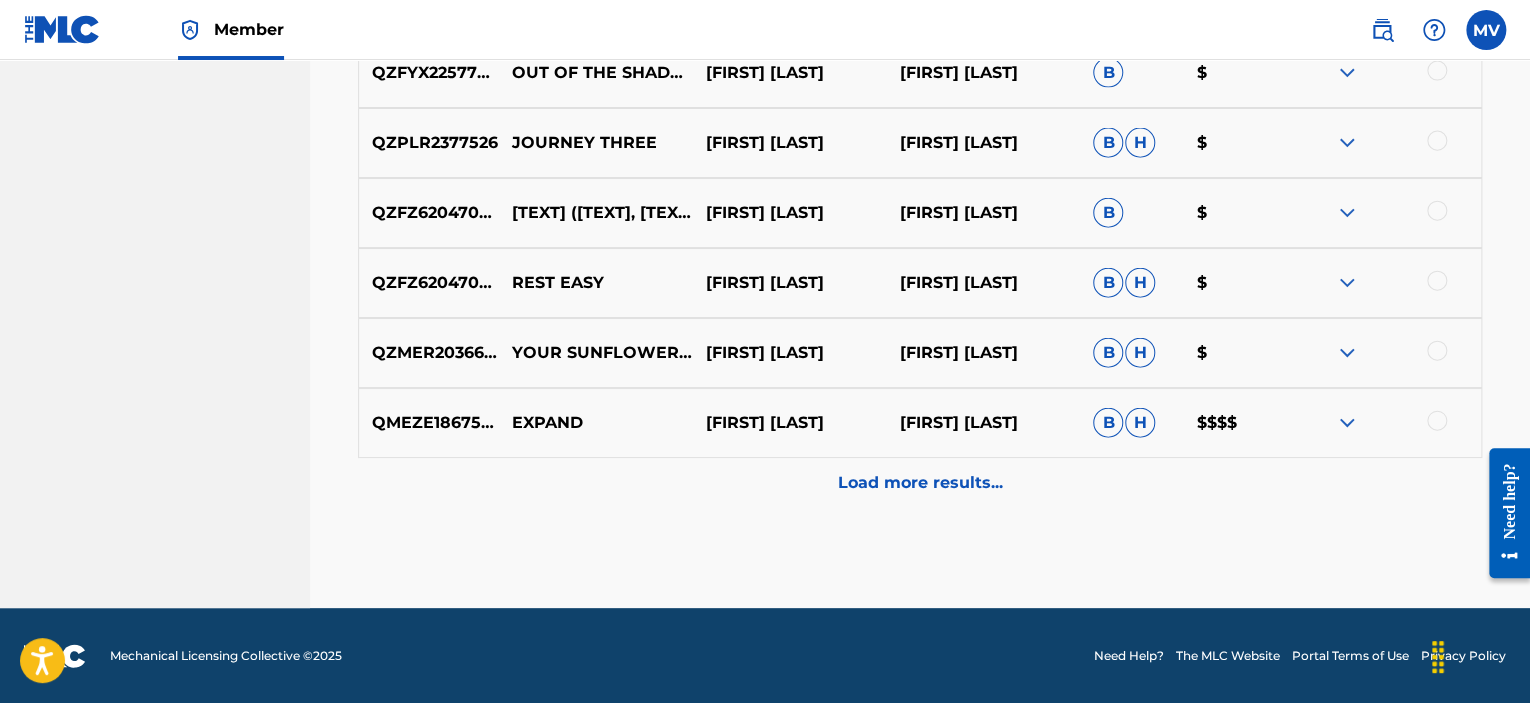 click on "Load more results..." at bounding box center [920, 483] 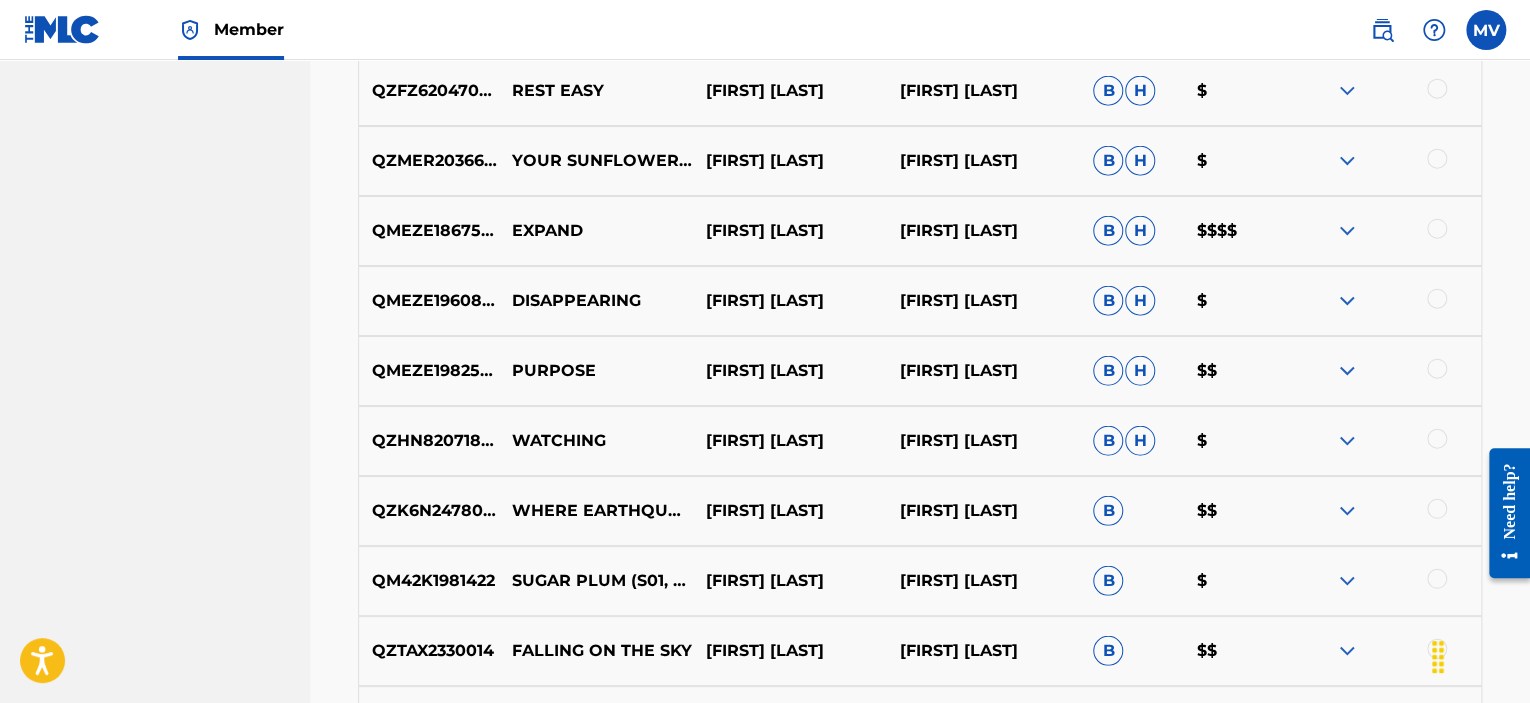 scroll, scrollTop: 13924, scrollLeft: 0, axis: vertical 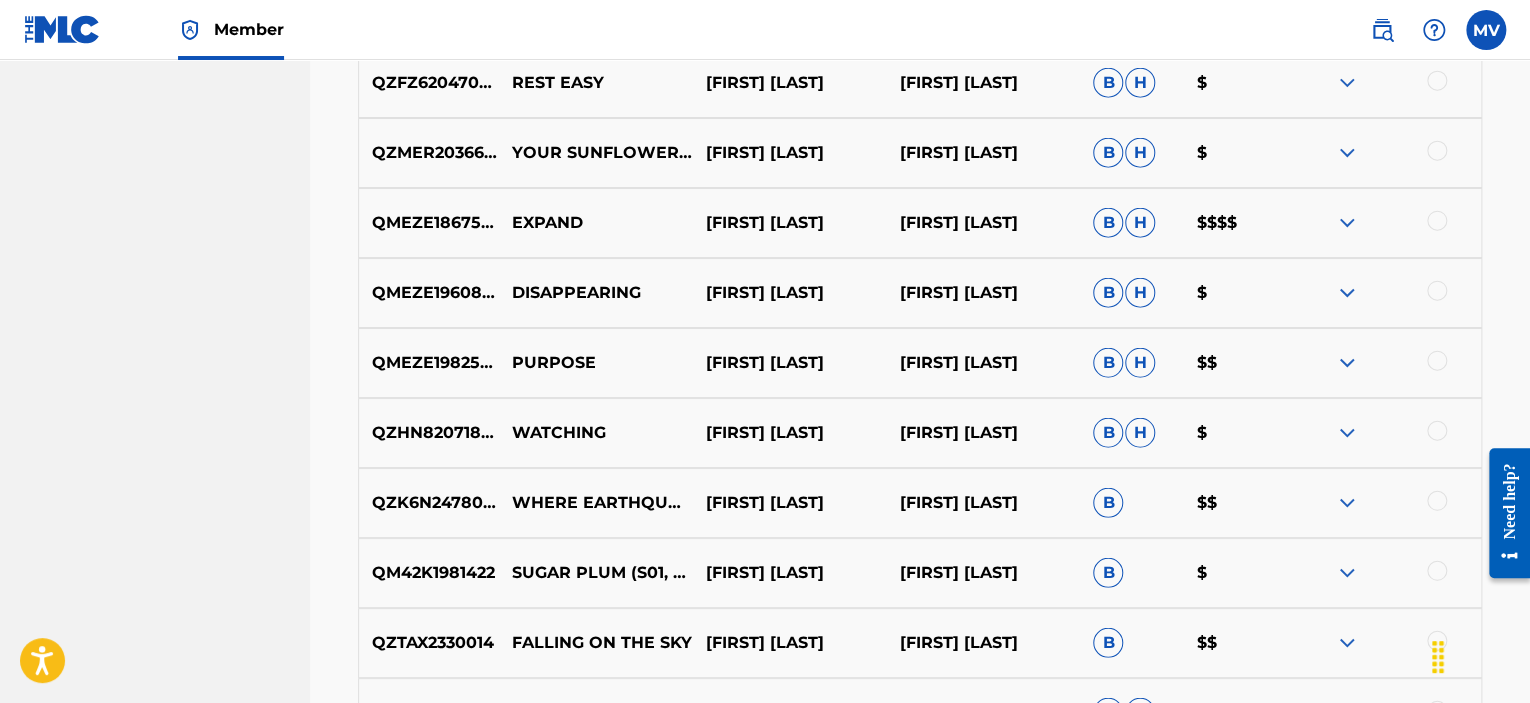 click at bounding box center [1347, 223] 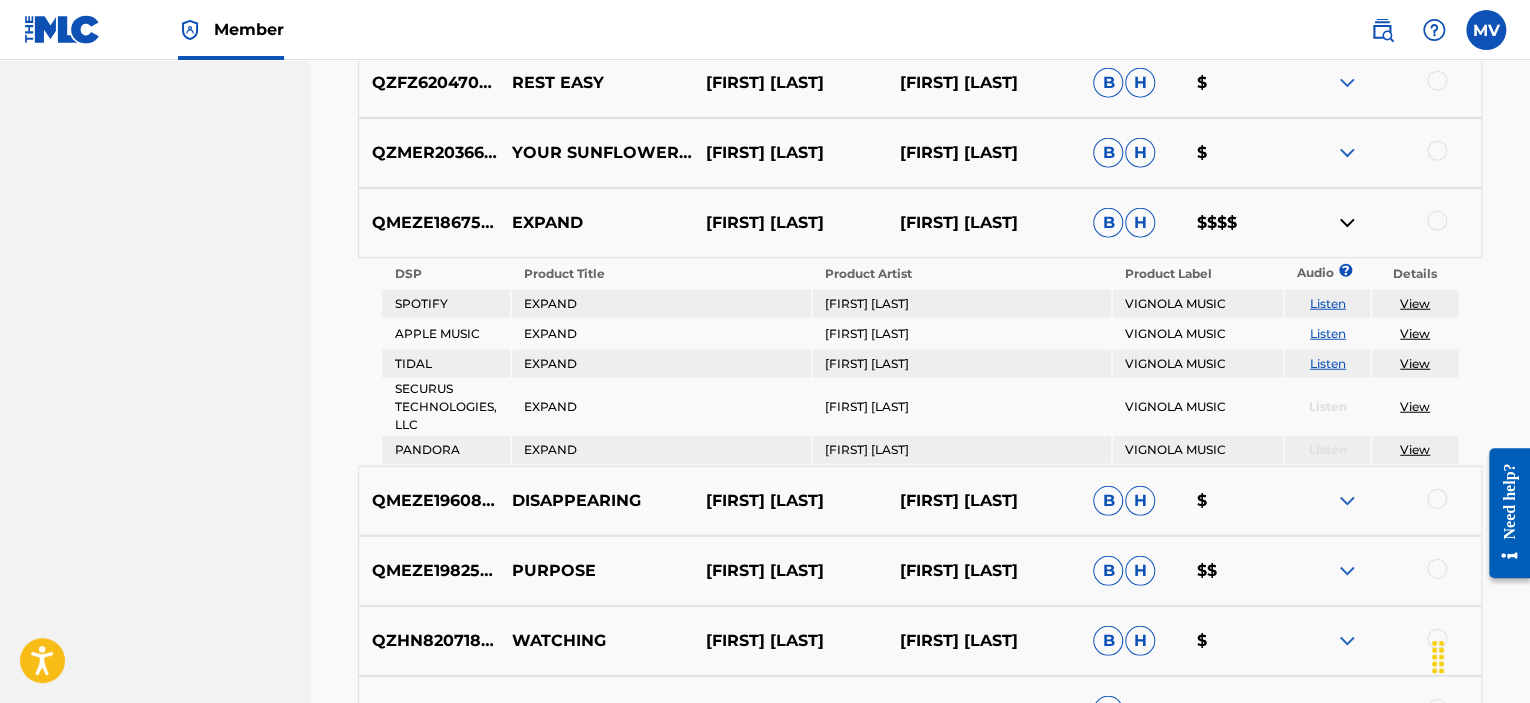 click at bounding box center (1347, 223) 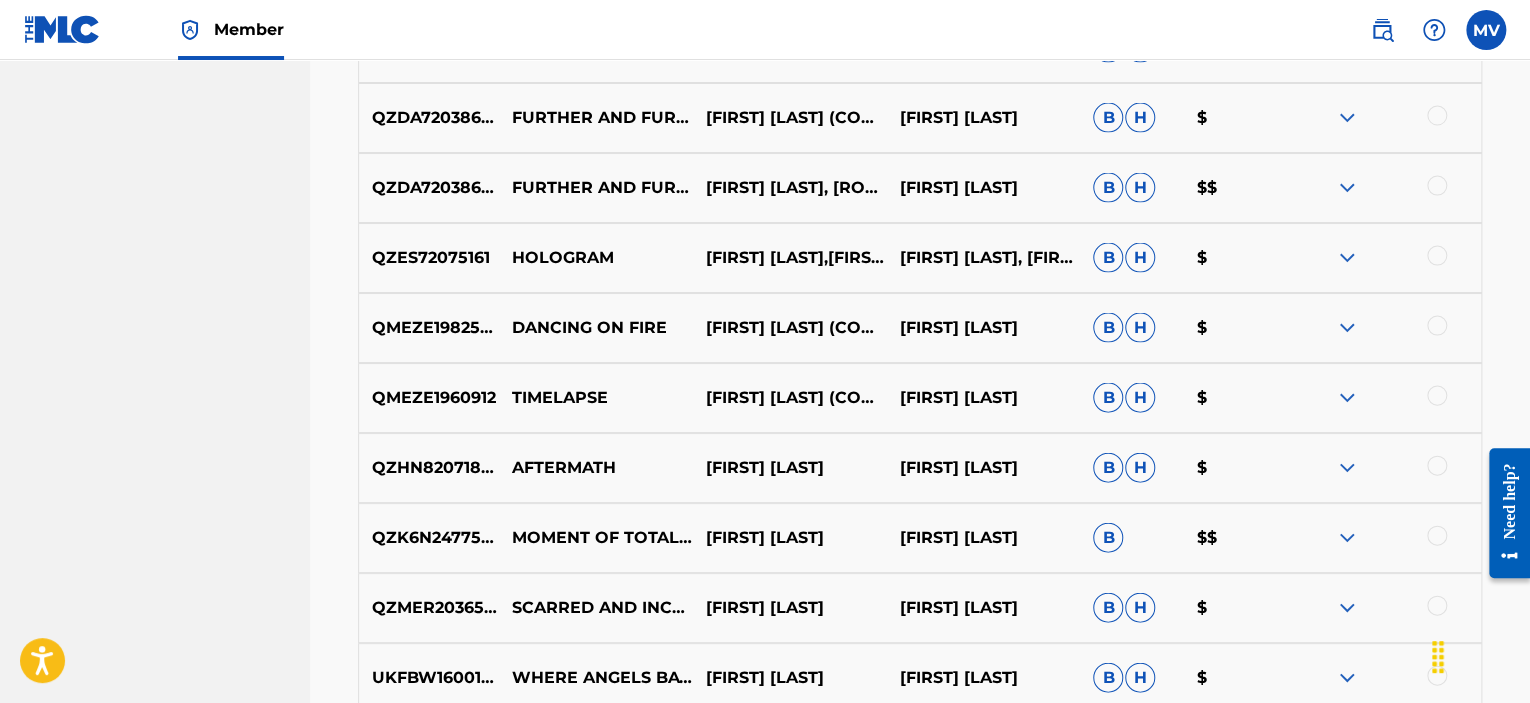 scroll, scrollTop: 1732, scrollLeft: 0, axis: vertical 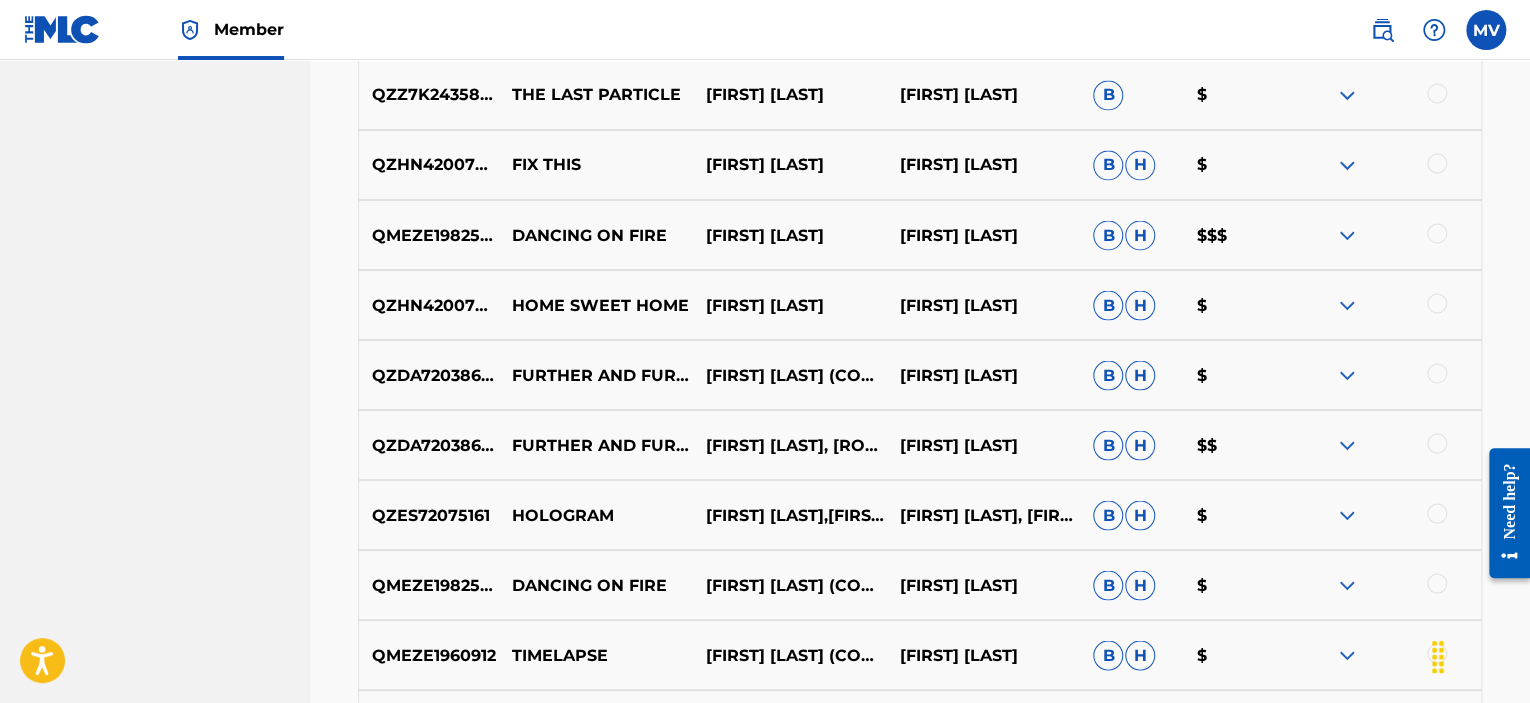 click at bounding box center [1347, 235] 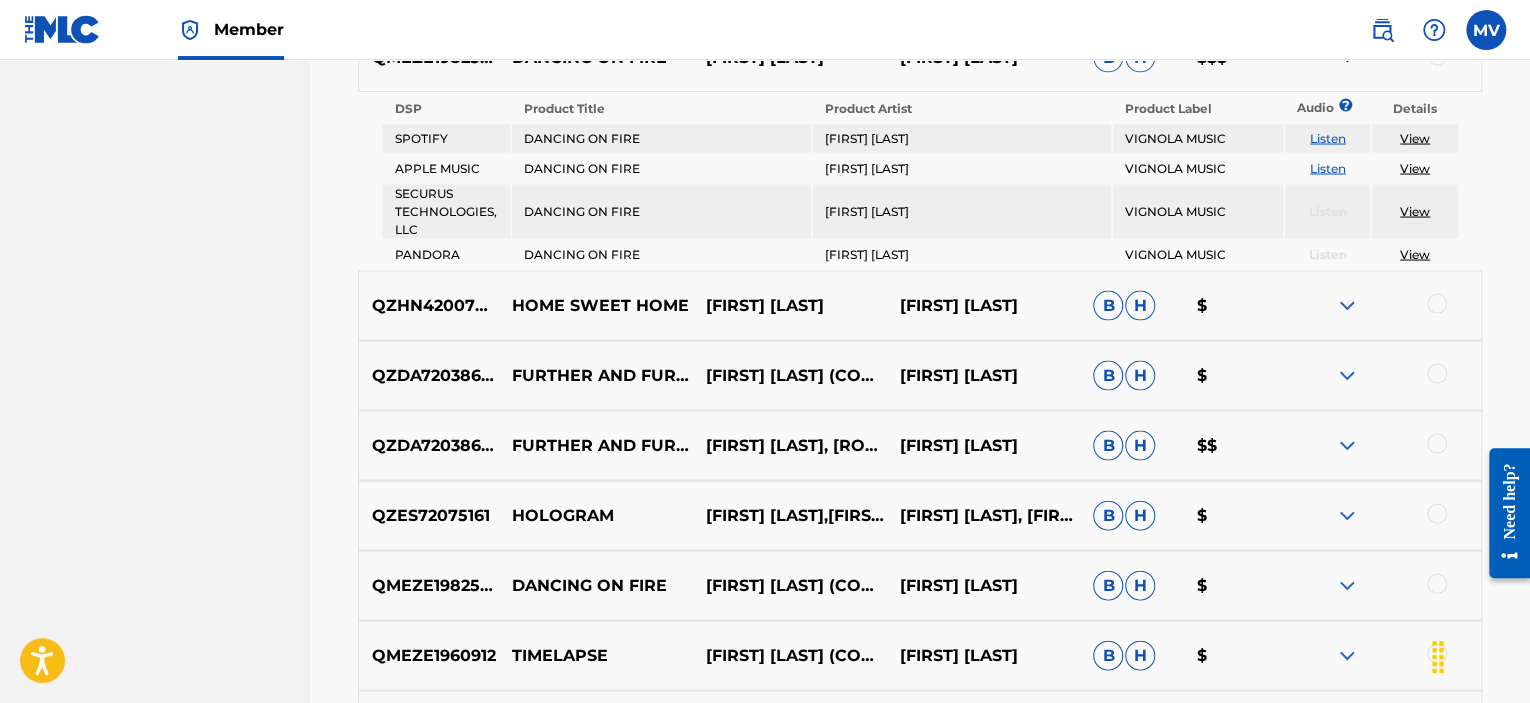 scroll, scrollTop: 1932, scrollLeft: 0, axis: vertical 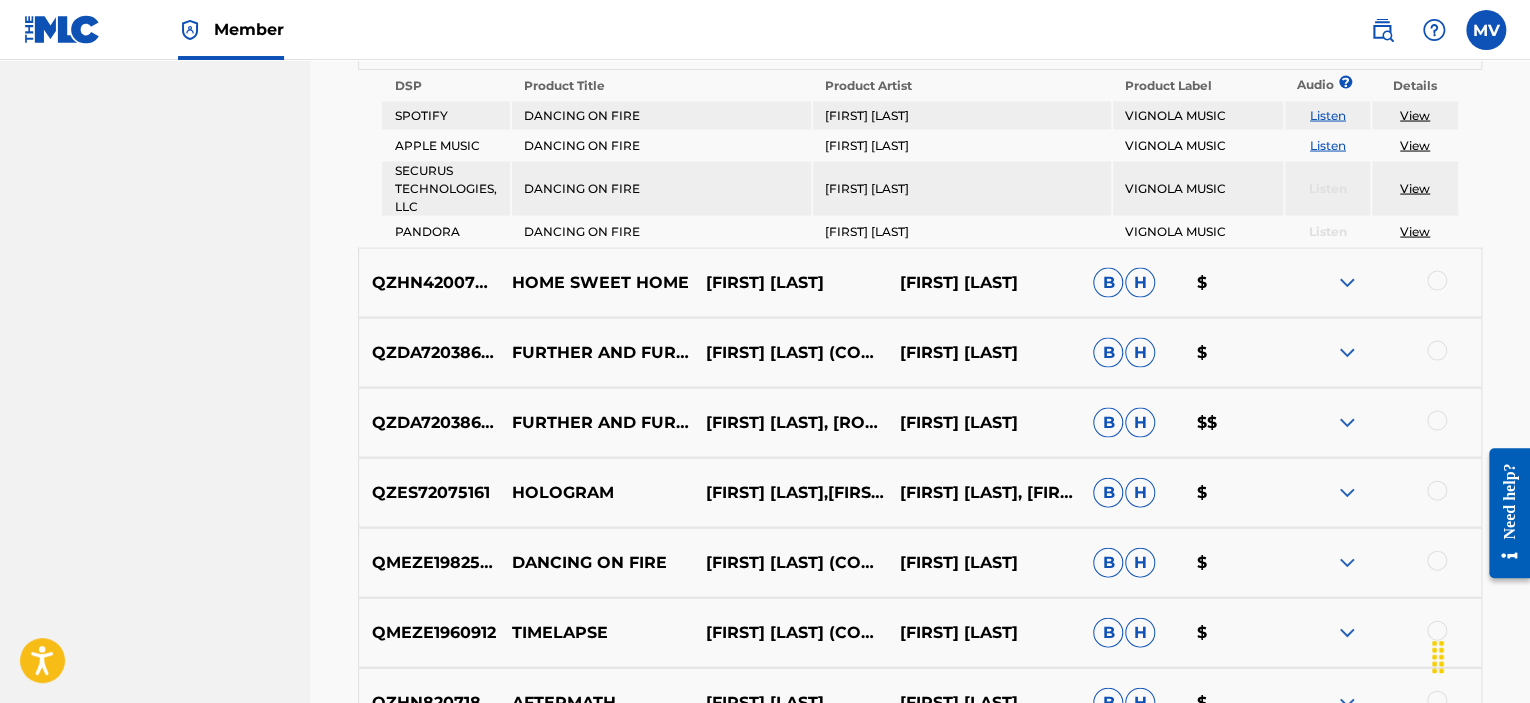 click at bounding box center (1347, 423) 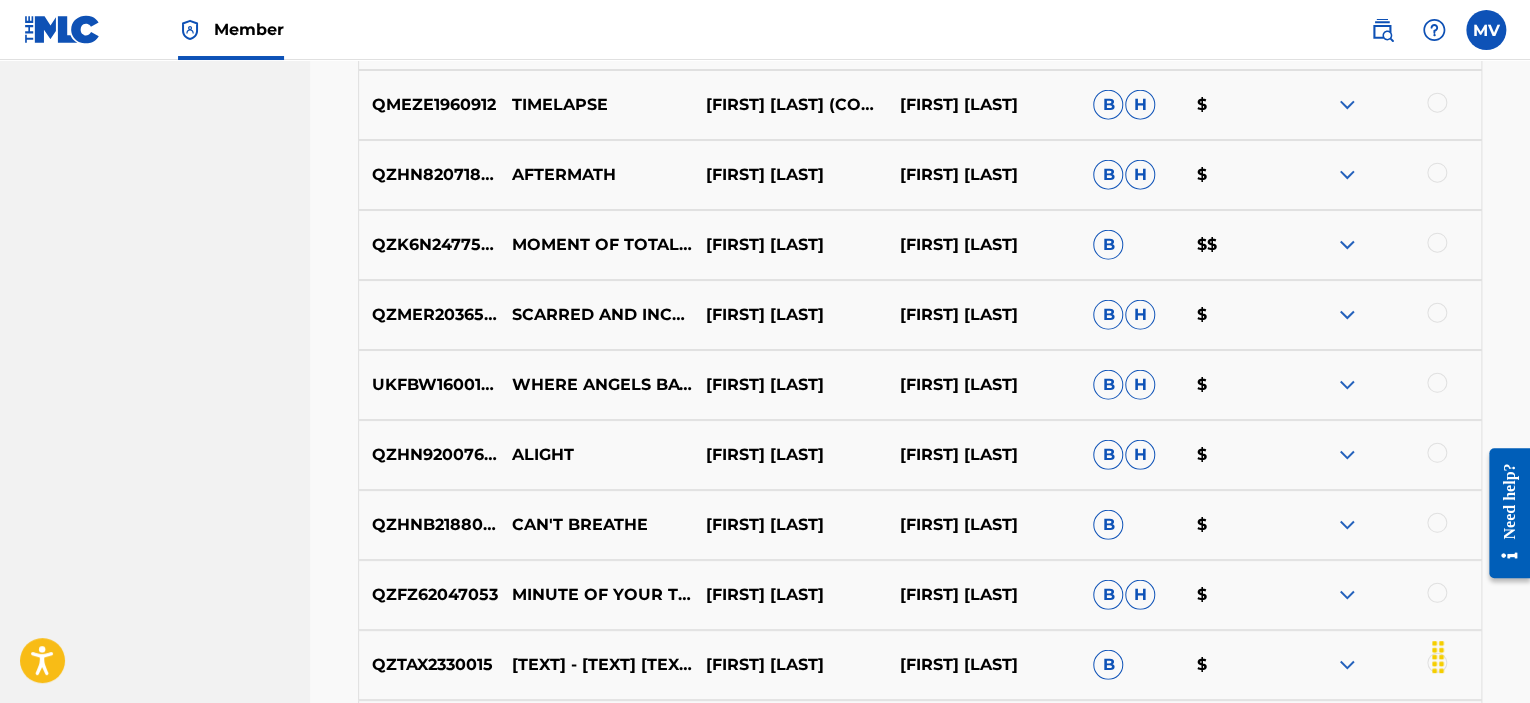 scroll, scrollTop: 2532, scrollLeft: 0, axis: vertical 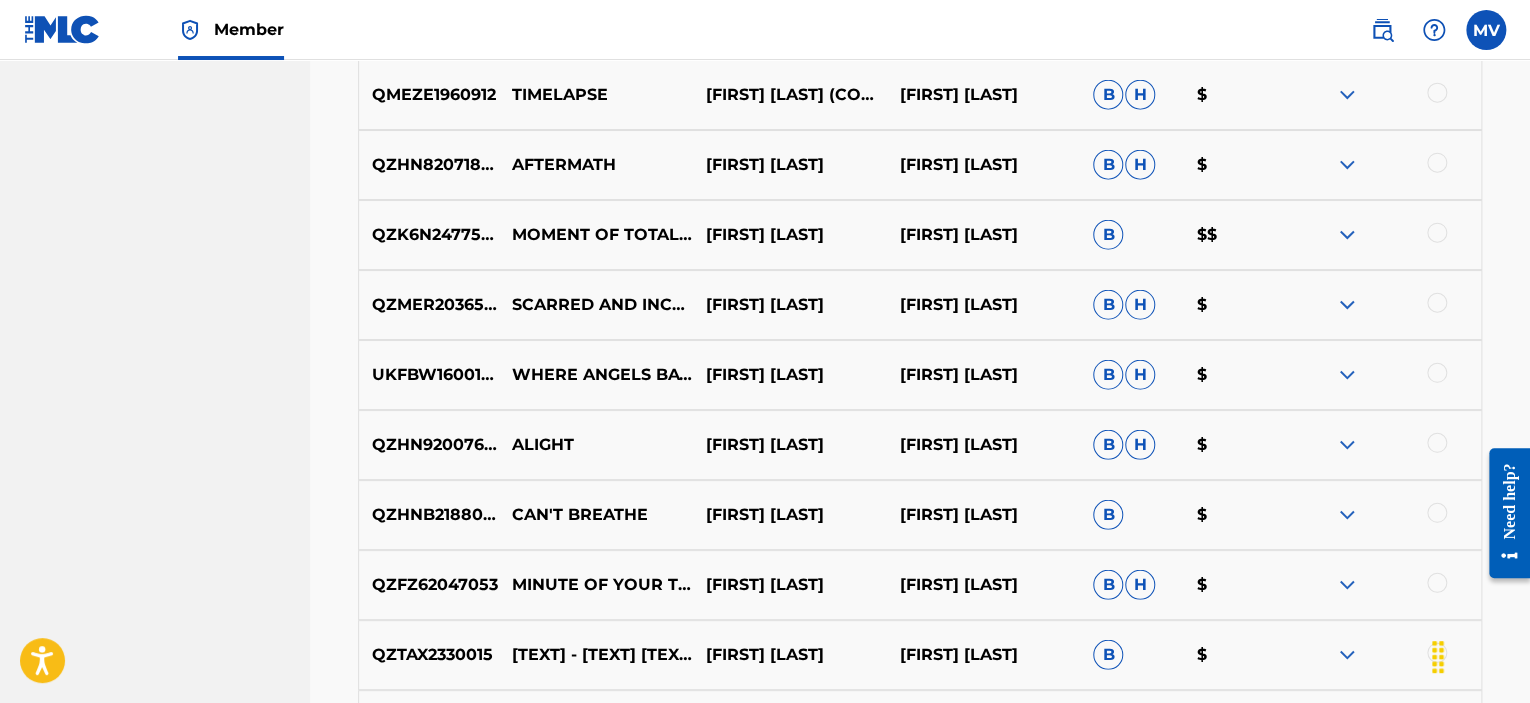 click at bounding box center (1347, 235) 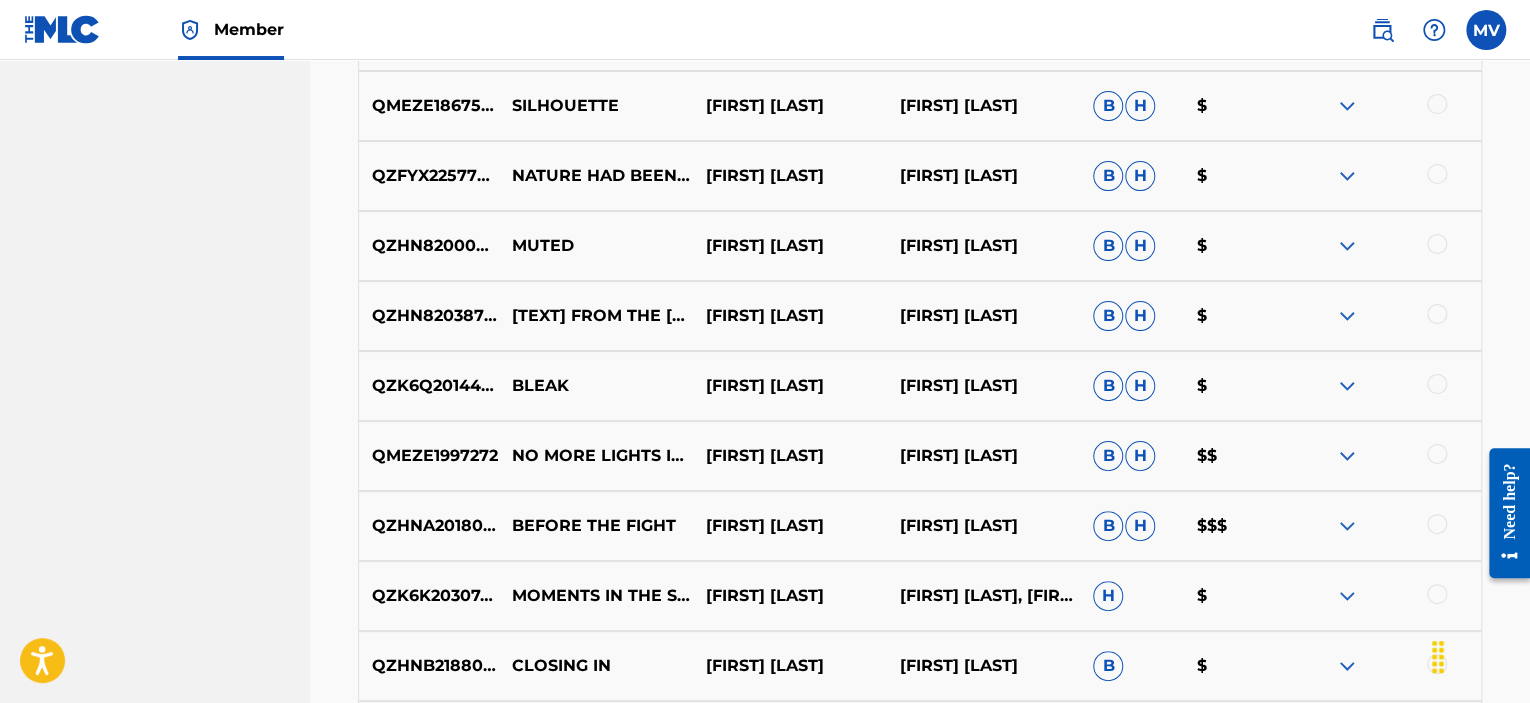 scroll, scrollTop: 3932, scrollLeft: 0, axis: vertical 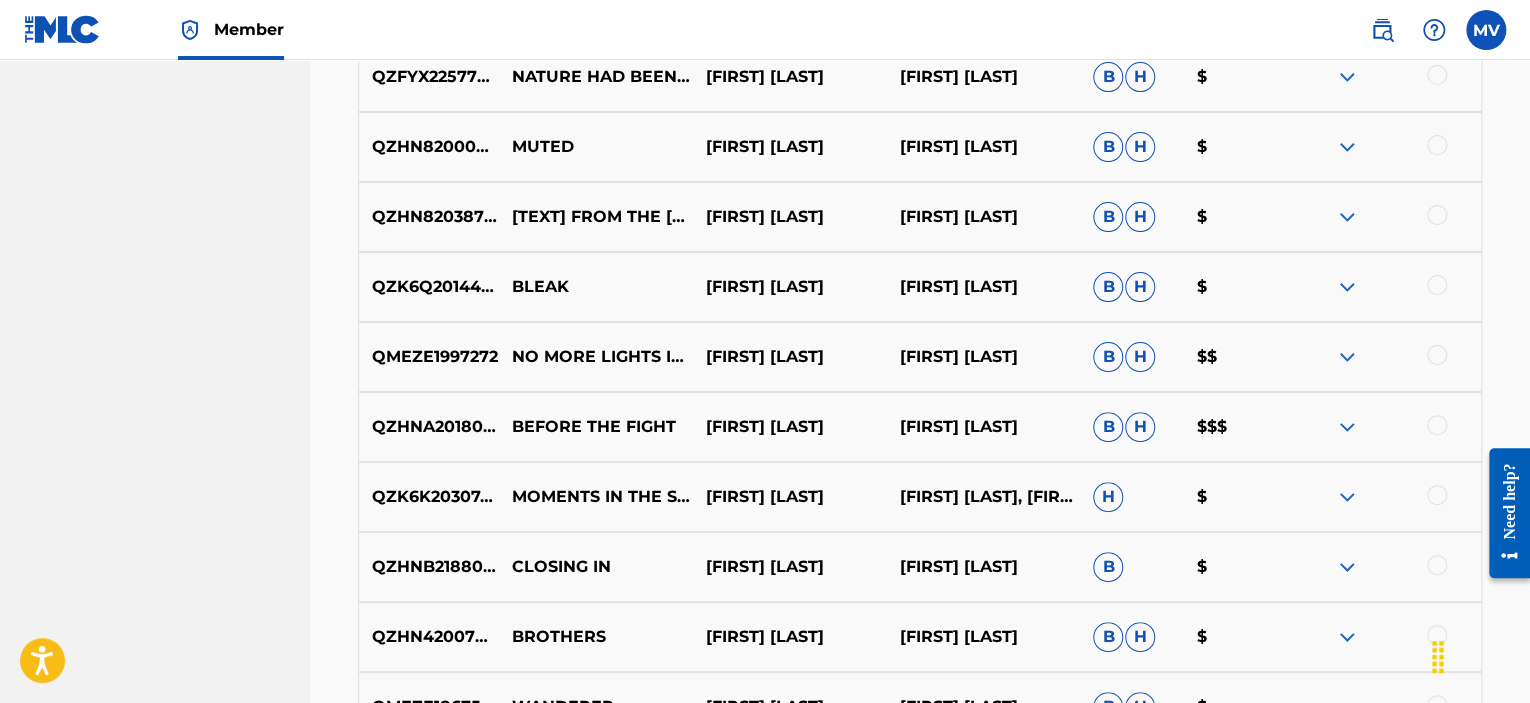 click at bounding box center [1347, 357] 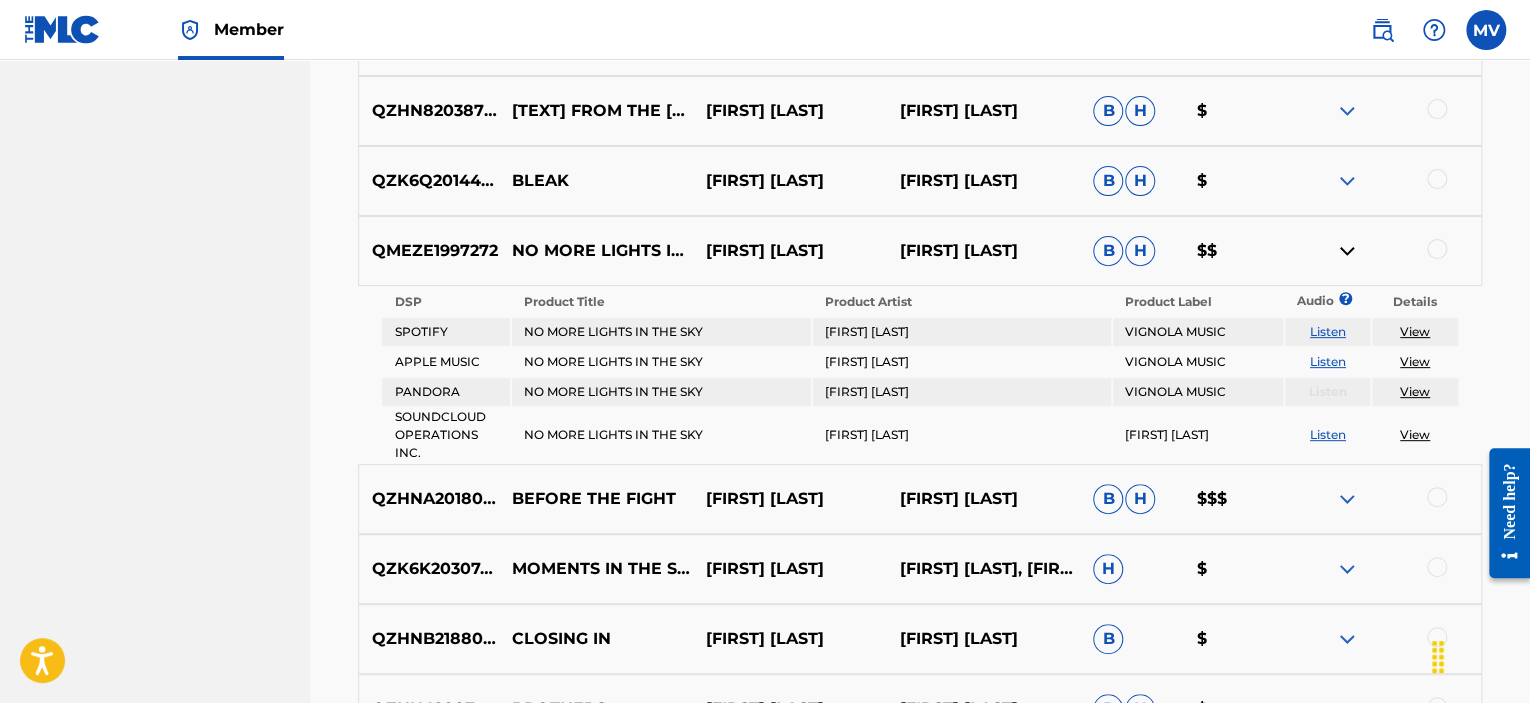 scroll, scrollTop: 4132, scrollLeft: 0, axis: vertical 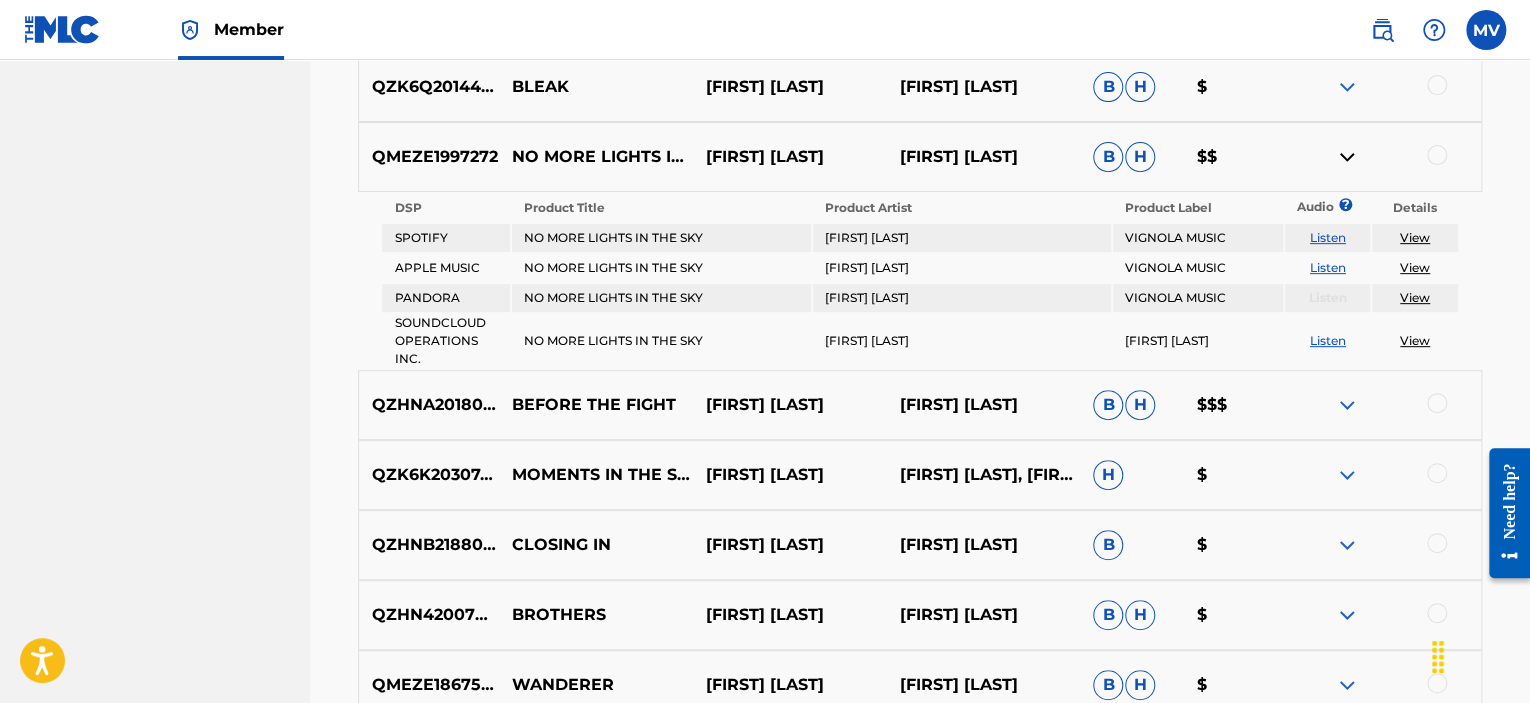 click at bounding box center [1347, 405] 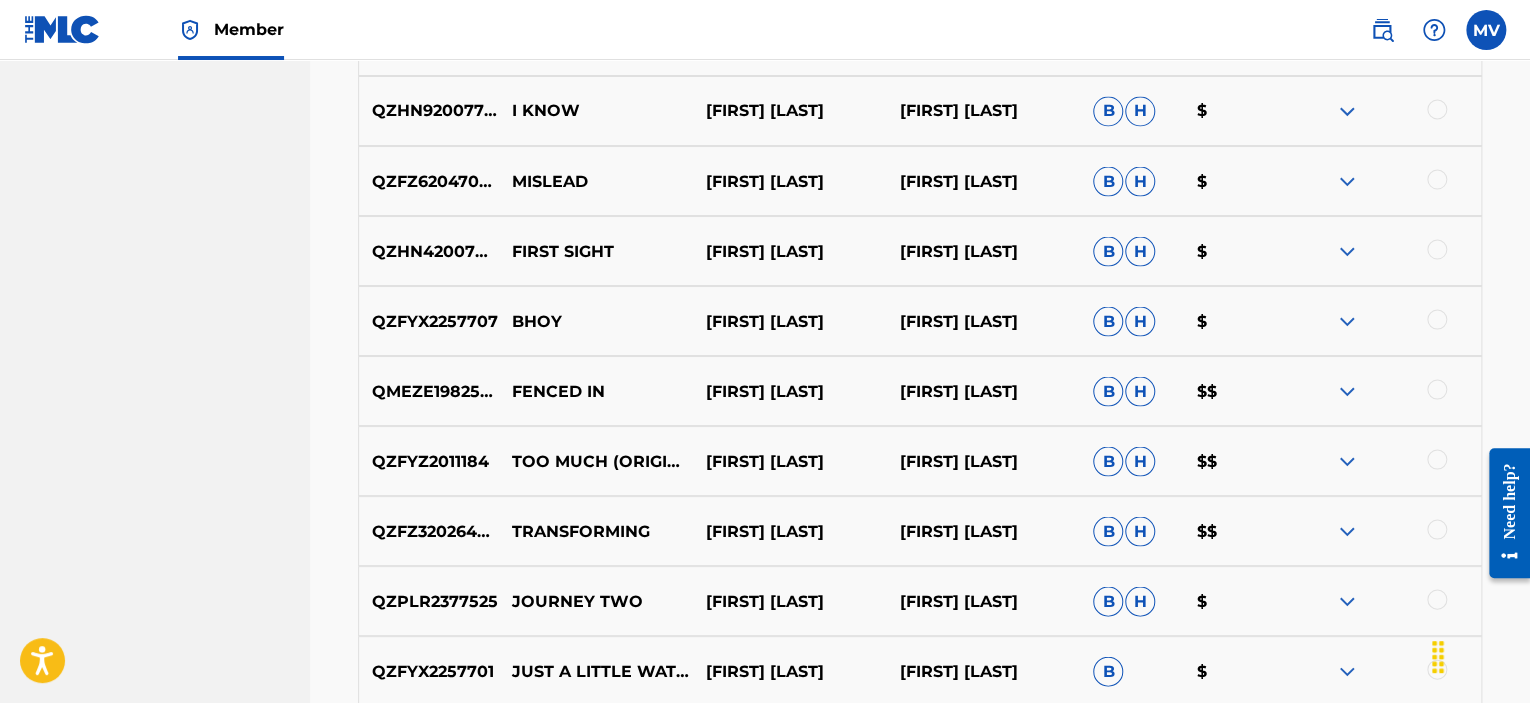 scroll, scrollTop: 5732, scrollLeft: 0, axis: vertical 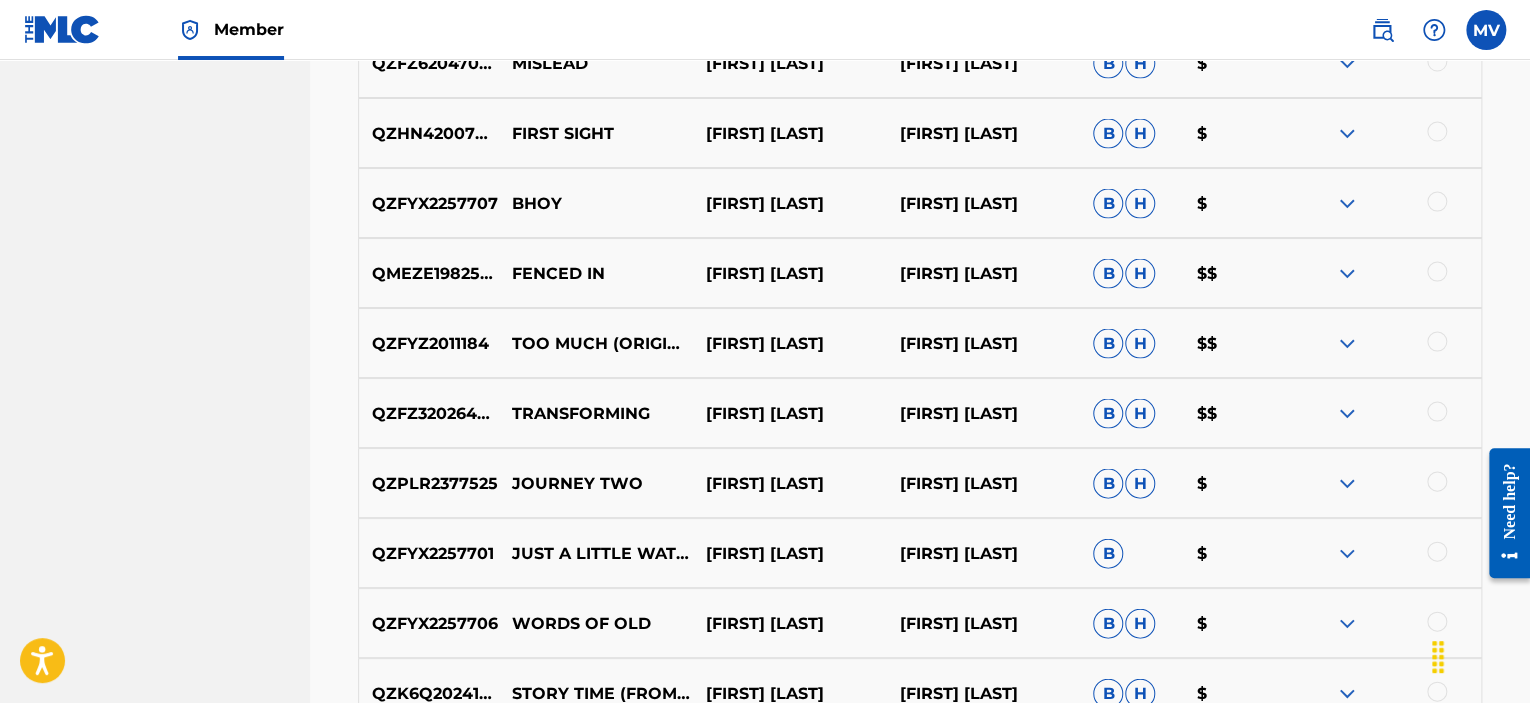 click at bounding box center [1347, 343] 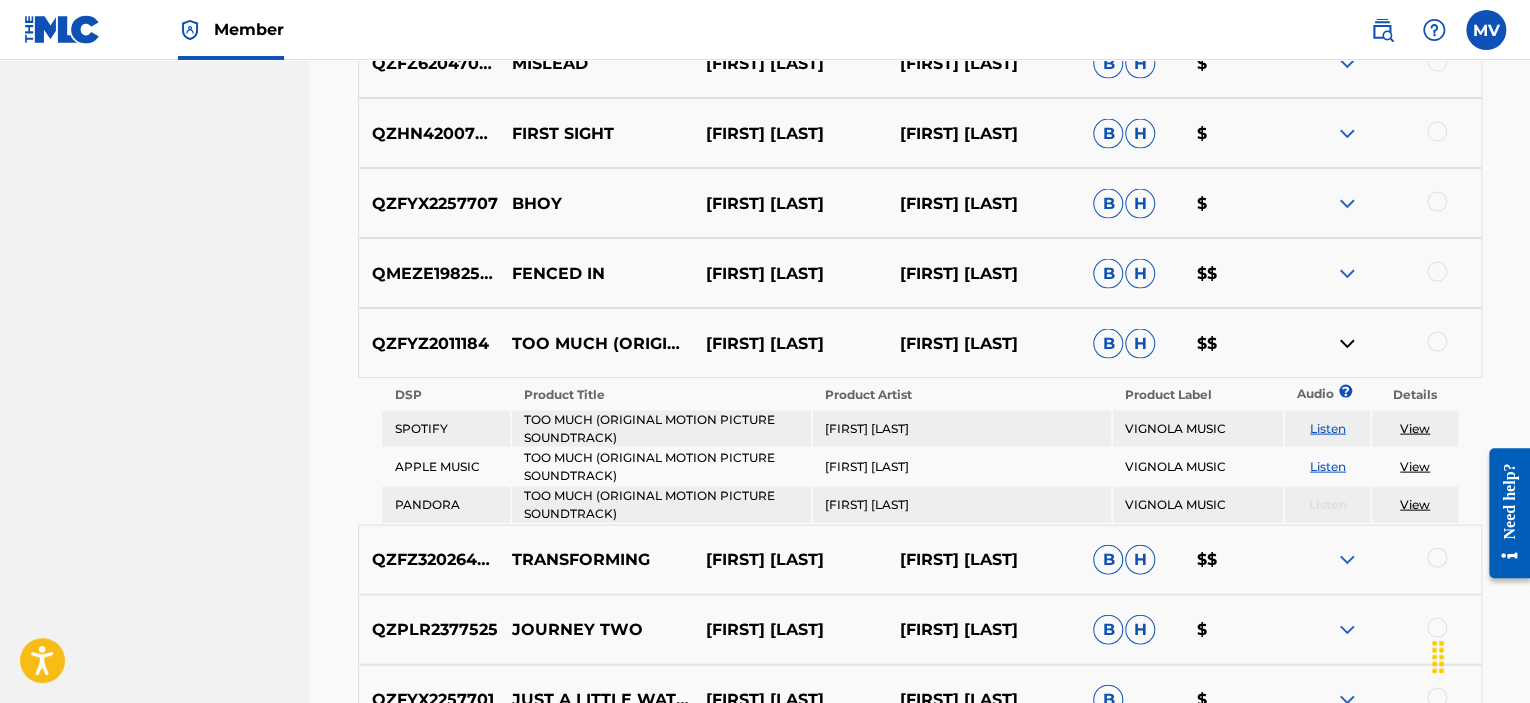 click at bounding box center [1347, 343] 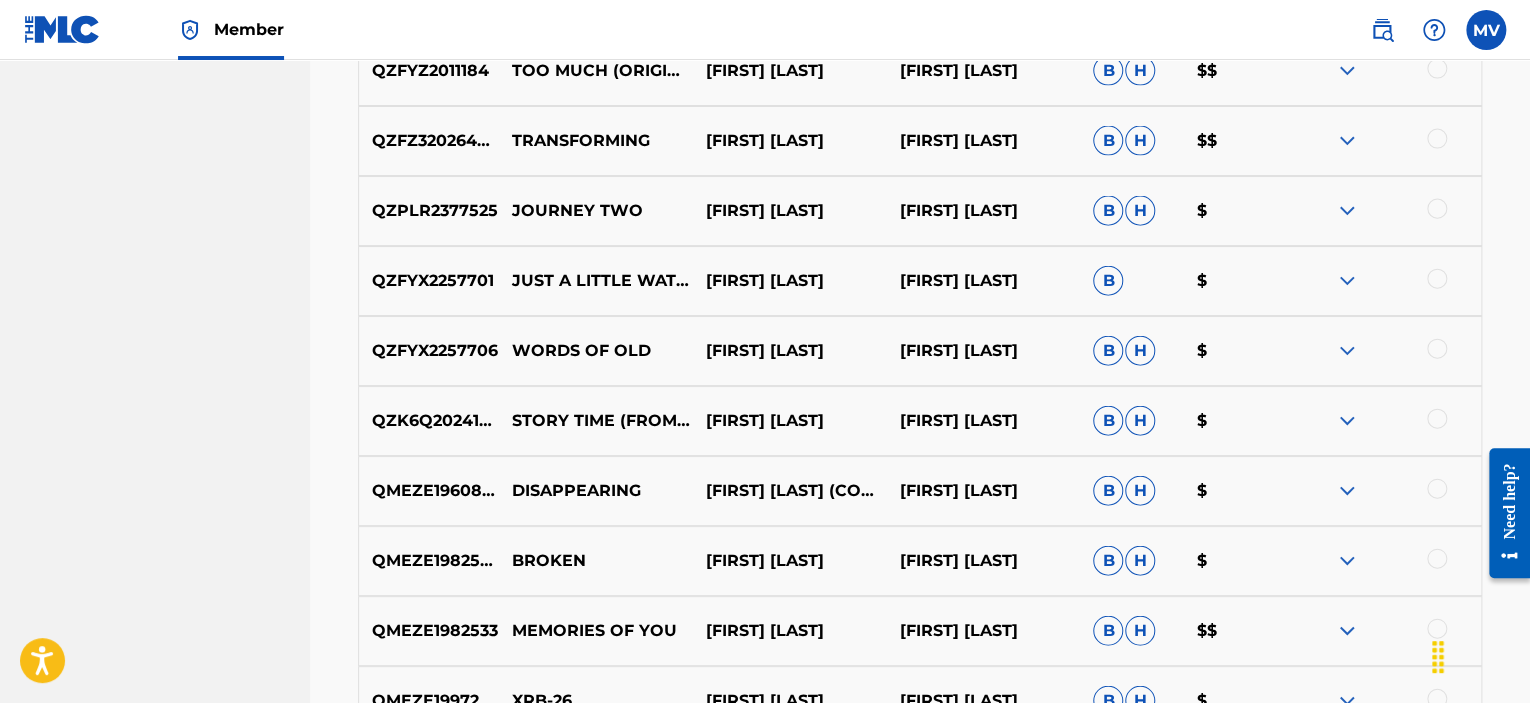 scroll, scrollTop: 6232, scrollLeft: 0, axis: vertical 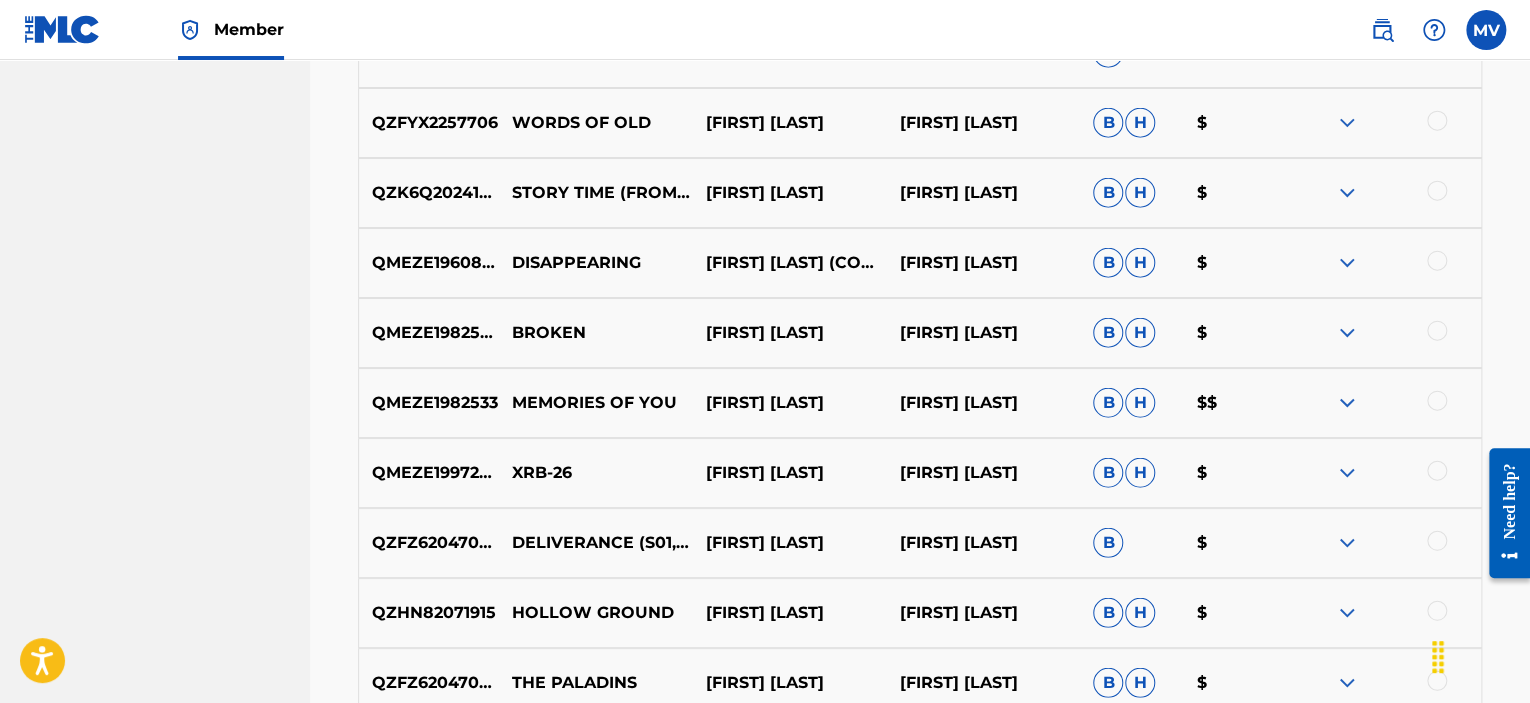 click at bounding box center (1347, 403) 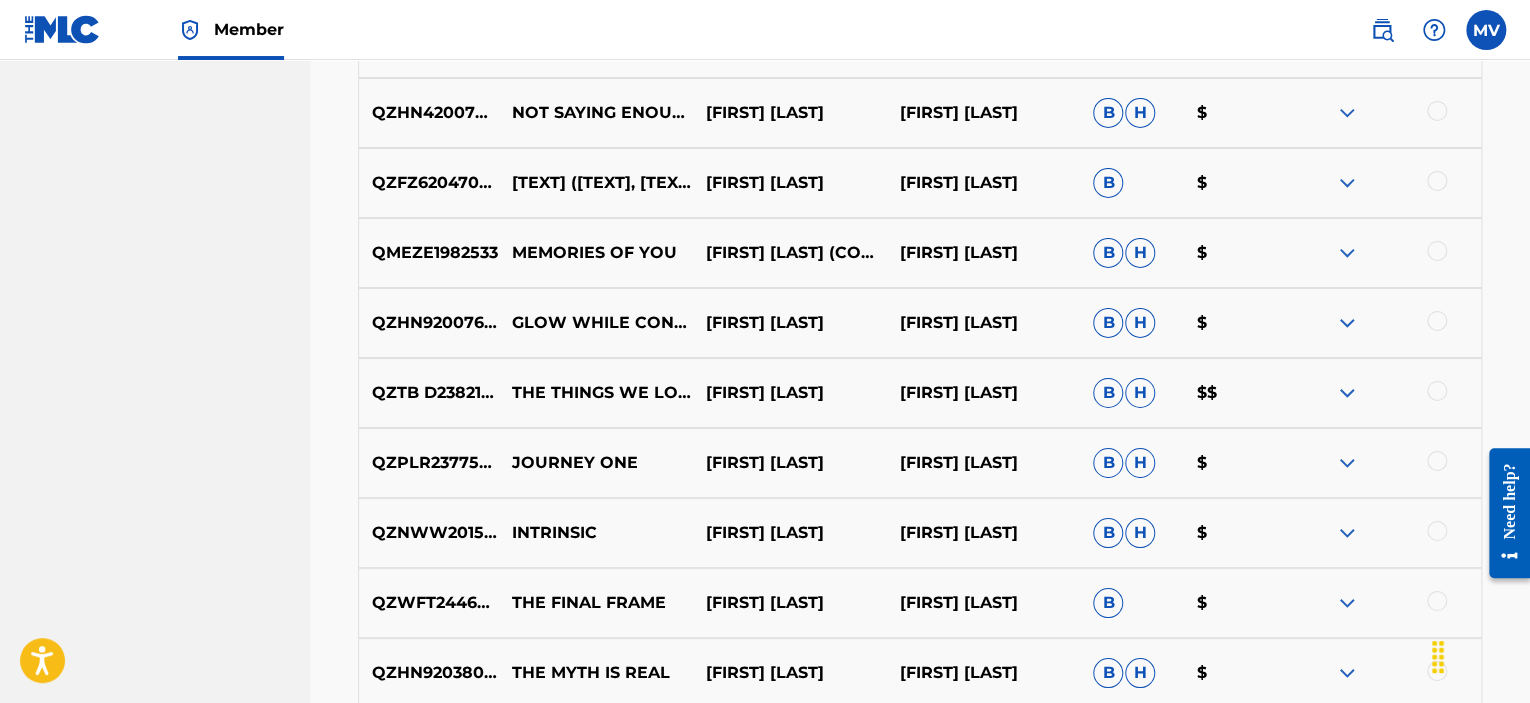 scroll, scrollTop: 7232, scrollLeft: 0, axis: vertical 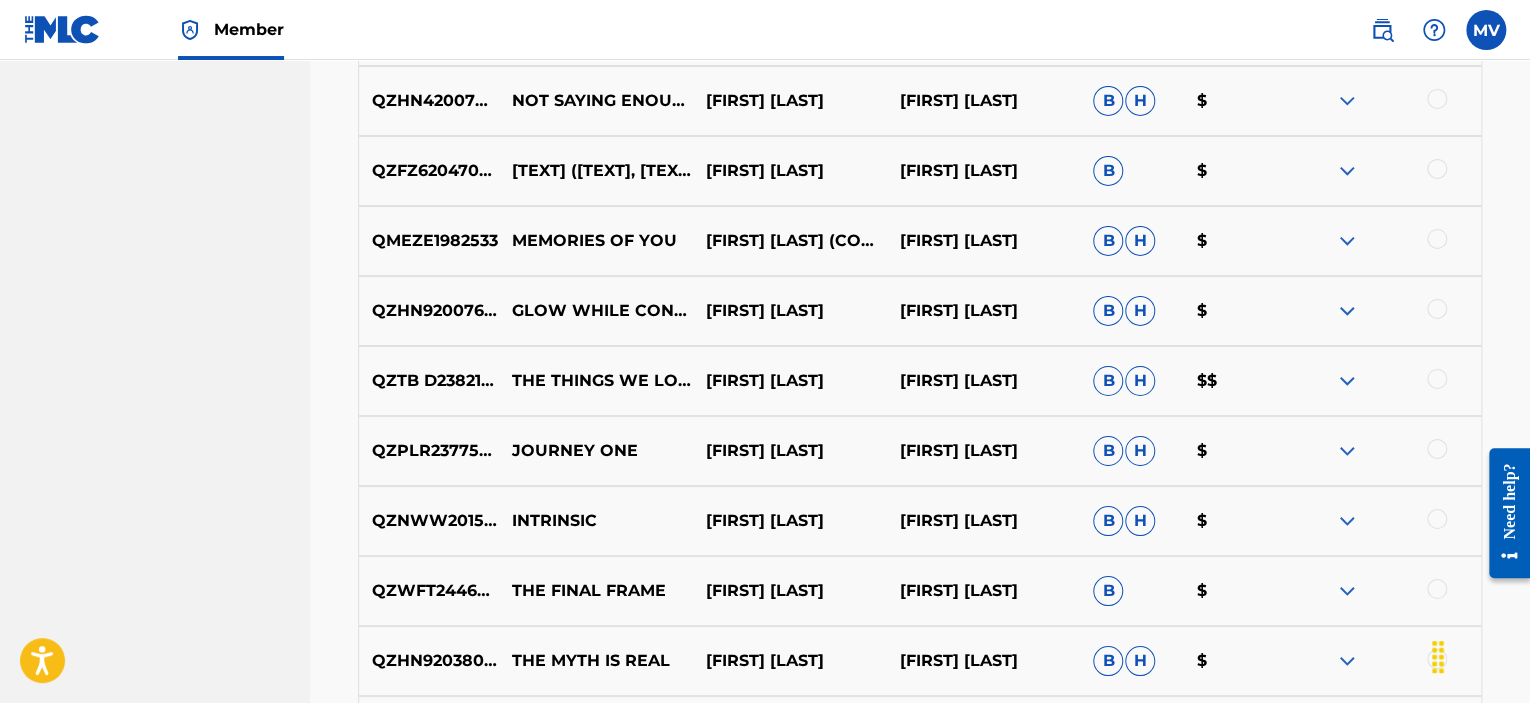 click at bounding box center (1347, 381) 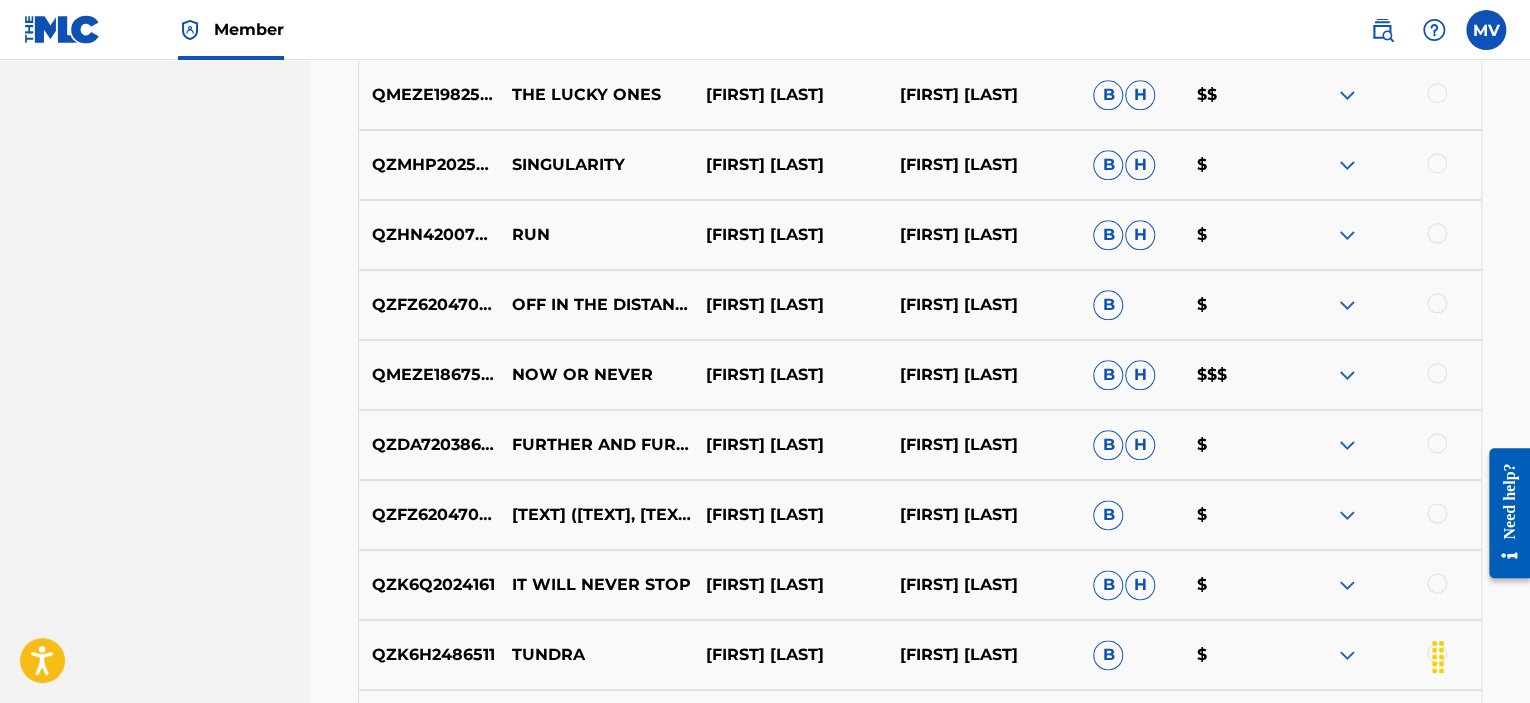 scroll, scrollTop: 8632, scrollLeft: 0, axis: vertical 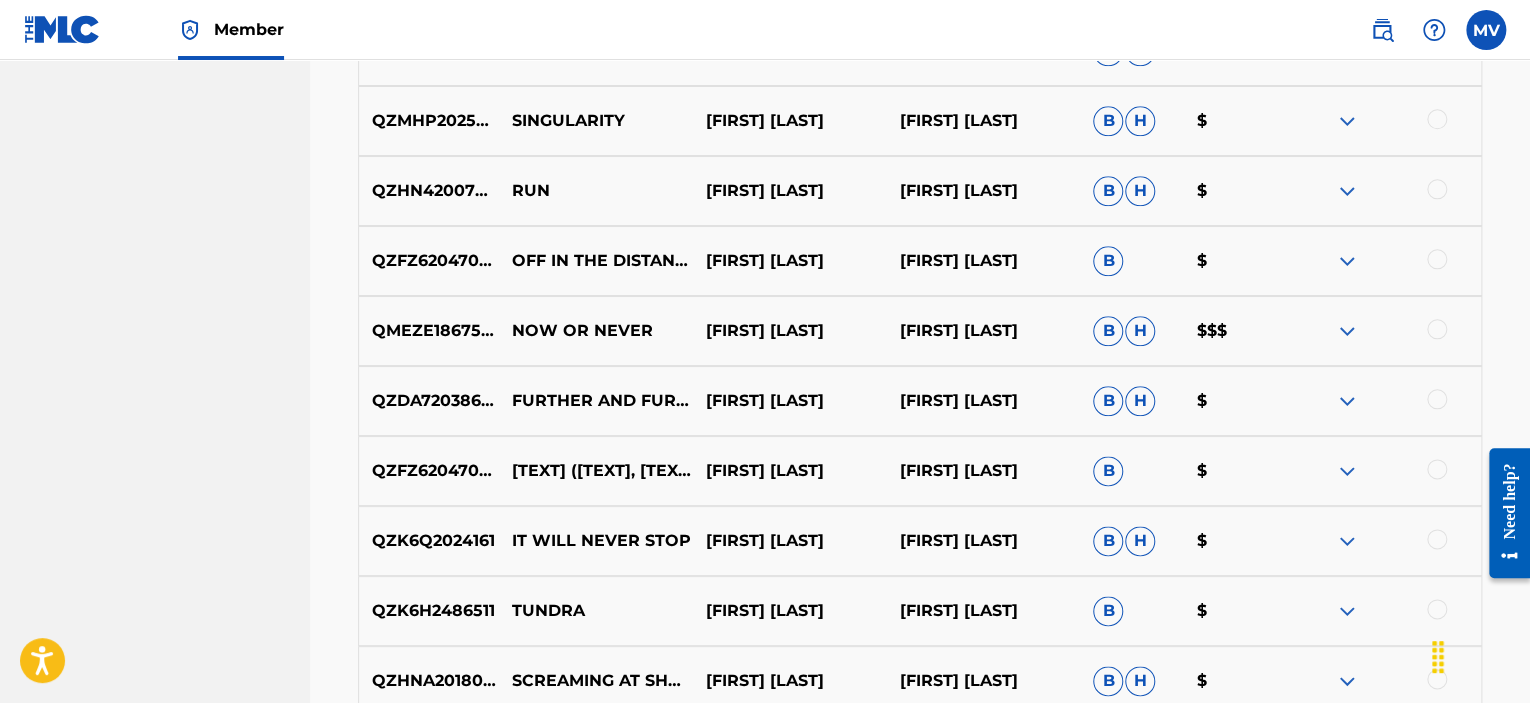 click at bounding box center (1347, 331) 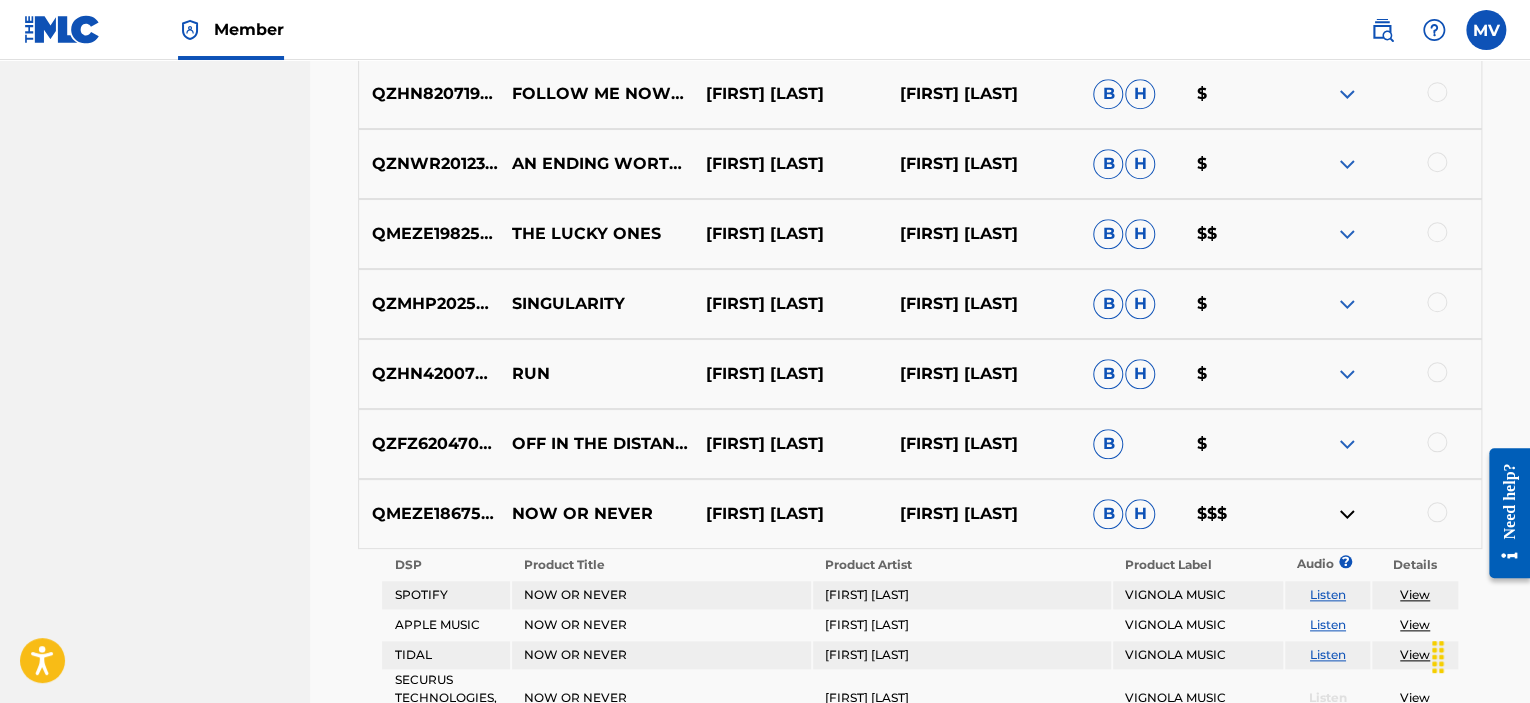 scroll, scrollTop: 8432, scrollLeft: 0, axis: vertical 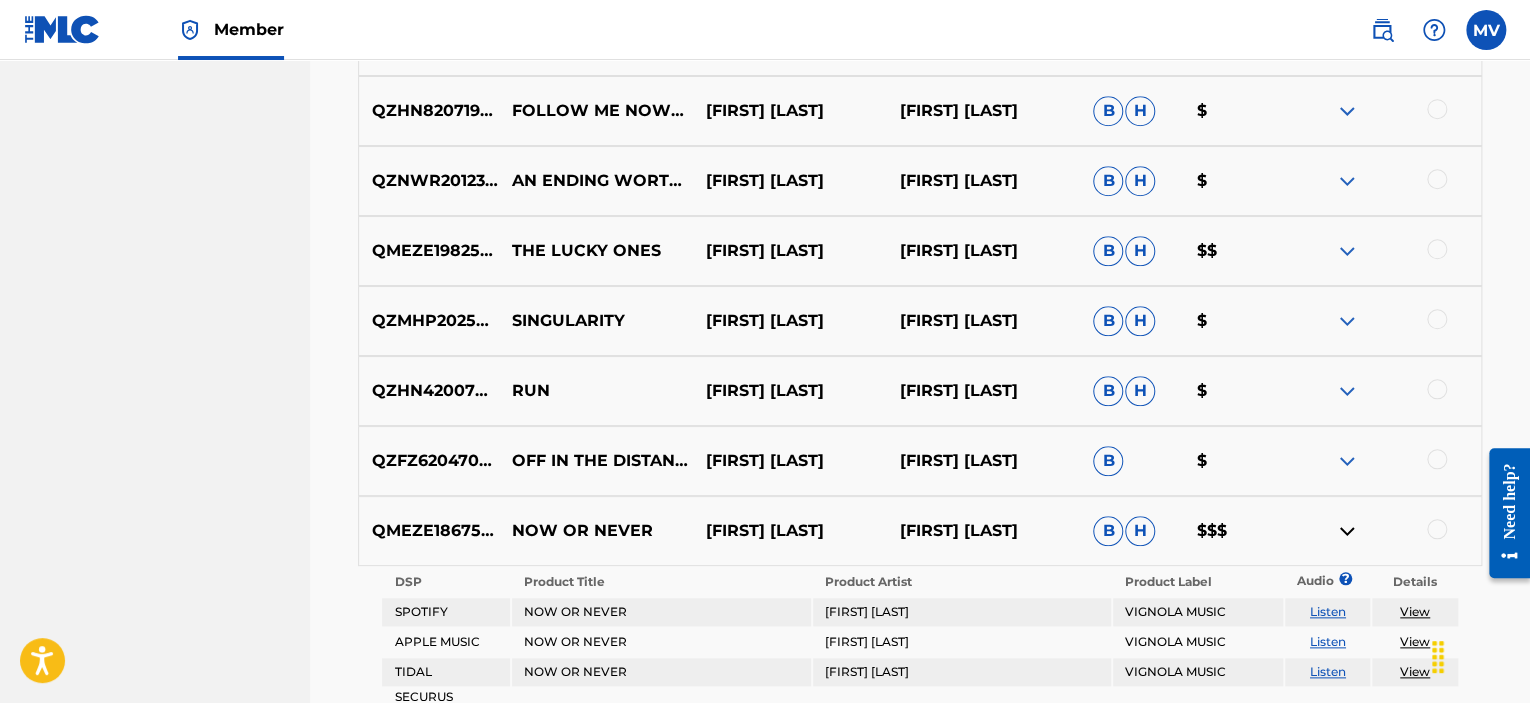click at bounding box center (1347, 251) 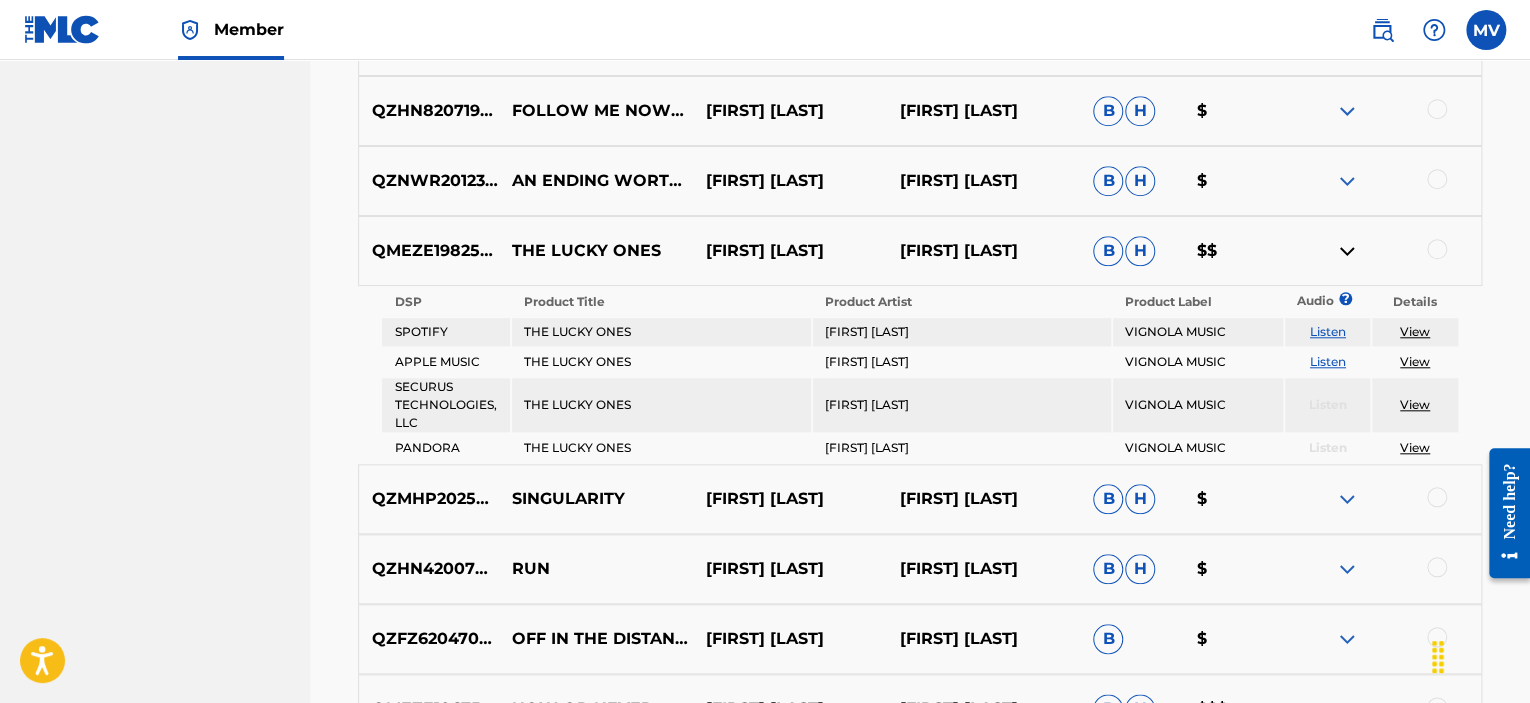 click at bounding box center [1347, 251] 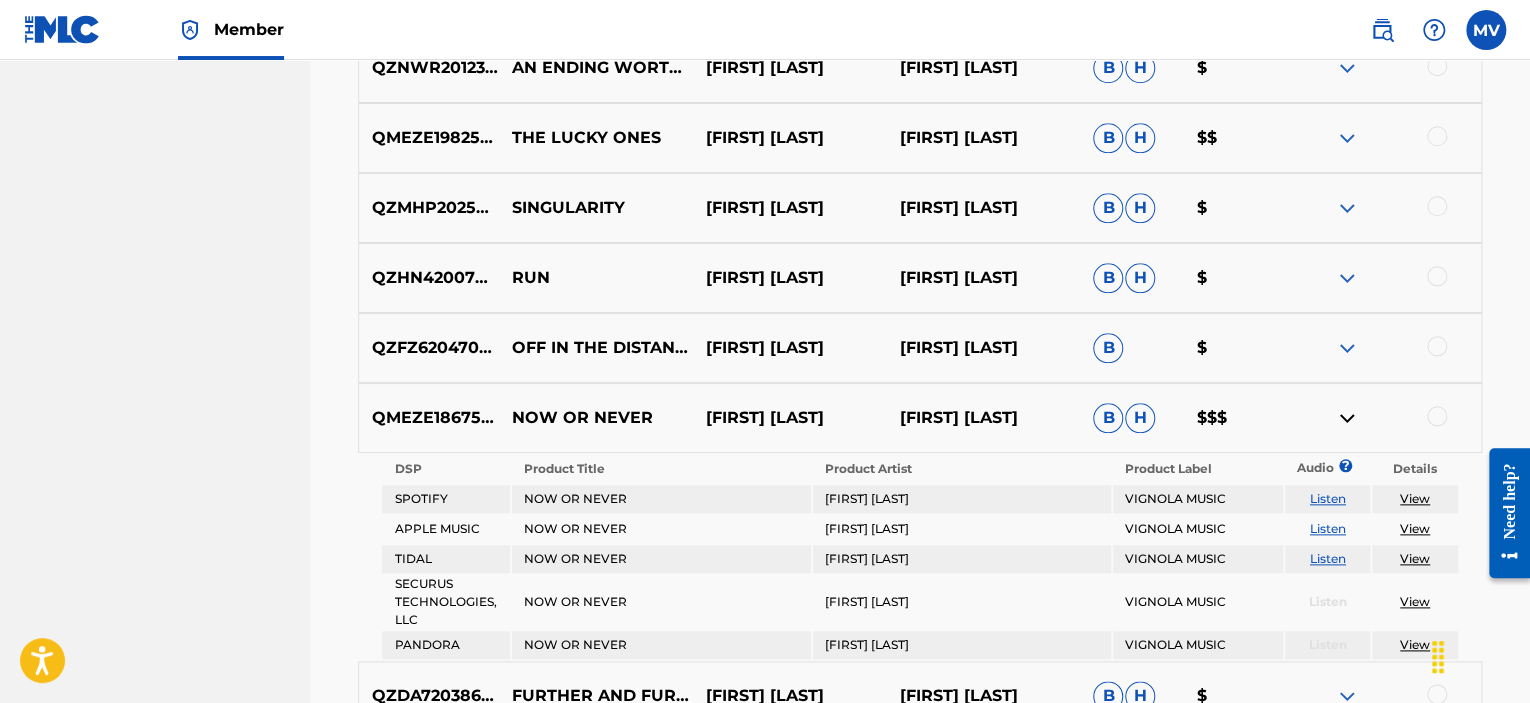 scroll, scrollTop: 8832, scrollLeft: 0, axis: vertical 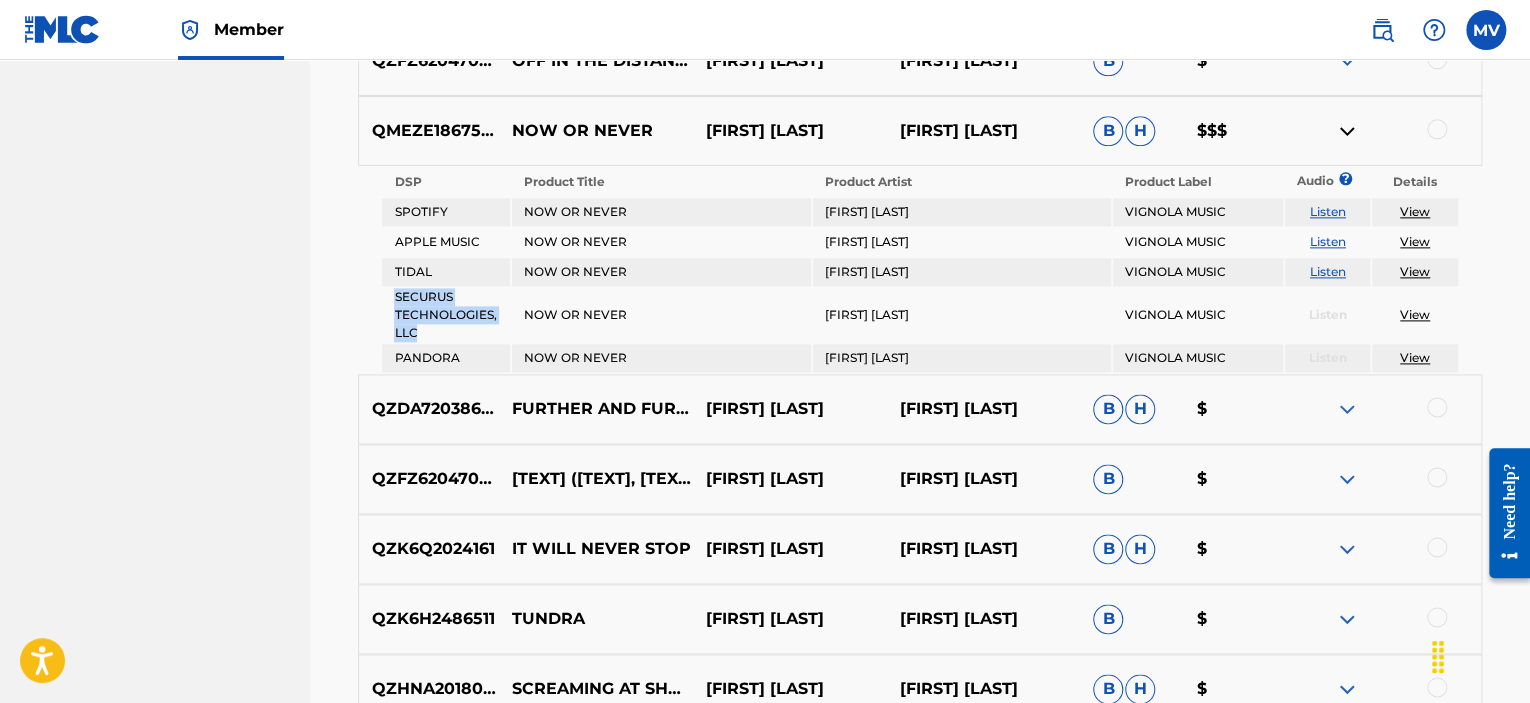 drag, startPoint x: 395, startPoint y: 287, endPoint x: 428, endPoint y: 318, distance: 45.276924 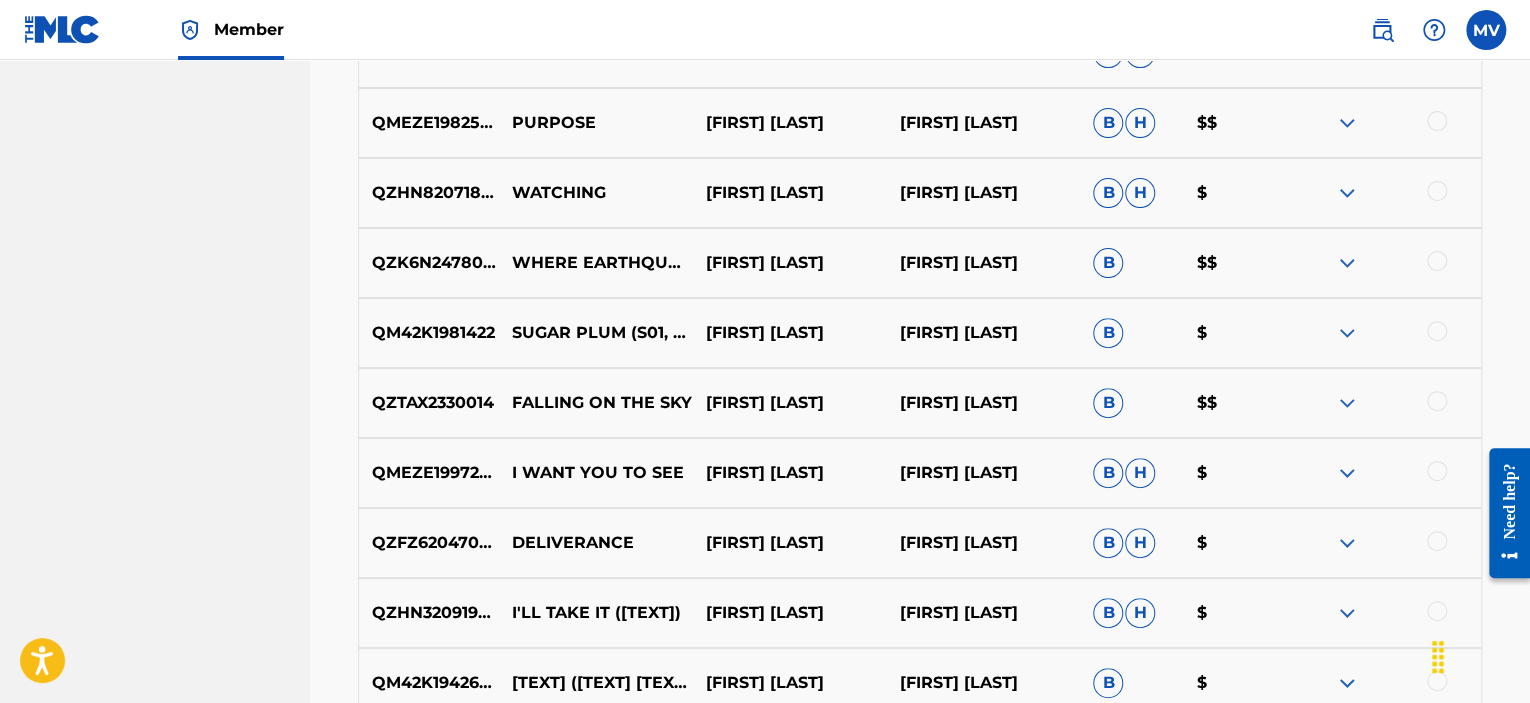 scroll, scrollTop: 15388, scrollLeft: 0, axis: vertical 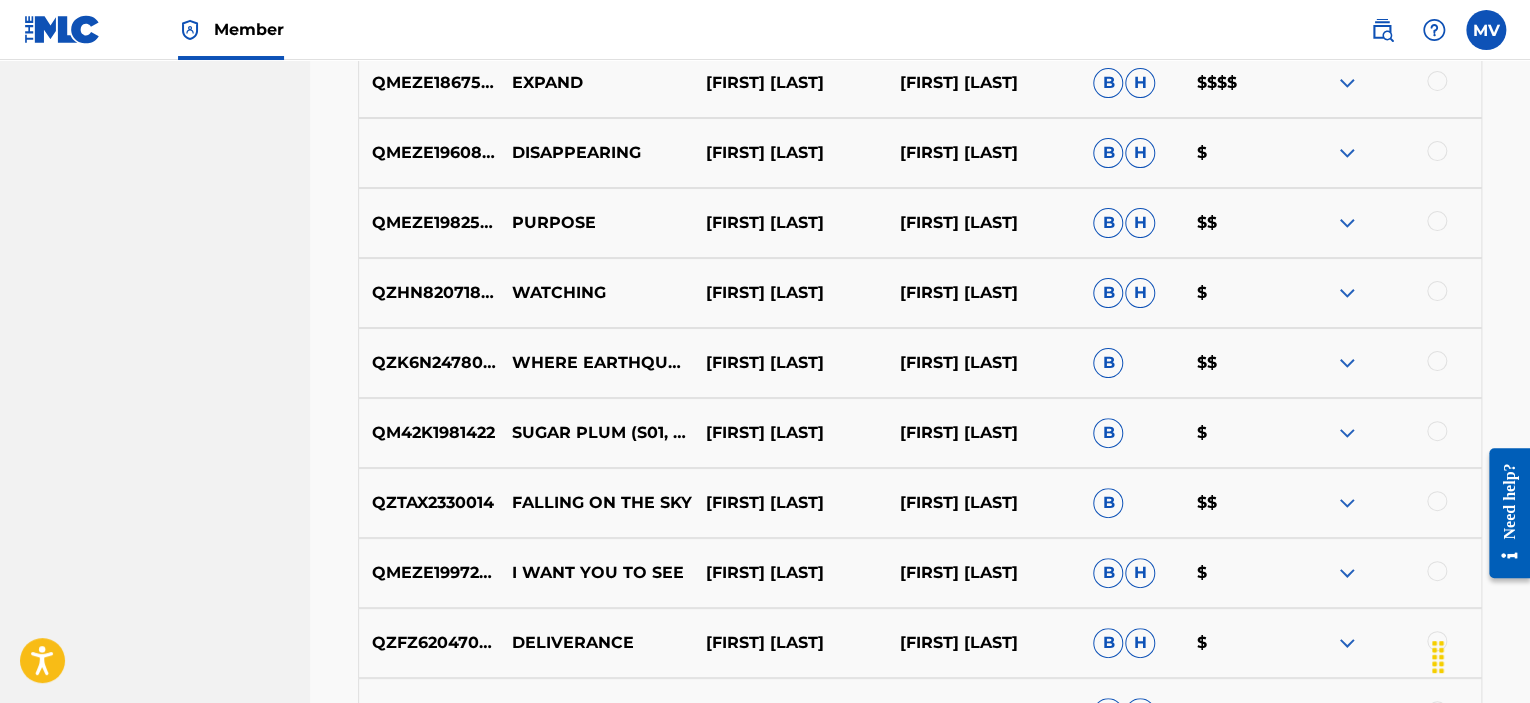 click at bounding box center (1347, 503) 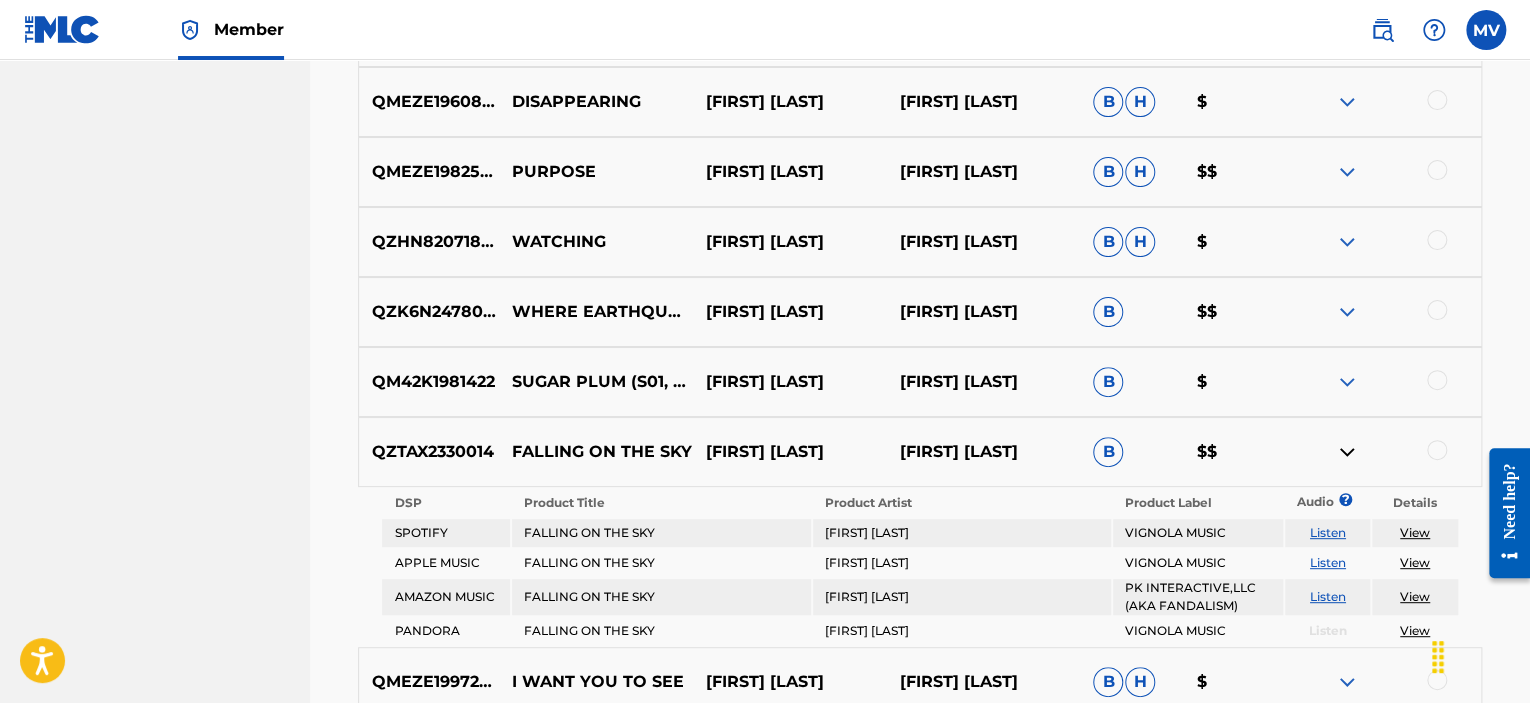 scroll, scrollTop: 15488, scrollLeft: 0, axis: vertical 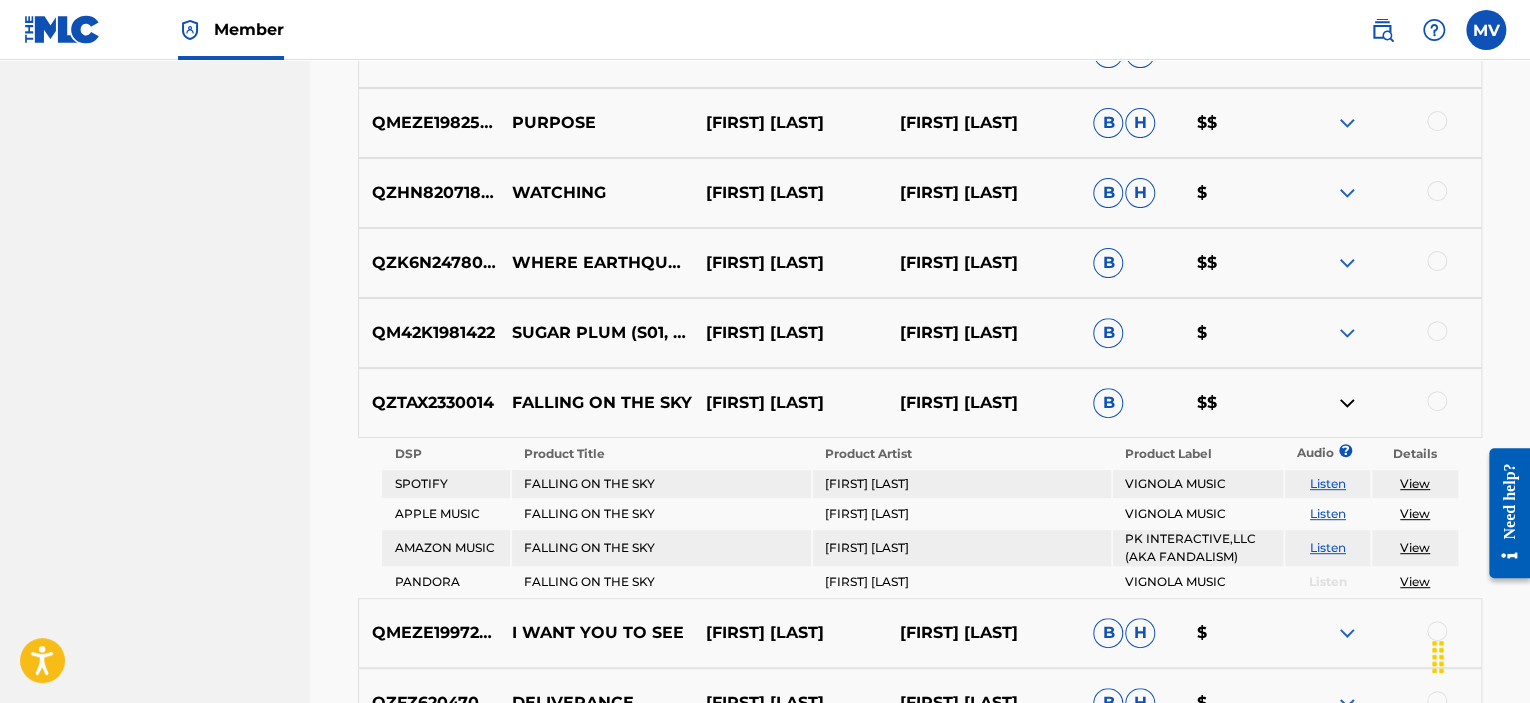 click at bounding box center (1347, 263) 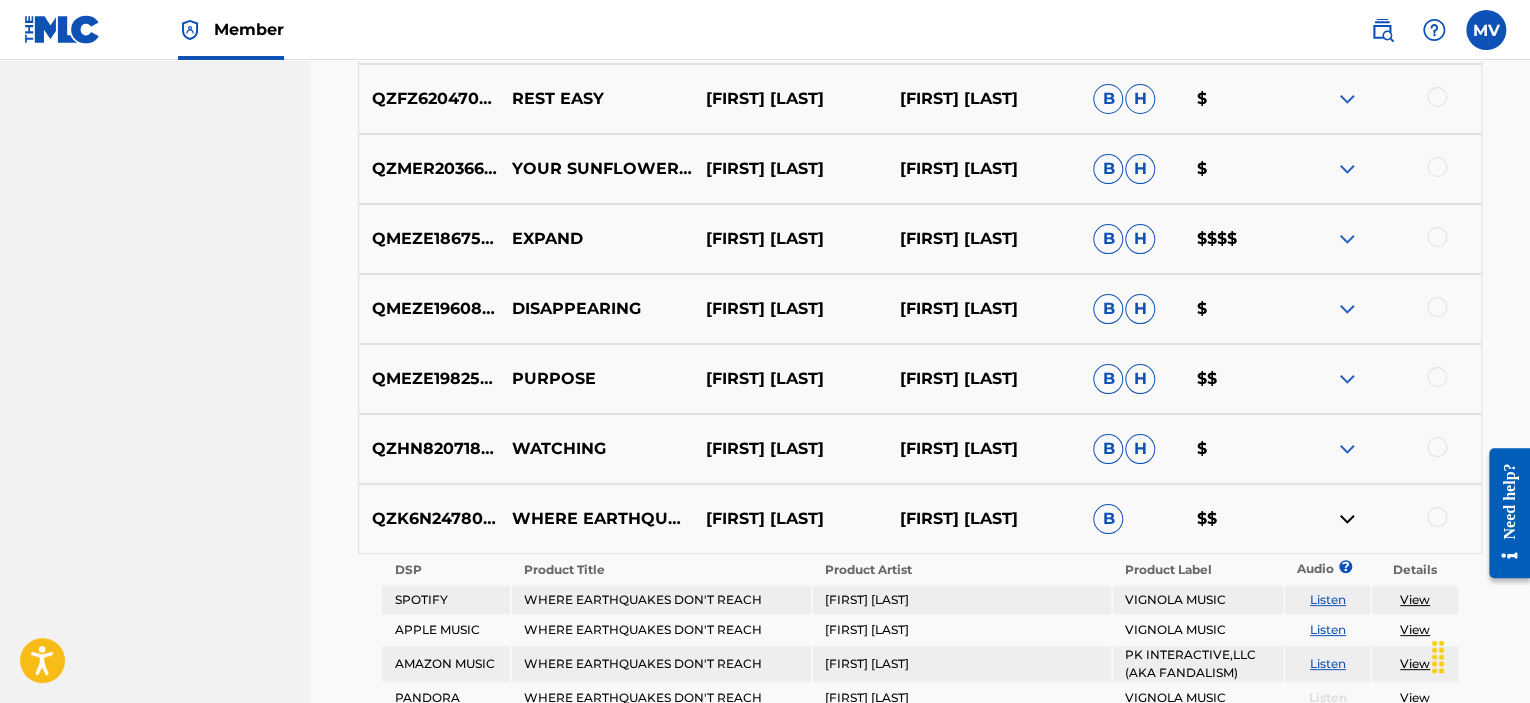 scroll, scrollTop: 15188, scrollLeft: 0, axis: vertical 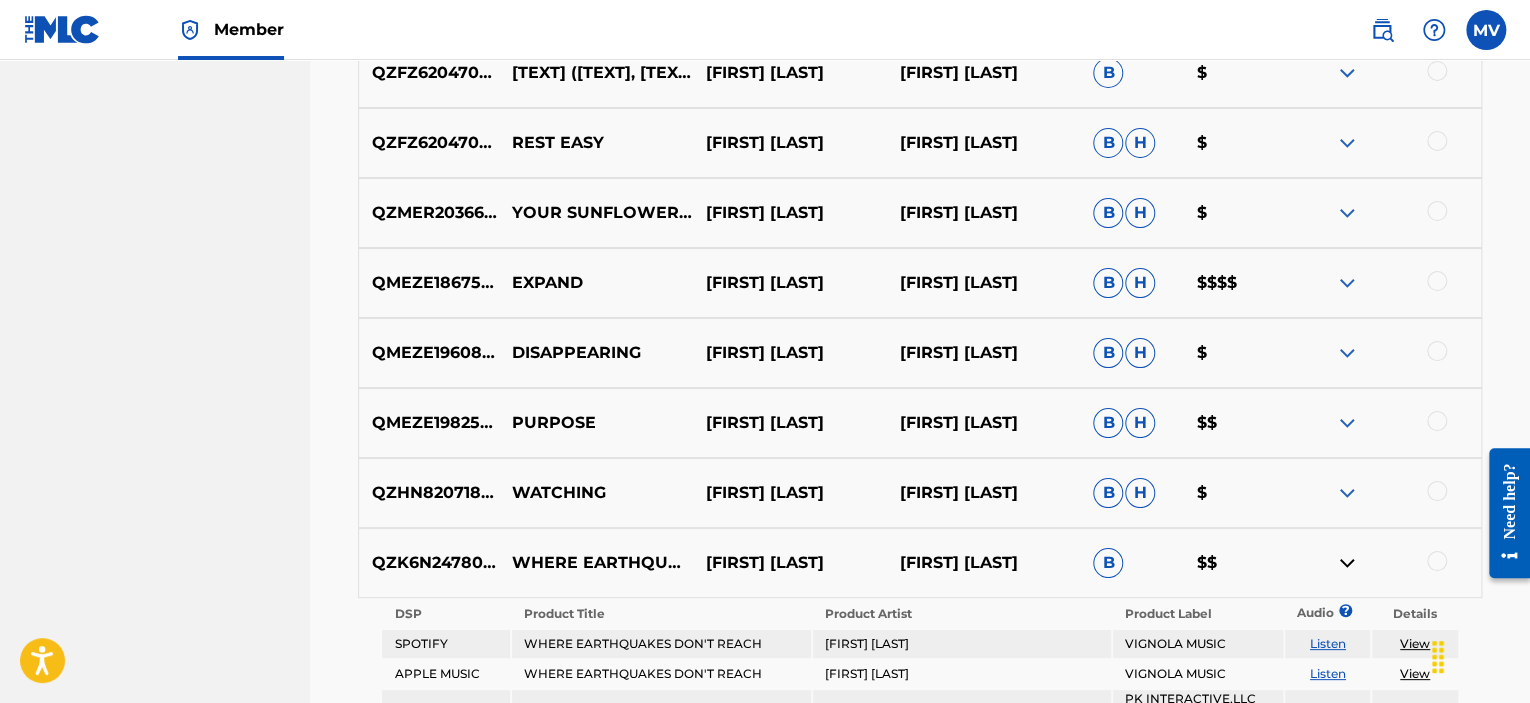 click at bounding box center (1347, 423) 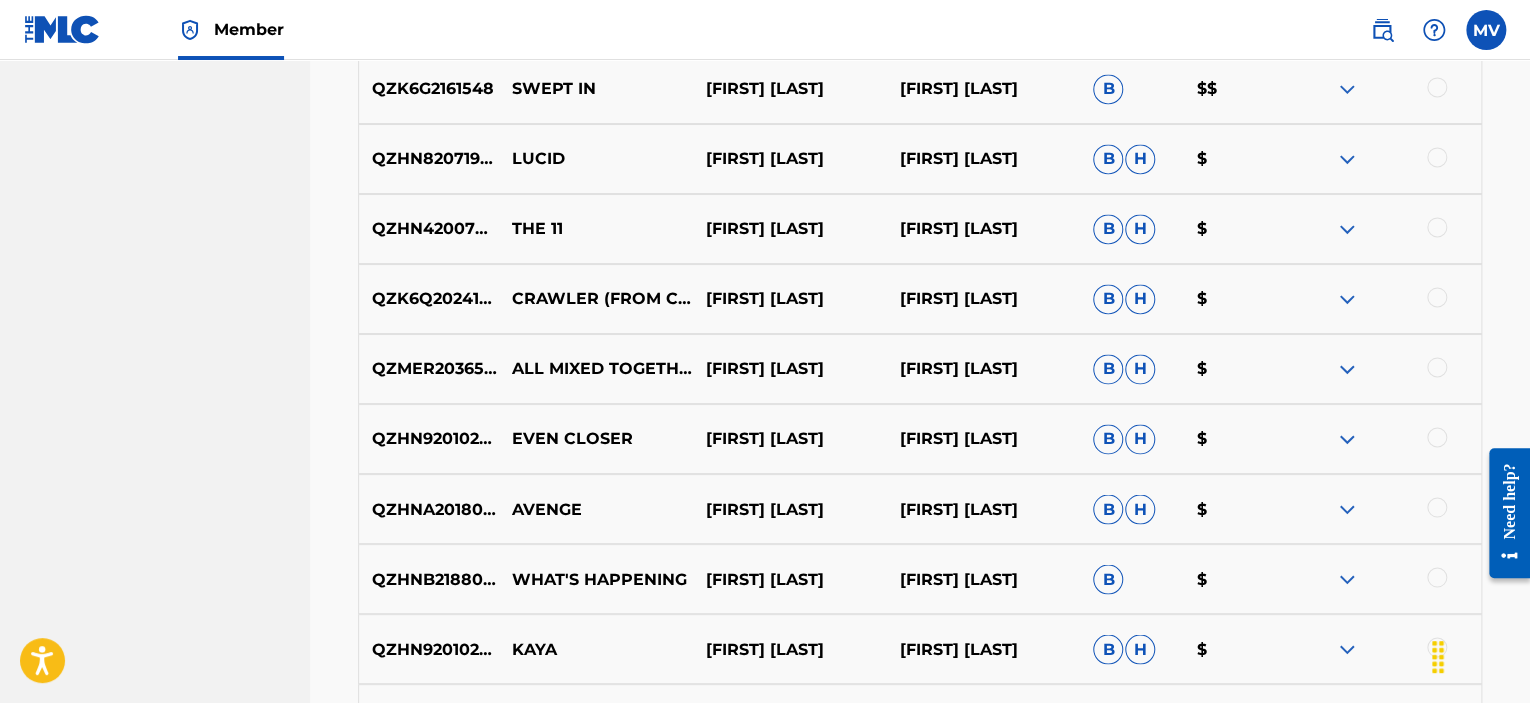 scroll, scrollTop: 12788, scrollLeft: 0, axis: vertical 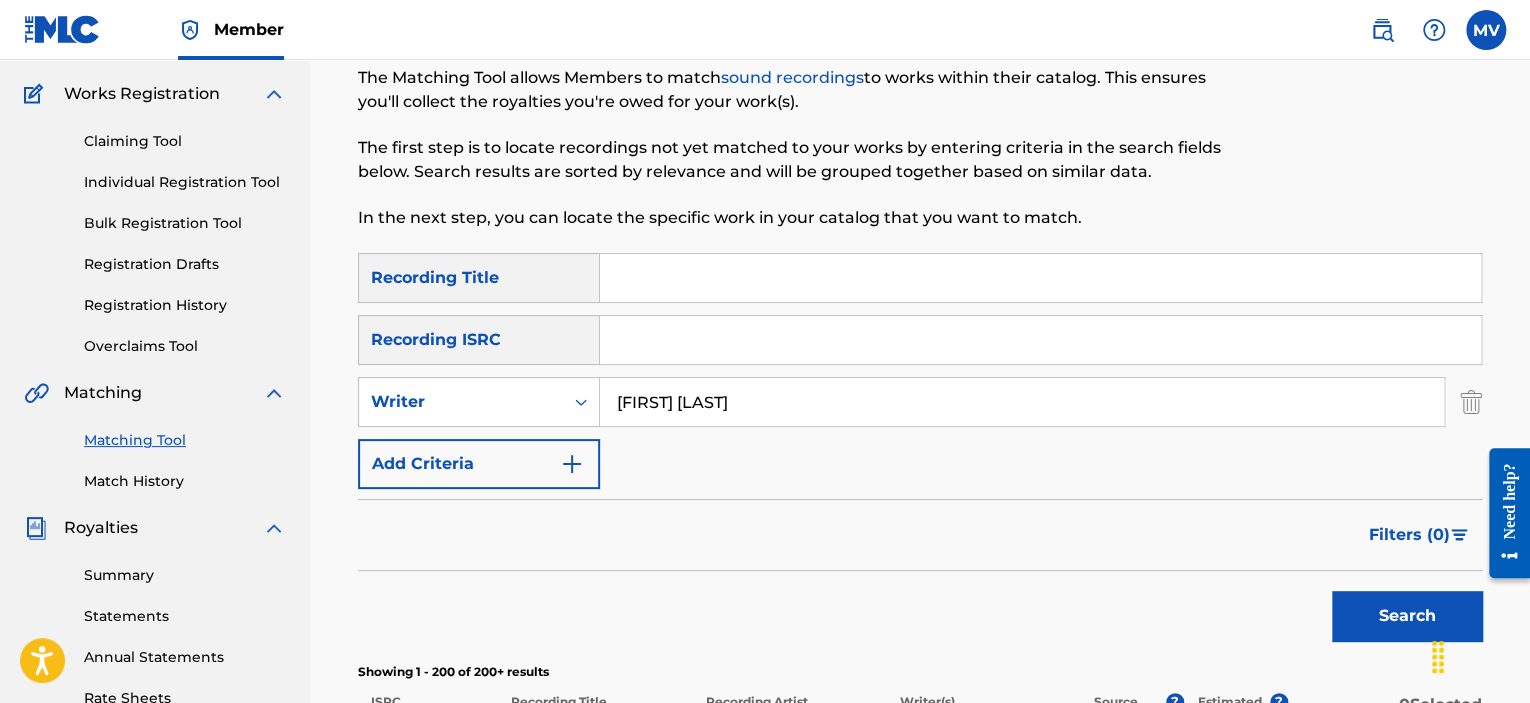 click on "Add Criteria" at bounding box center [479, 464] 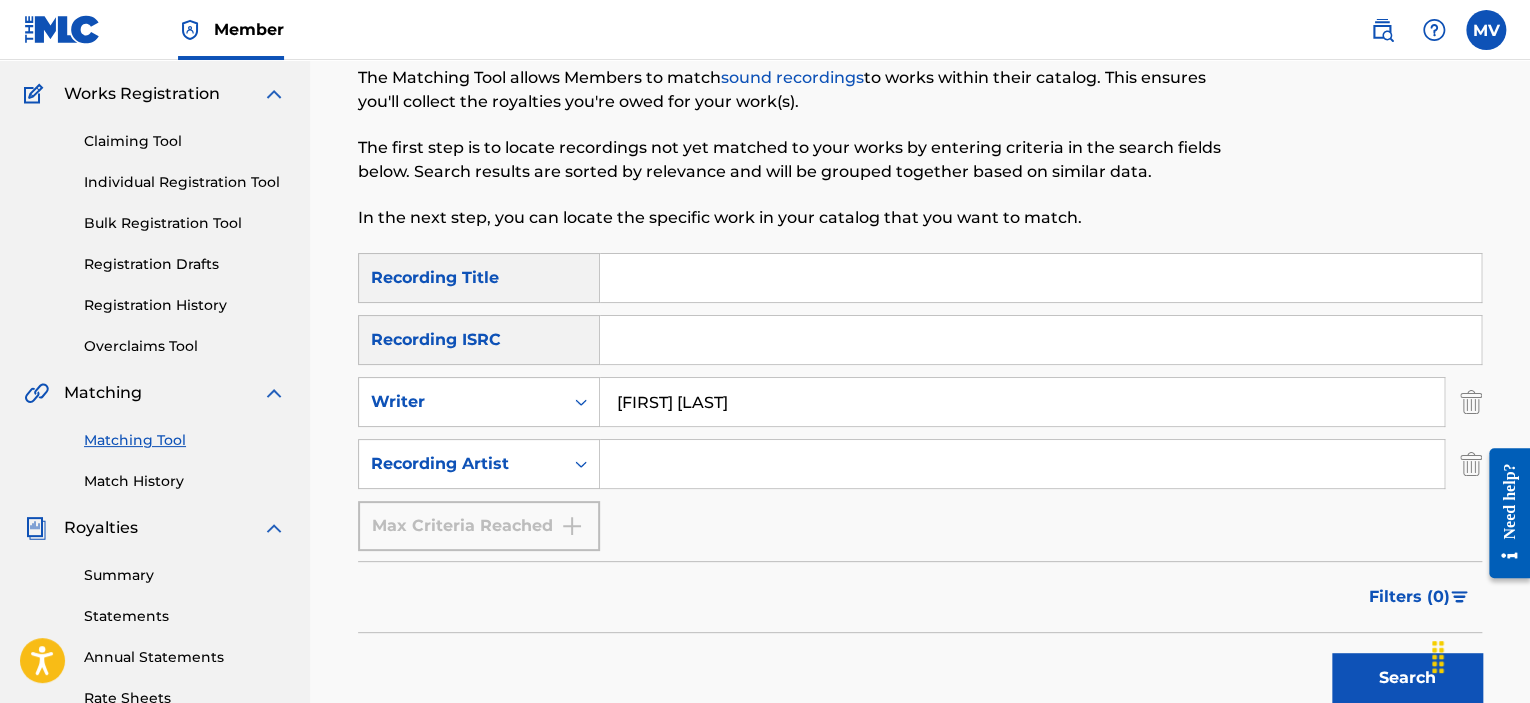click at bounding box center (1022, 464) 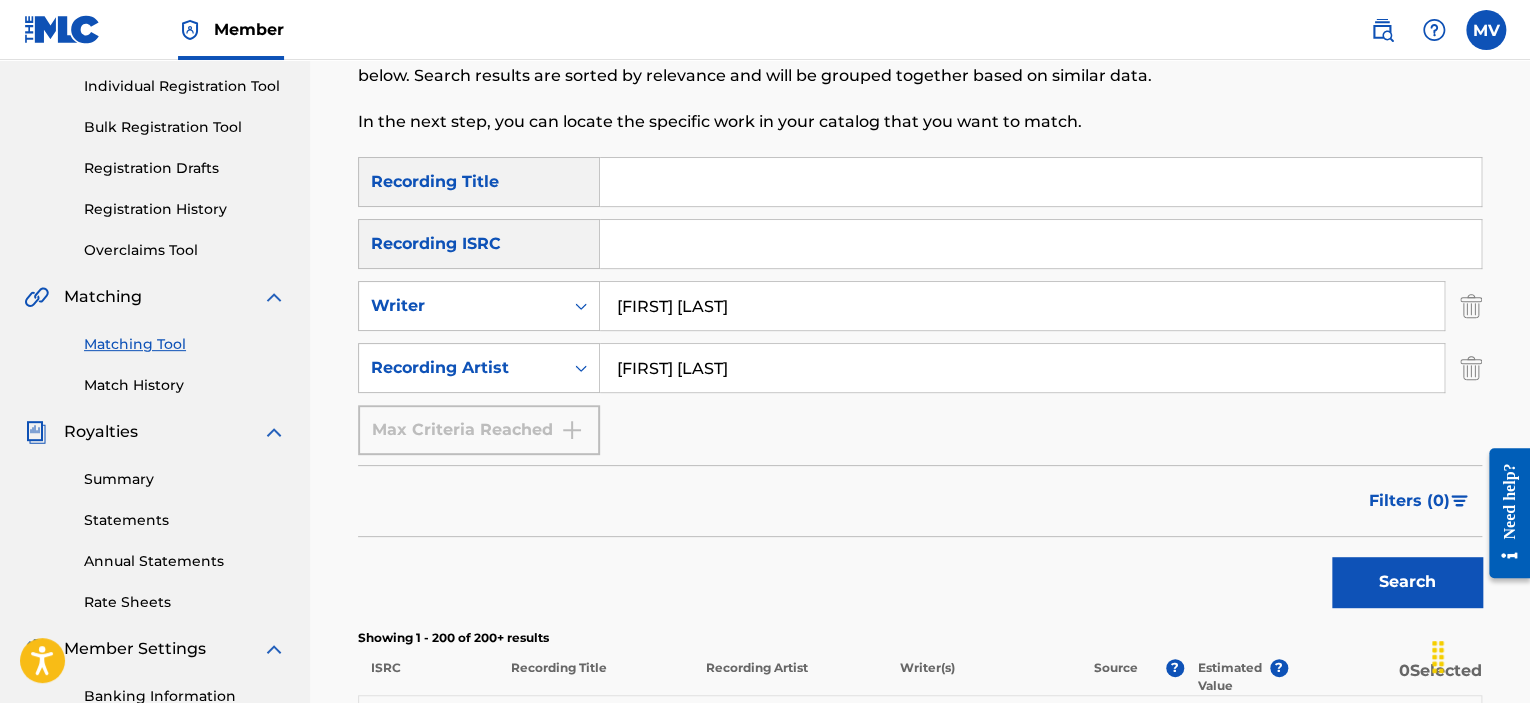 scroll, scrollTop: 353, scrollLeft: 0, axis: vertical 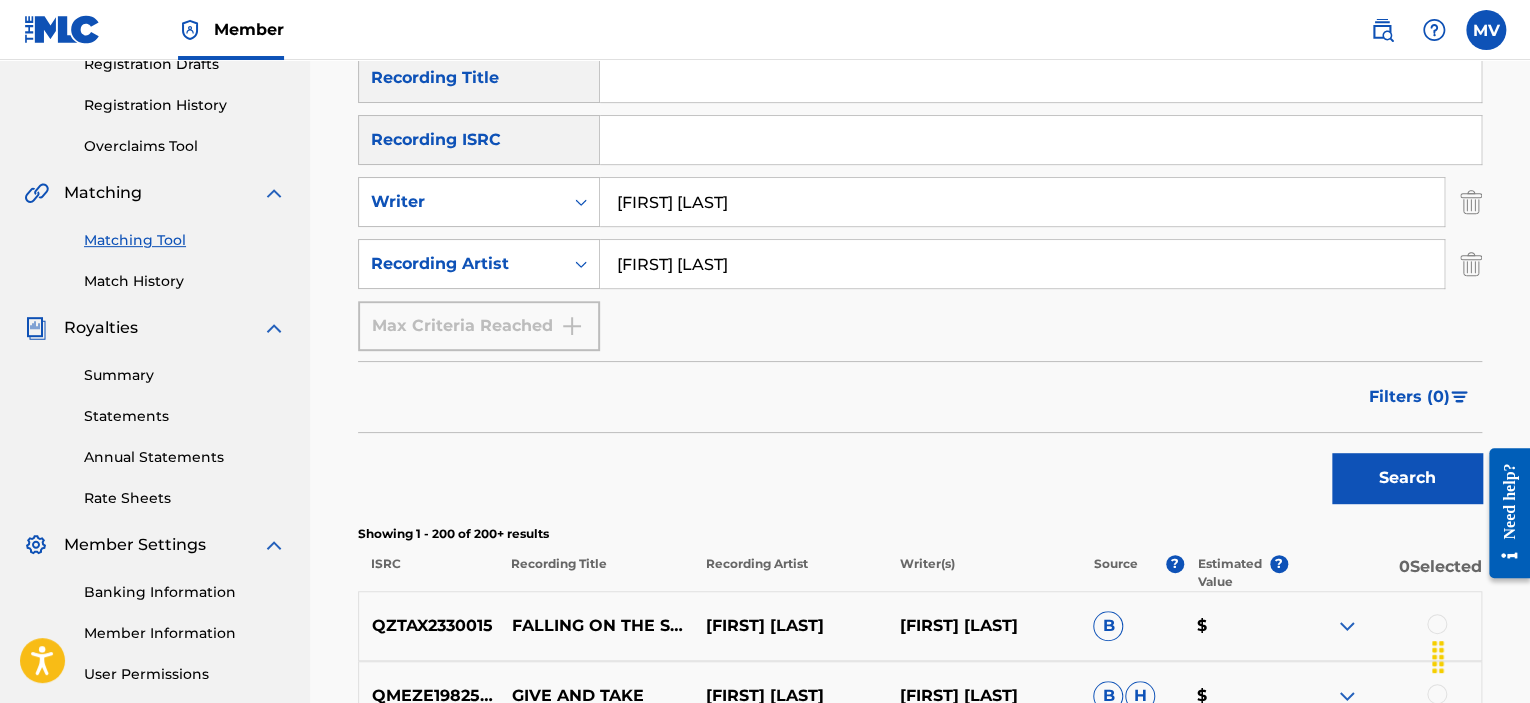 type on "[FIRST] [LAST]" 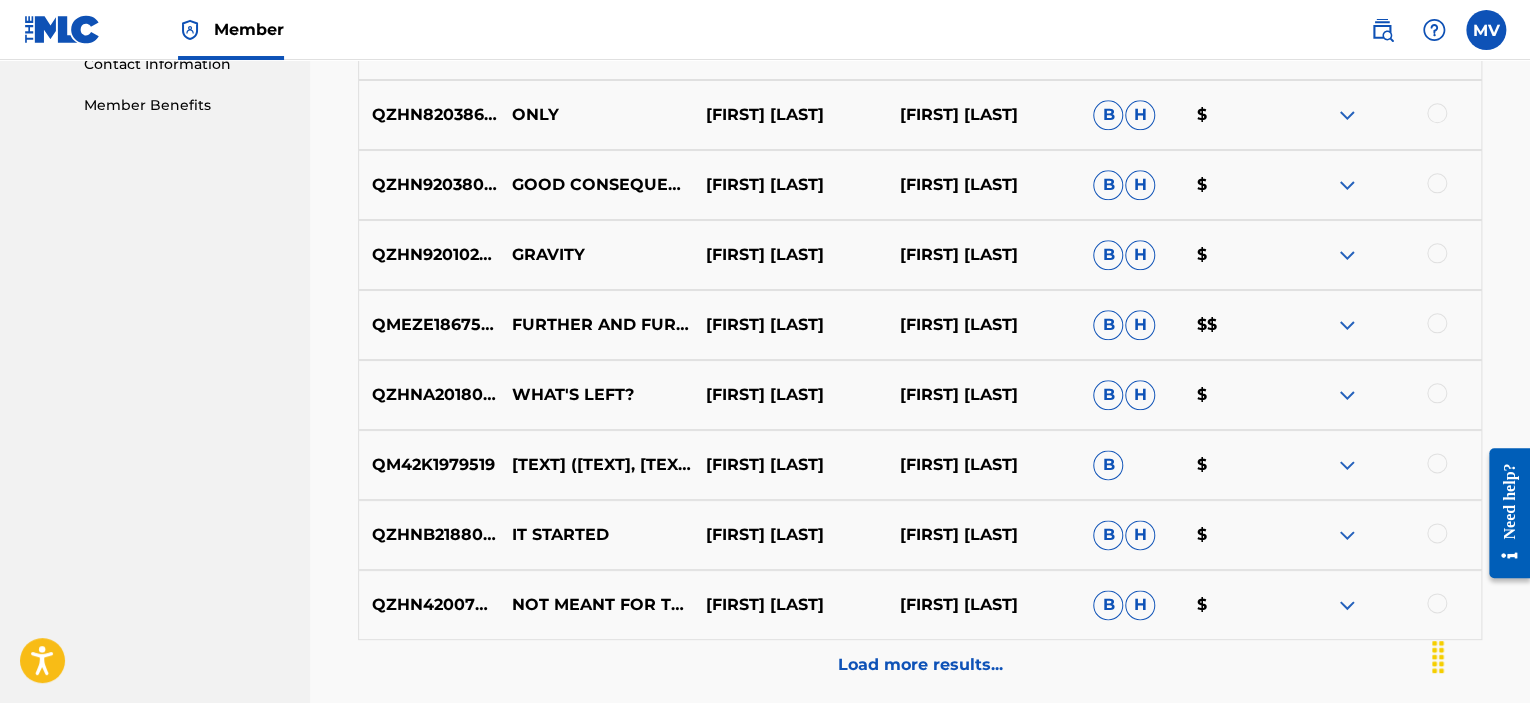 scroll, scrollTop: 1053, scrollLeft: 0, axis: vertical 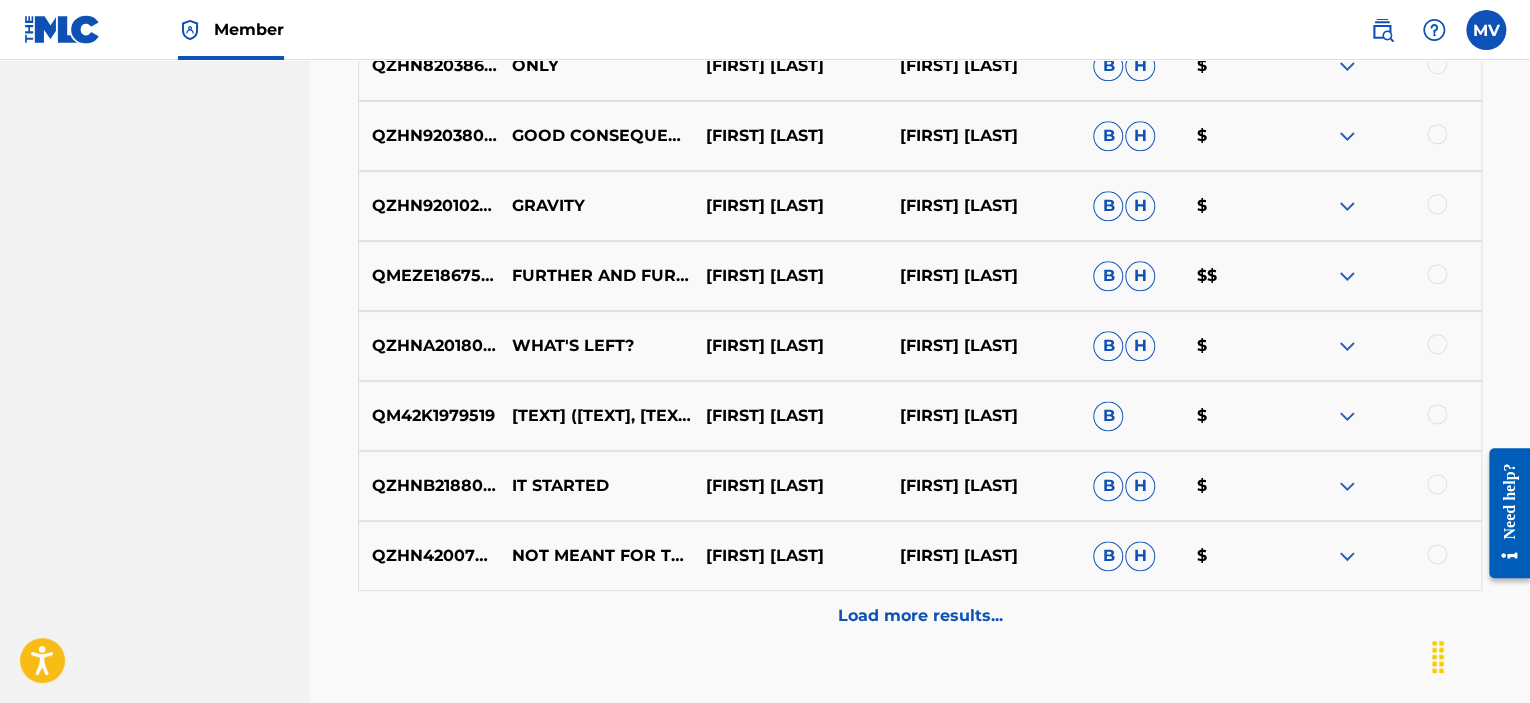 click on "Load more results..." at bounding box center [920, 616] 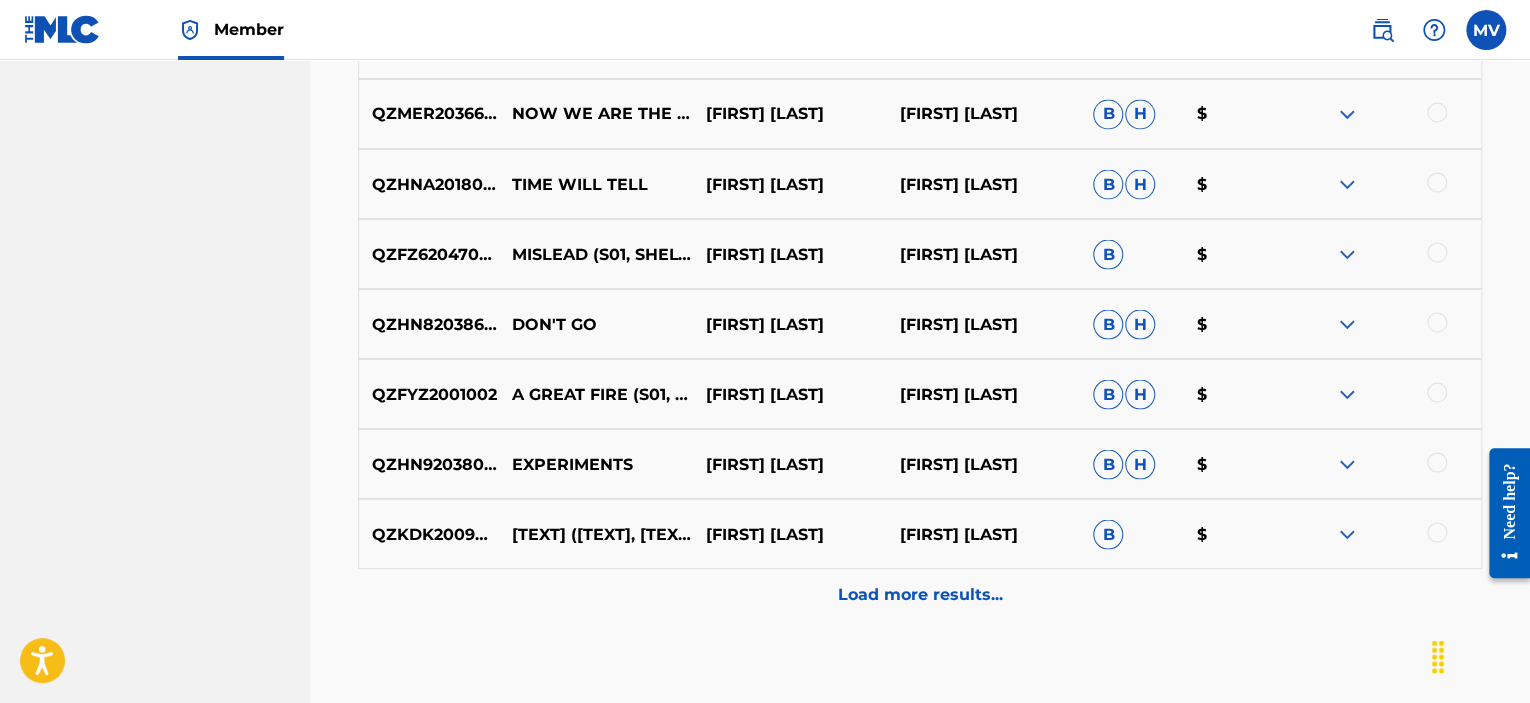 scroll, scrollTop: 1886, scrollLeft: 0, axis: vertical 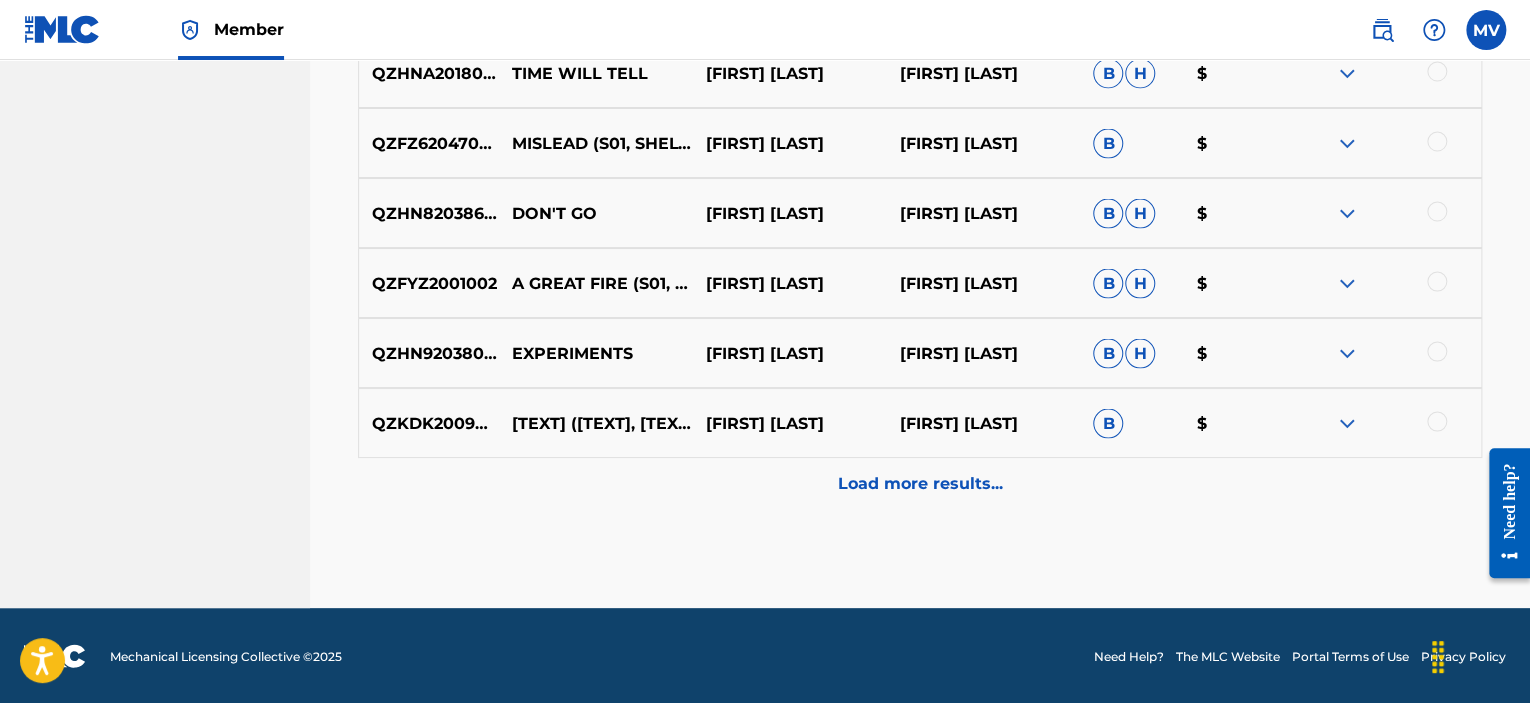 click on "Load more results..." at bounding box center (920, 483) 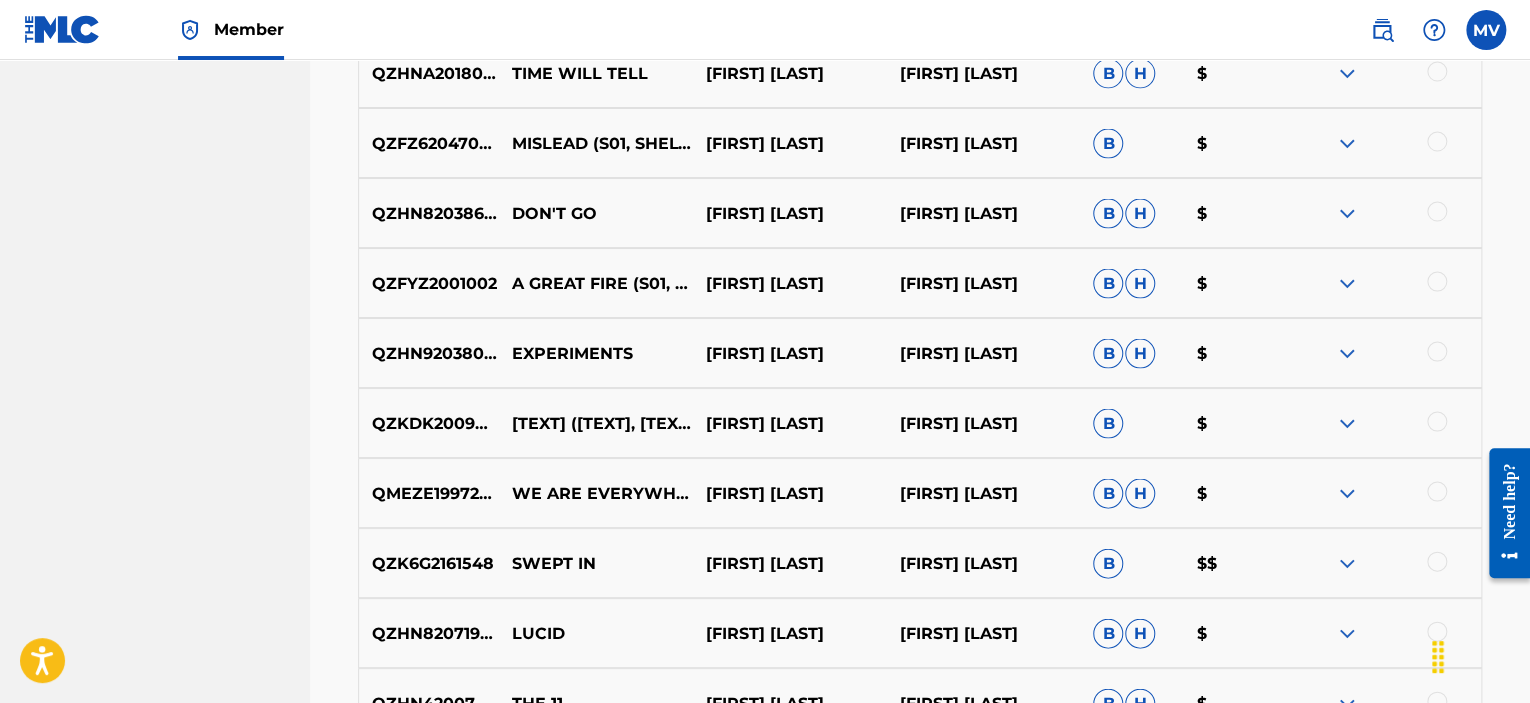 scroll, scrollTop: 2586, scrollLeft: 0, axis: vertical 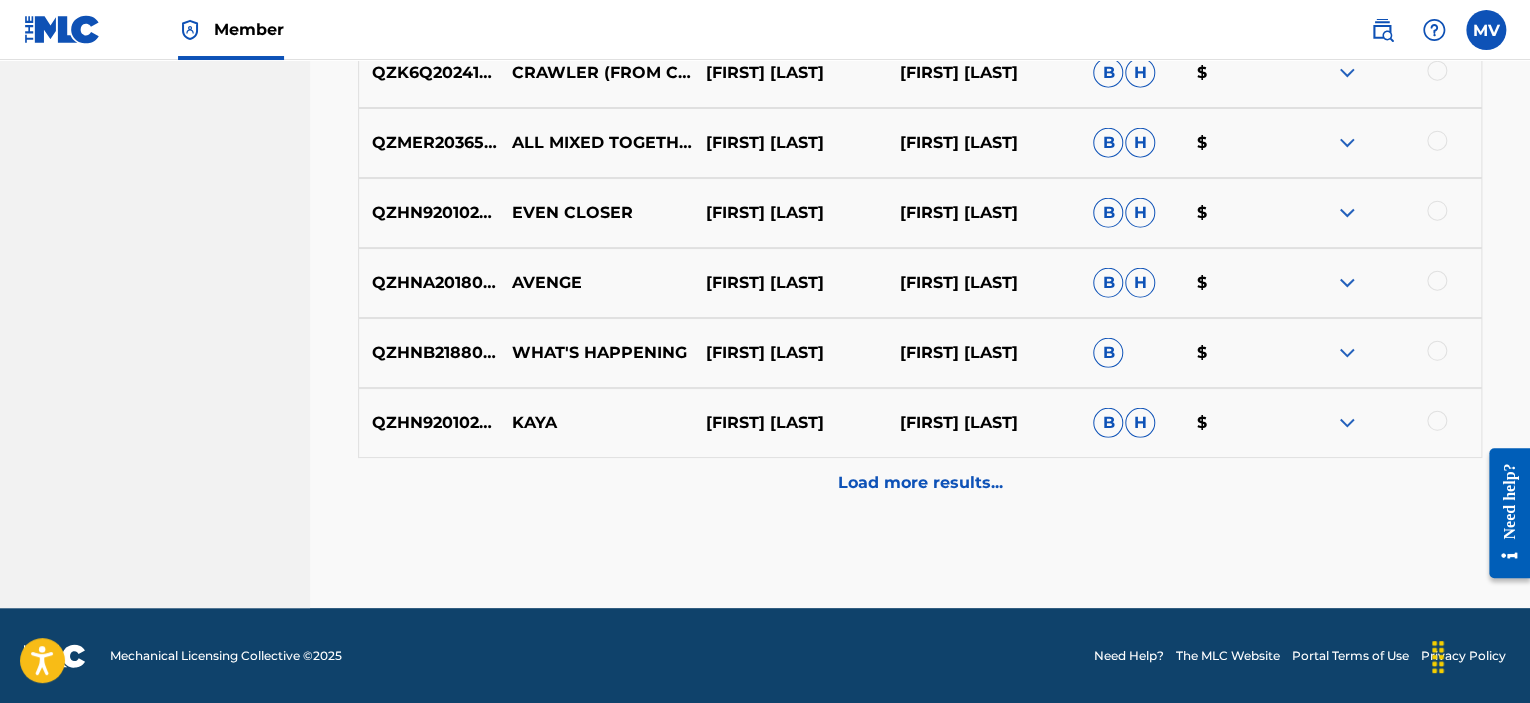 click on "Load more results..." at bounding box center (920, 483) 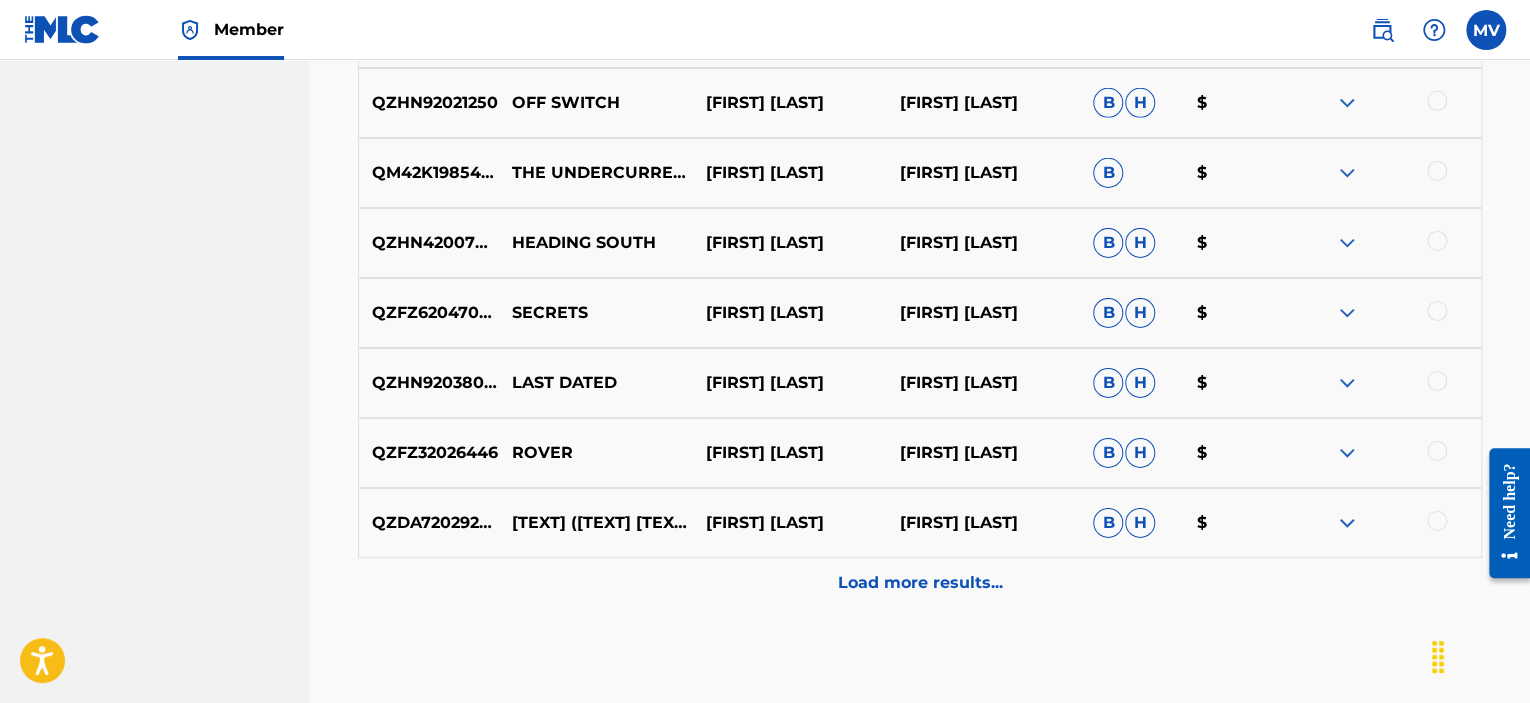 click on "Load more results..." at bounding box center (920, 583) 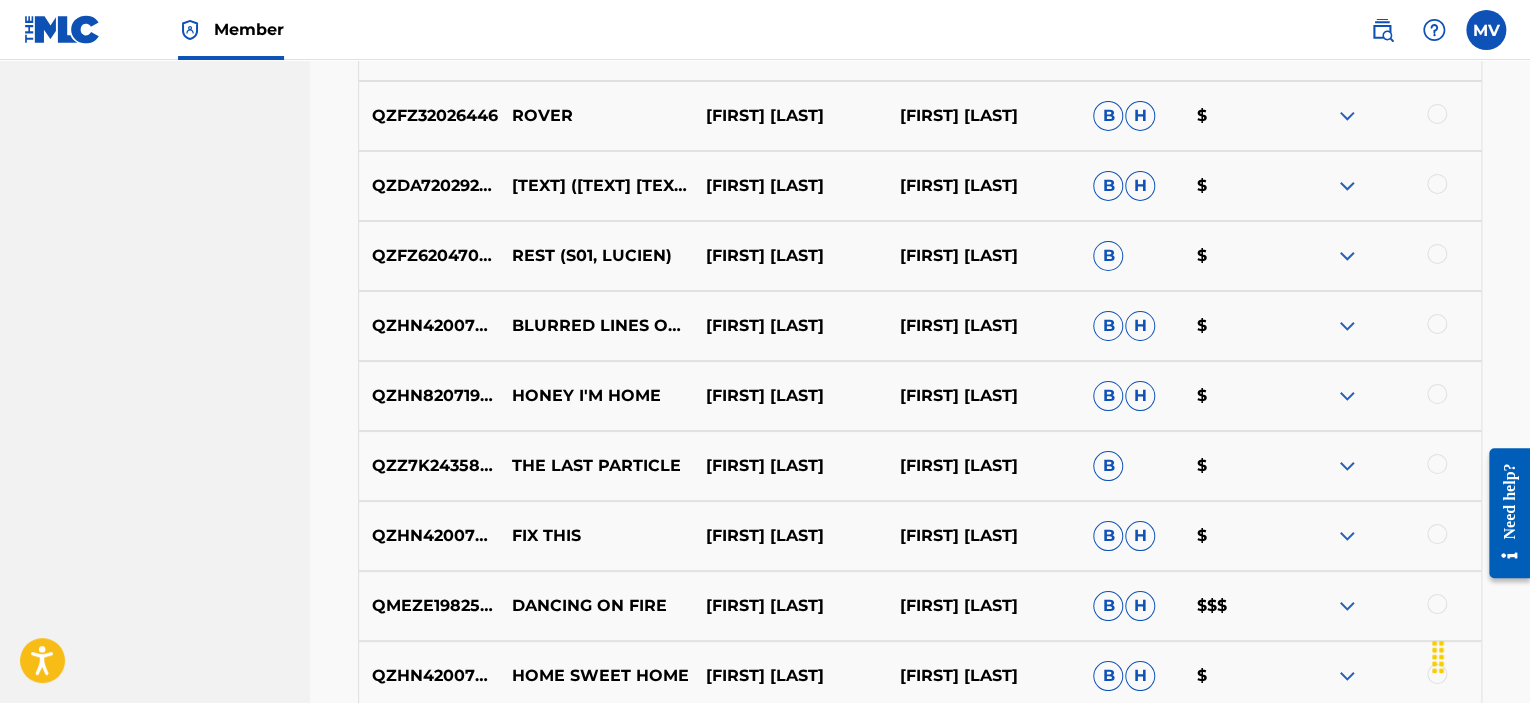 scroll, scrollTop: 3786, scrollLeft: 0, axis: vertical 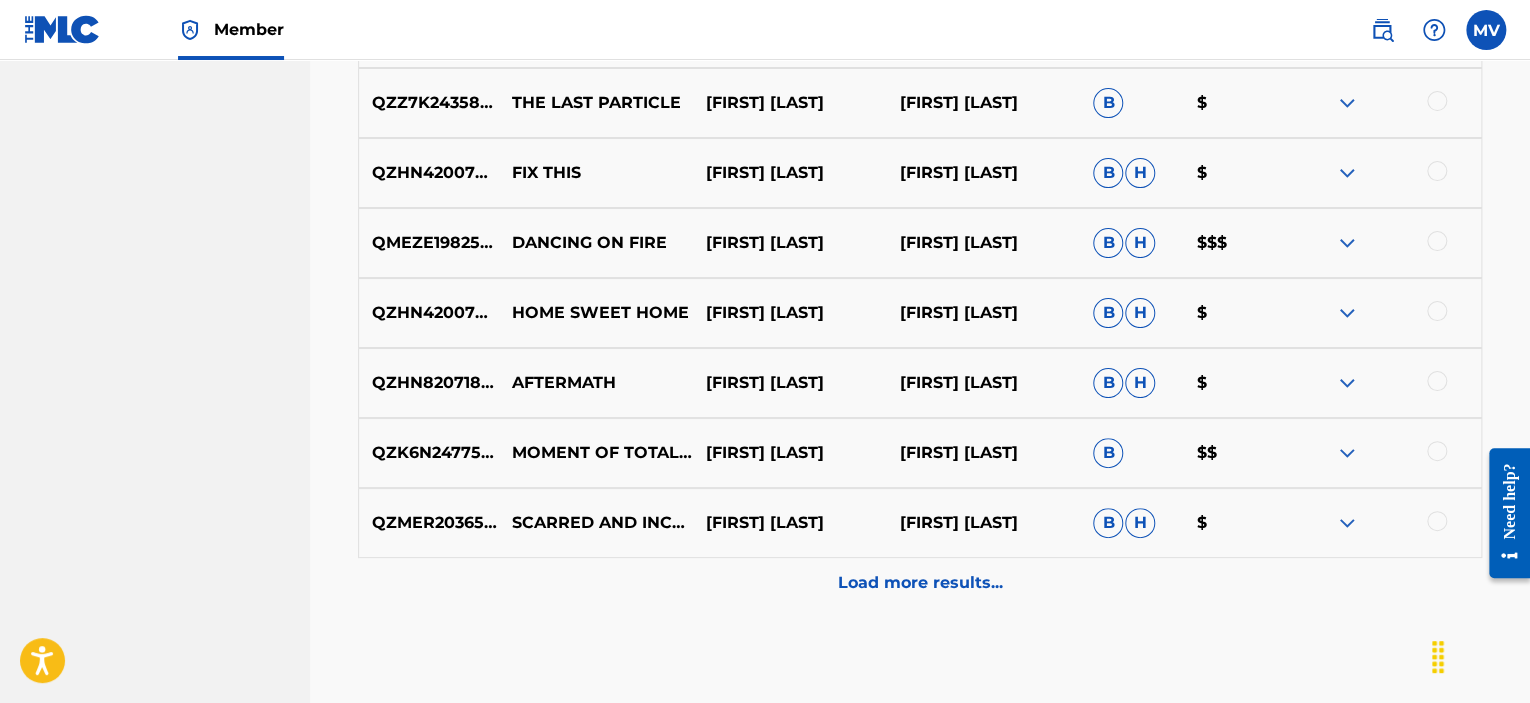 click on "Load more results..." at bounding box center (920, 583) 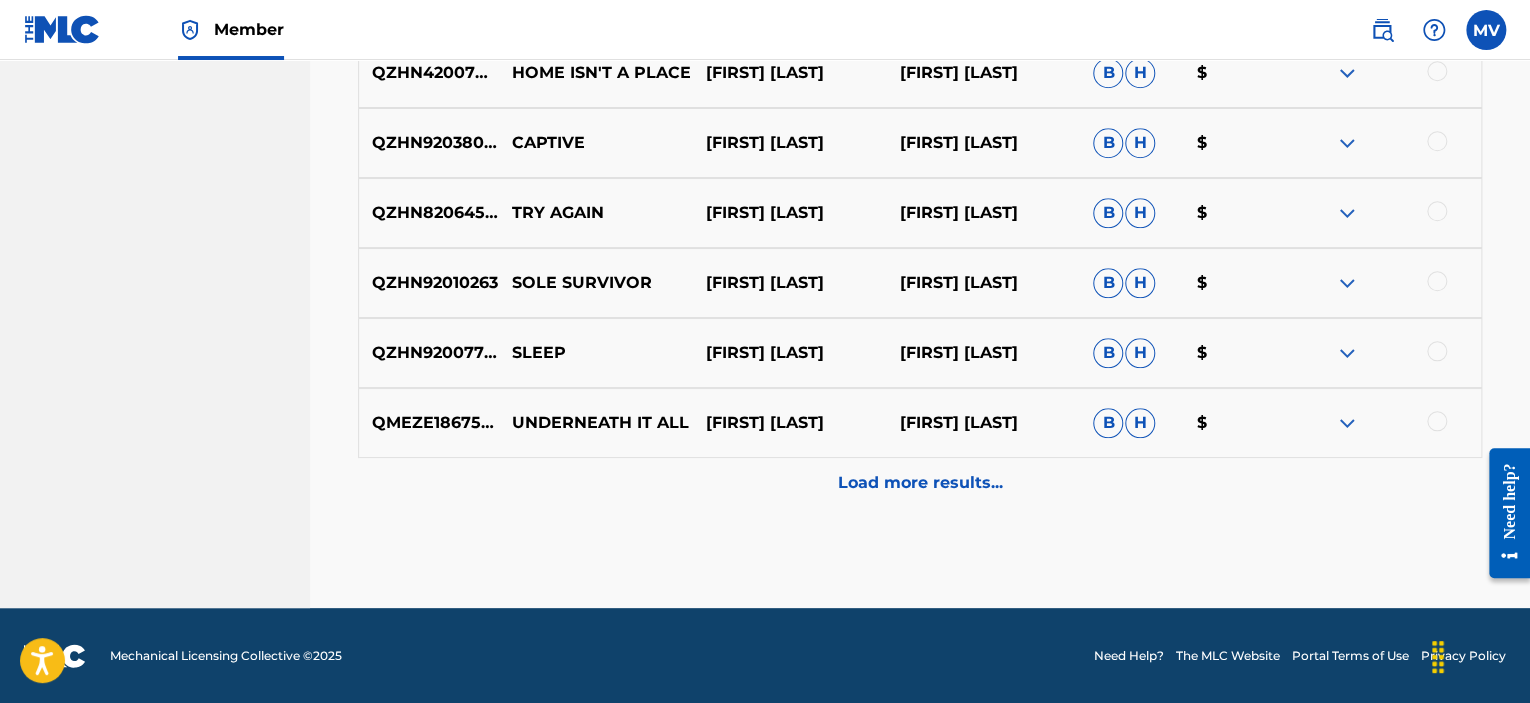 click on "Load more results..." at bounding box center (920, 483) 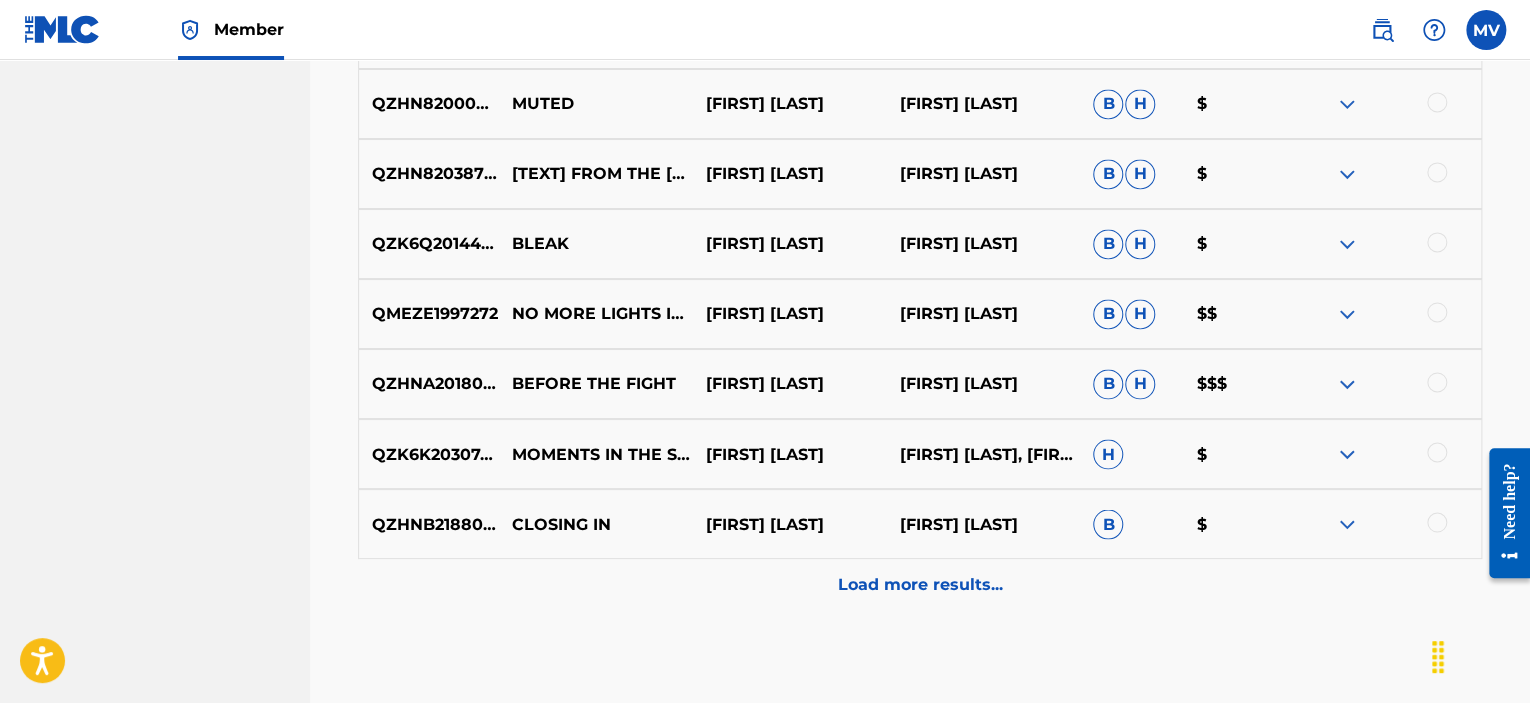 scroll, scrollTop: 5286, scrollLeft: 0, axis: vertical 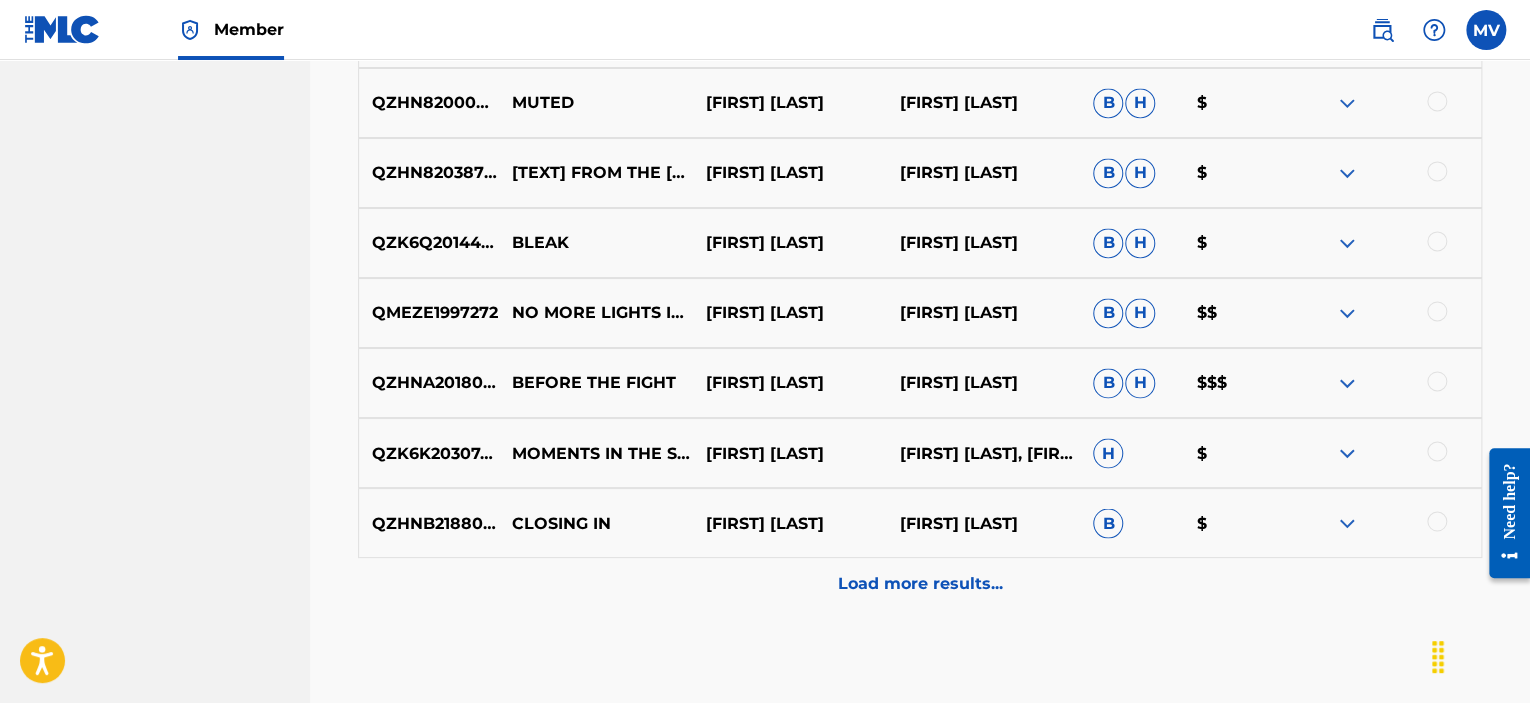 click on "Load more results..." at bounding box center [920, 583] 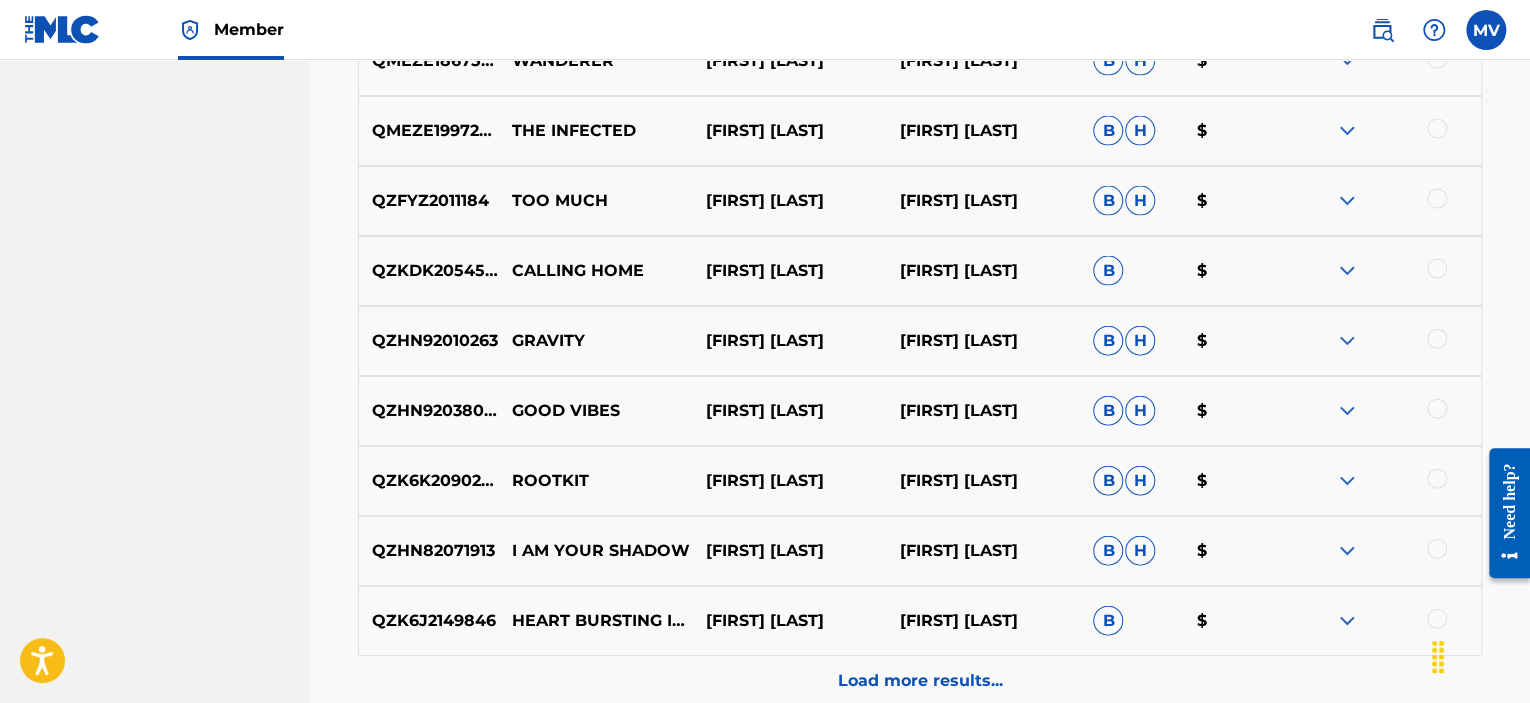 scroll, scrollTop: 6086, scrollLeft: 0, axis: vertical 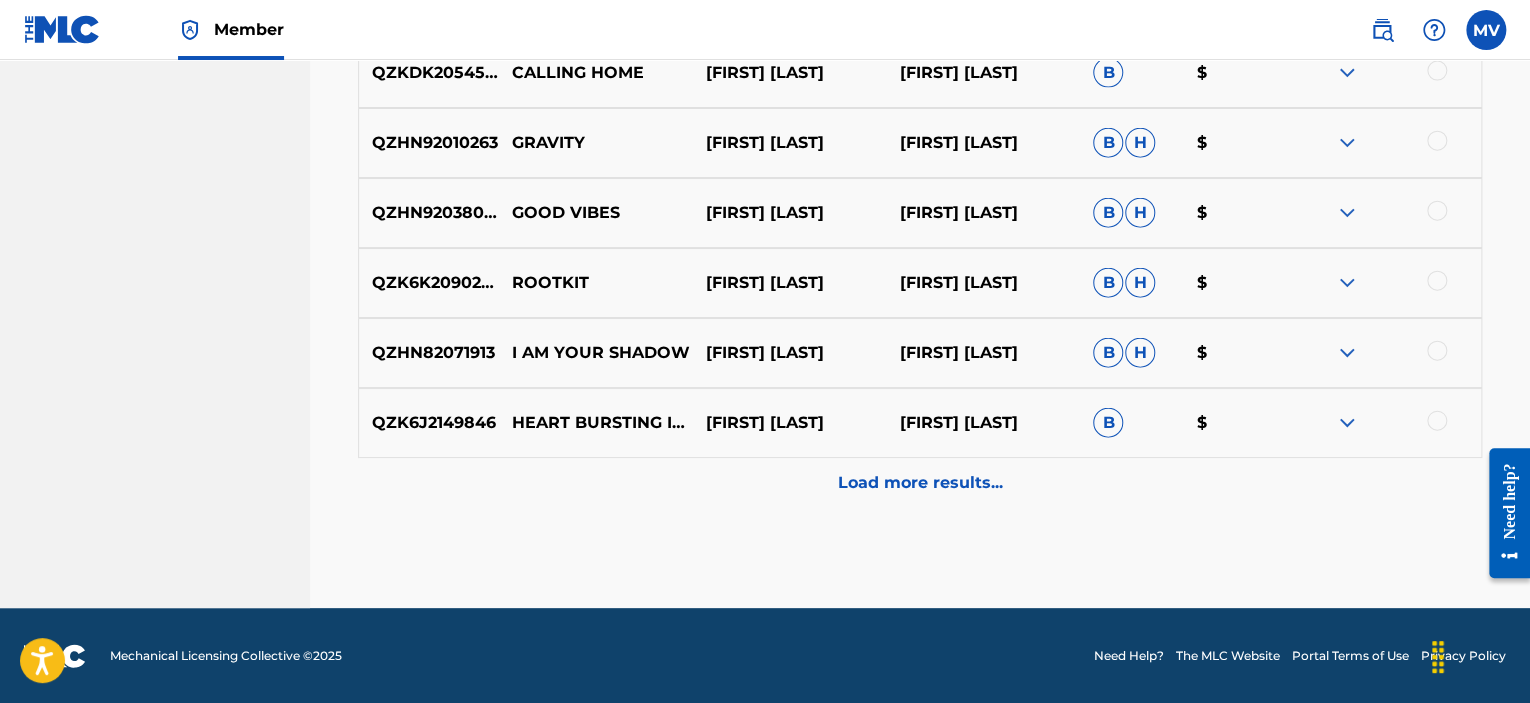 click on "Load more results..." at bounding box center [920, 483] 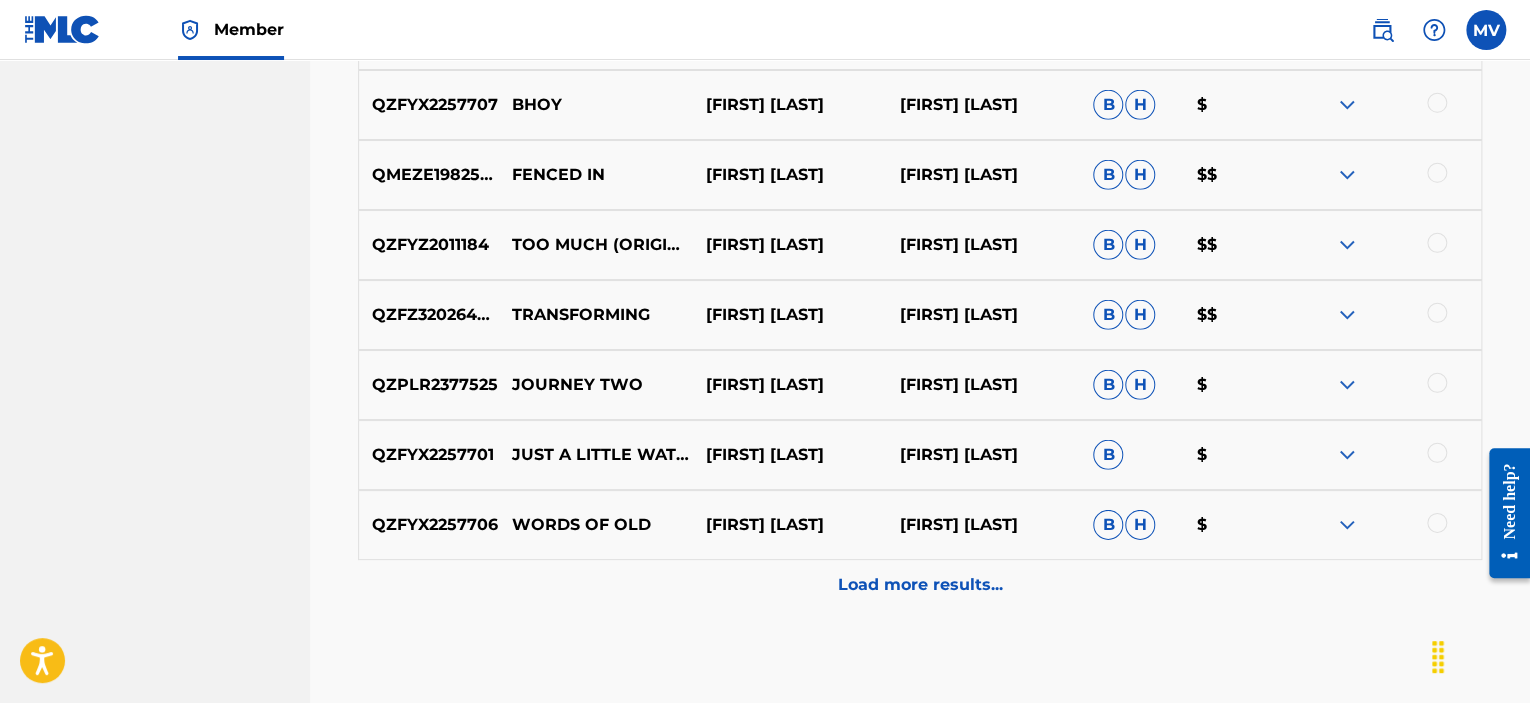 scroll, scrollTop: 6686, scrollLeft: 0, axis: vertical 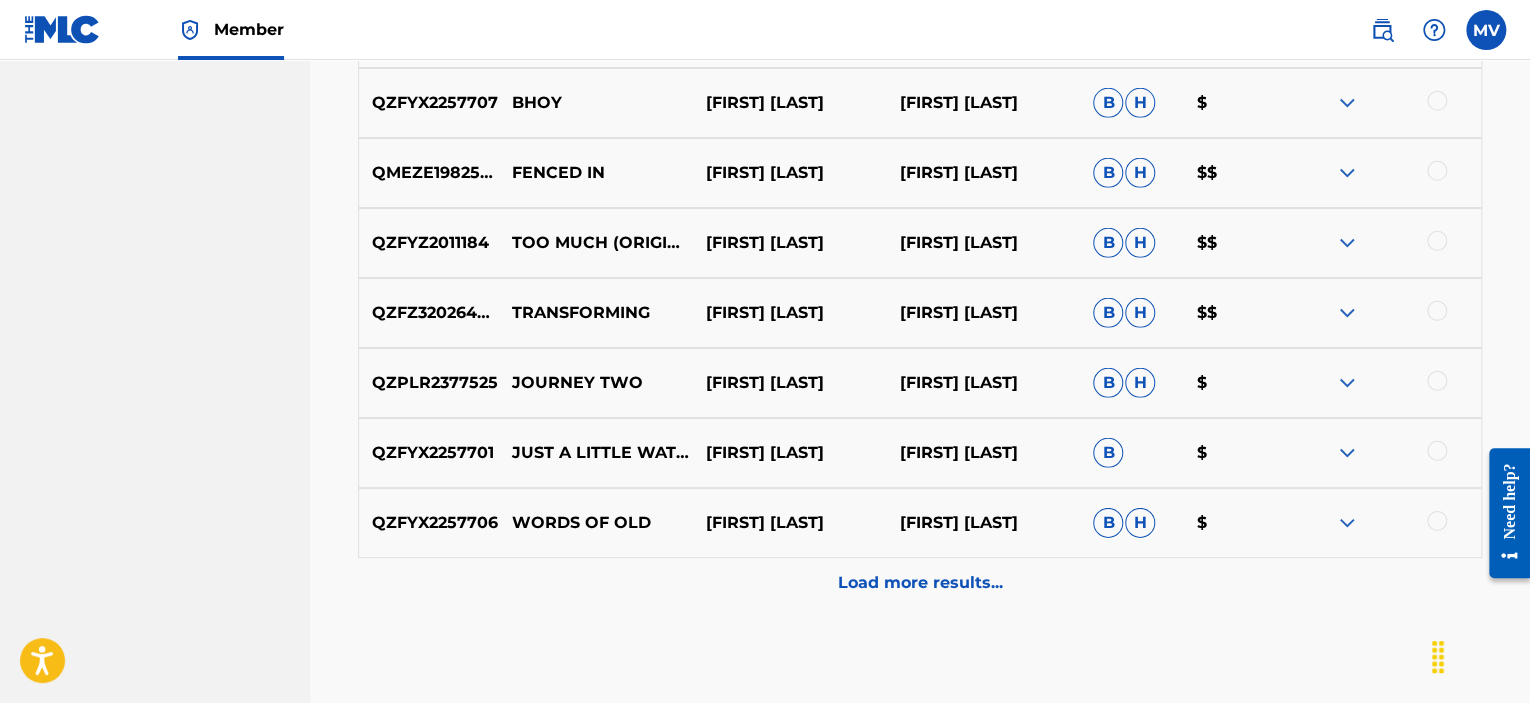 click on "Load more results..." at bounding box center [920, 583] 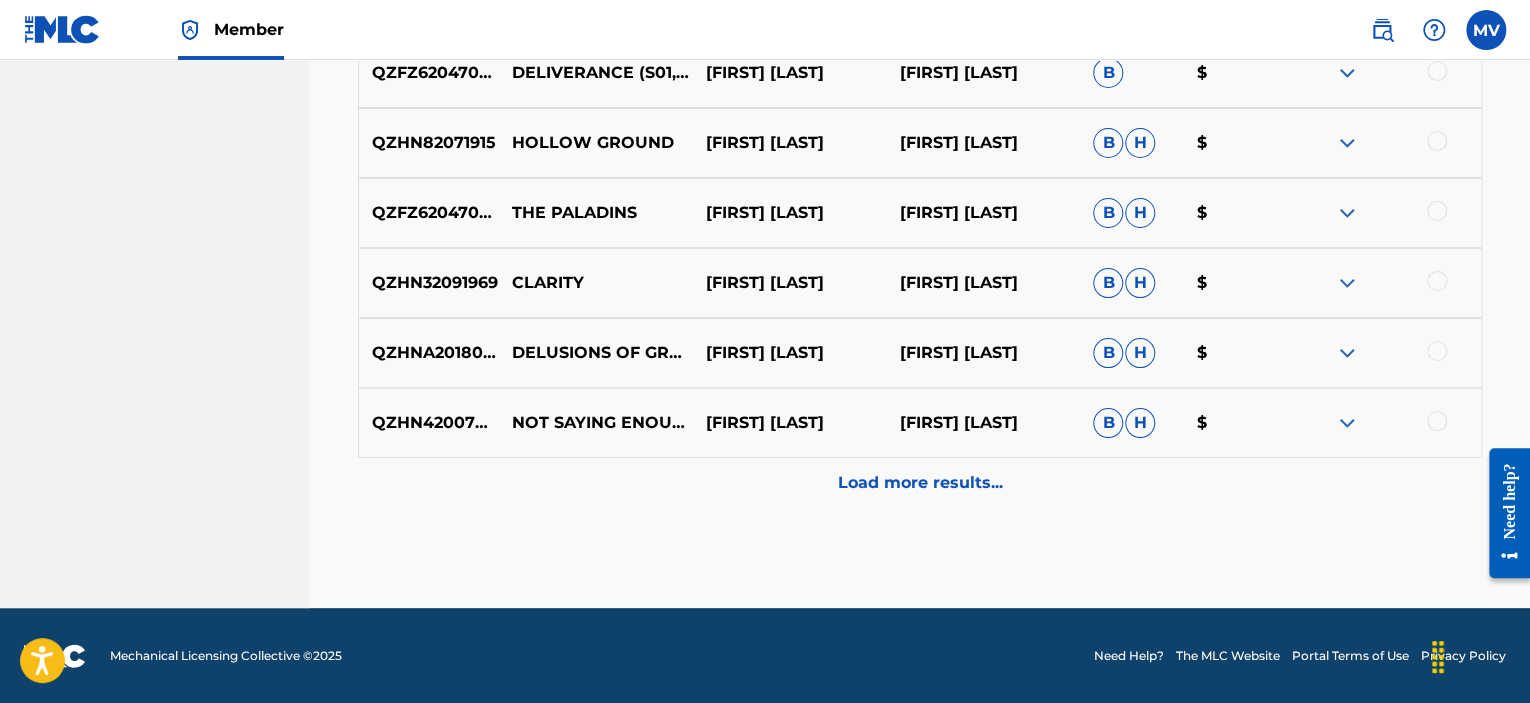 click on "Load more results..." at bounding box center [920, 483] 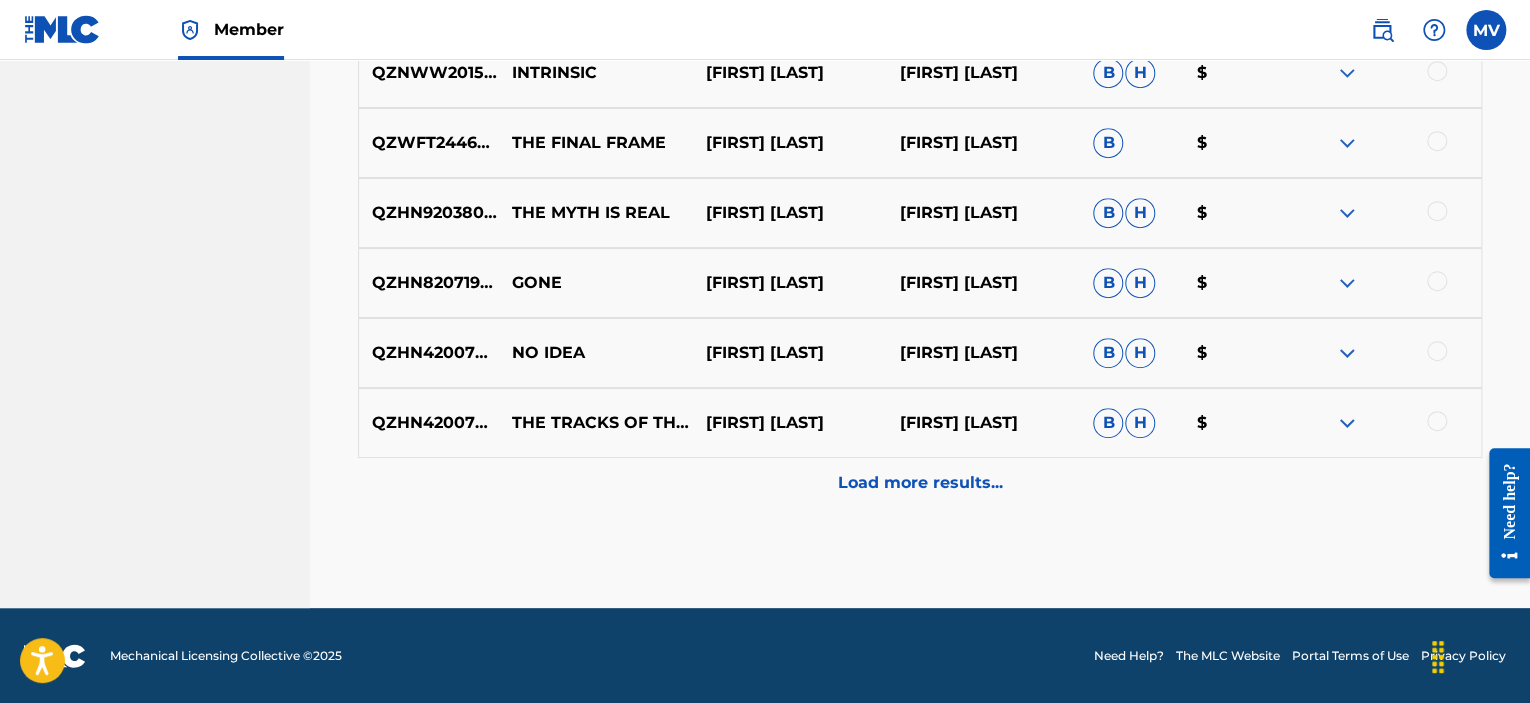 click on "Load more results..." at bounding box center [920, 483] 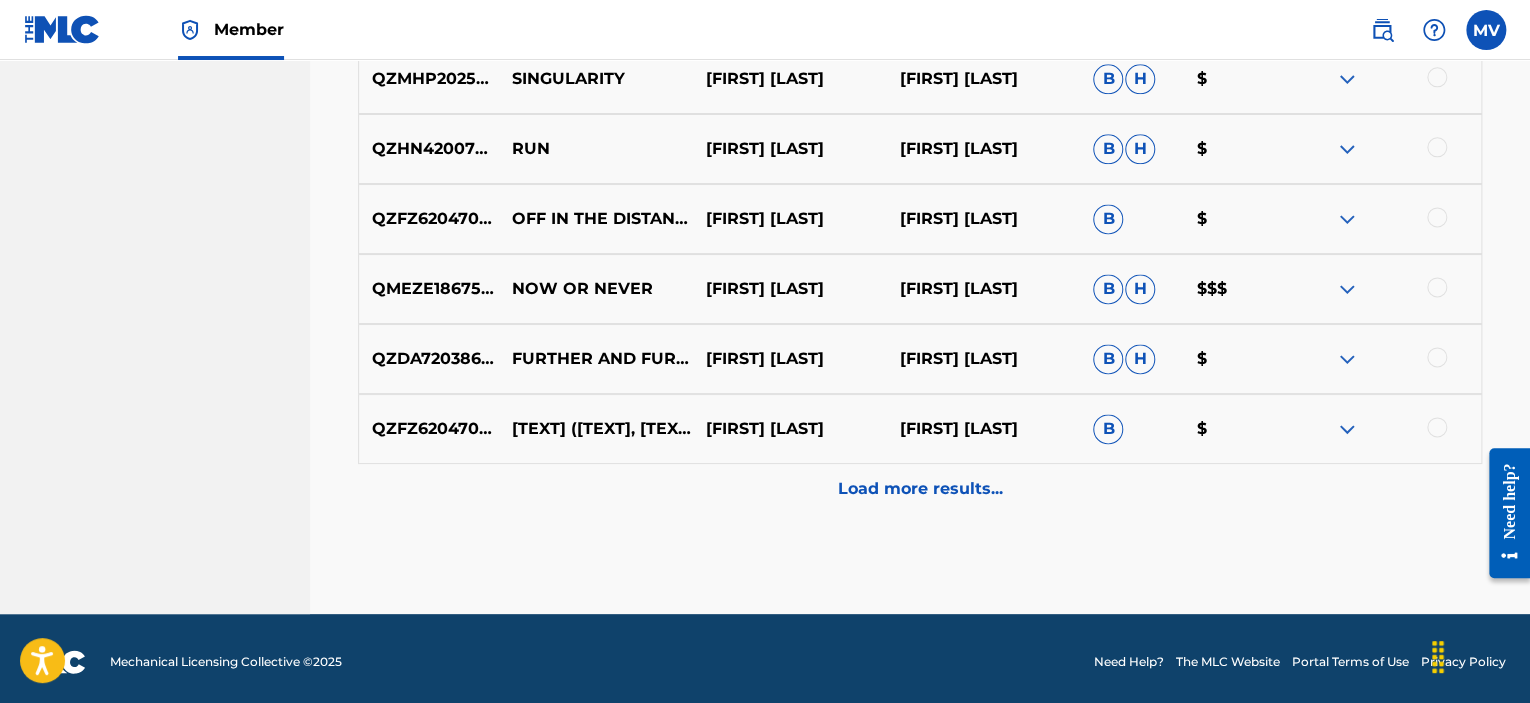scroll, scrollTop: 8886, scrollLeft: 0, axis: vertical 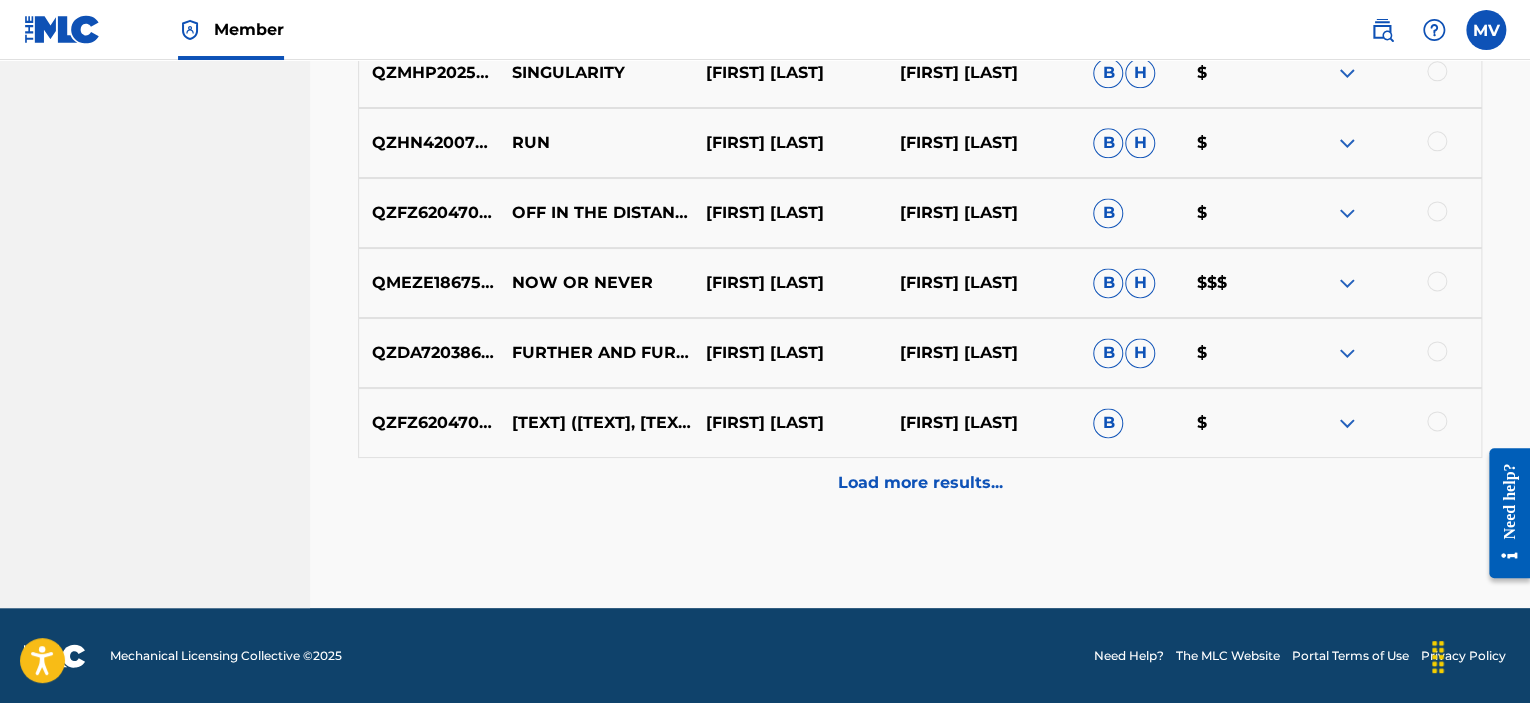 click on "Load more results..." at bounding box center (920, 483) 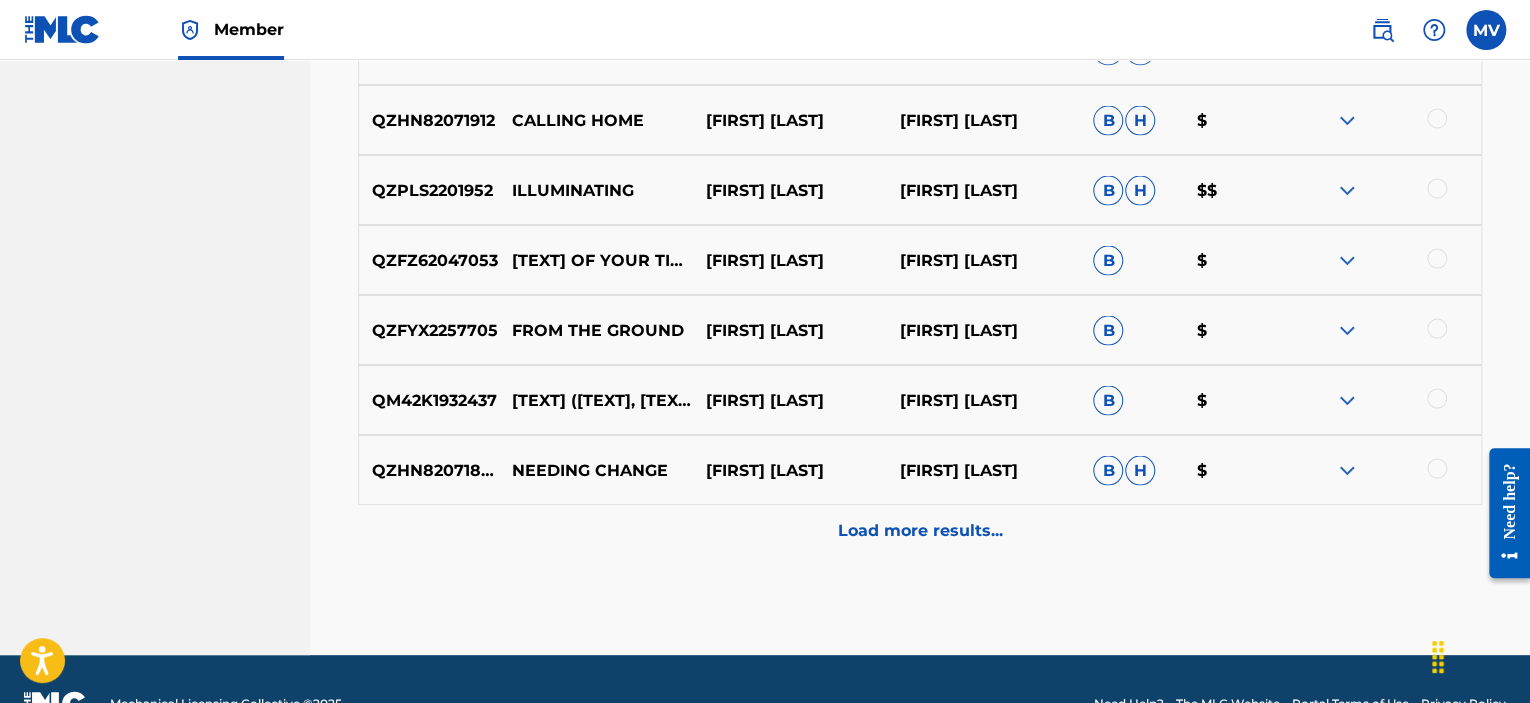 scroll, scrollTop: 9586, scrollLeft: 0, axis: vertical 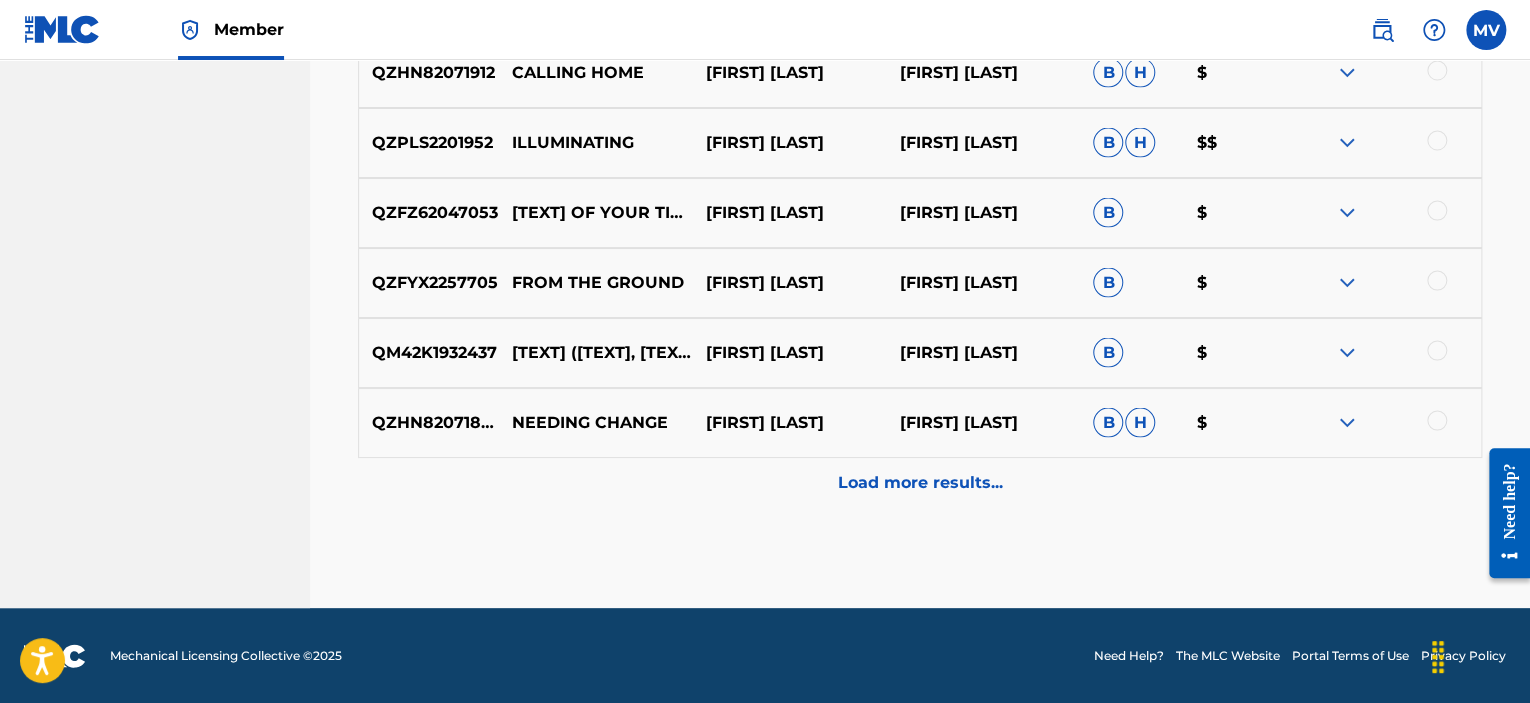 click on "Load more results..." at bounding box center [920, 483] 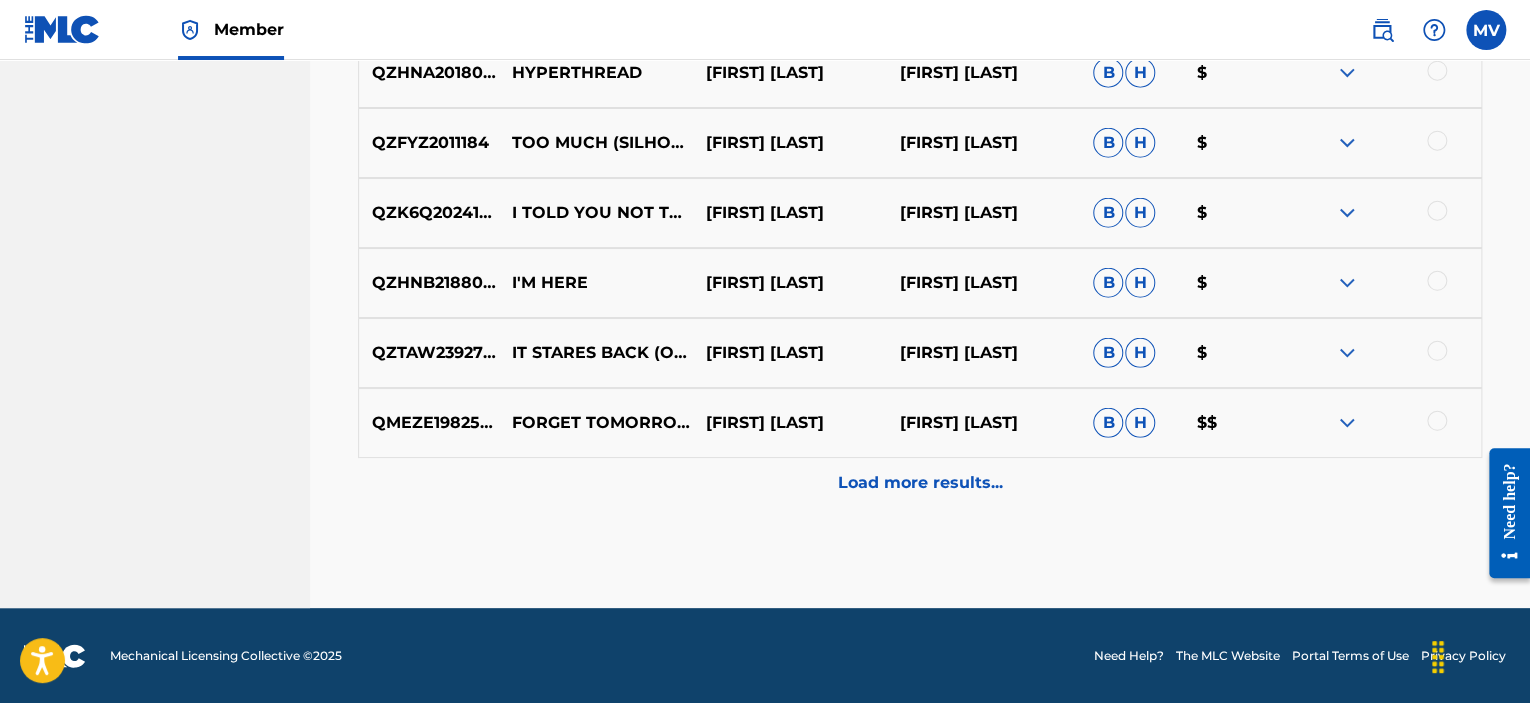 click on "Load more results..." at bounding box center [920, 483] 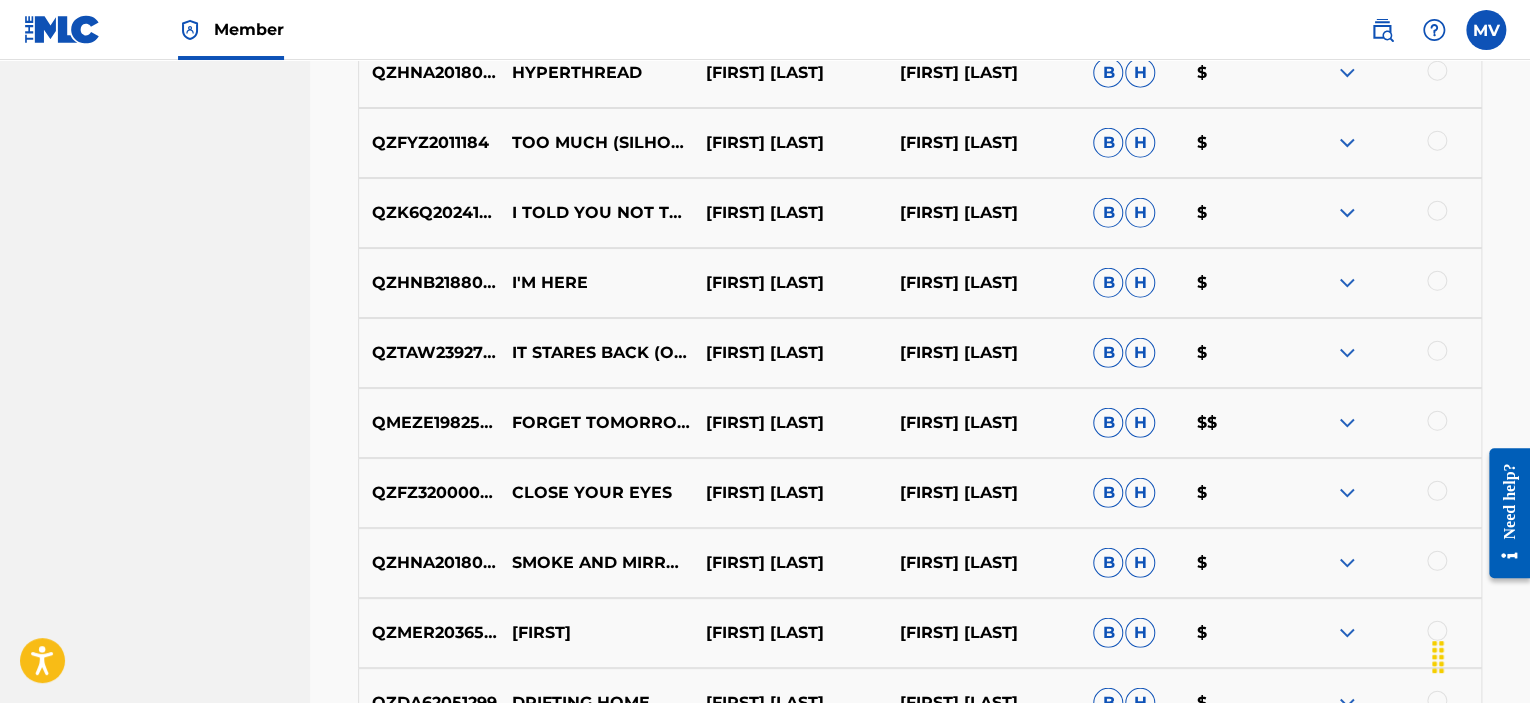 scroll, scrollTop: 10886, scrollLeft: 0, axis: vertical 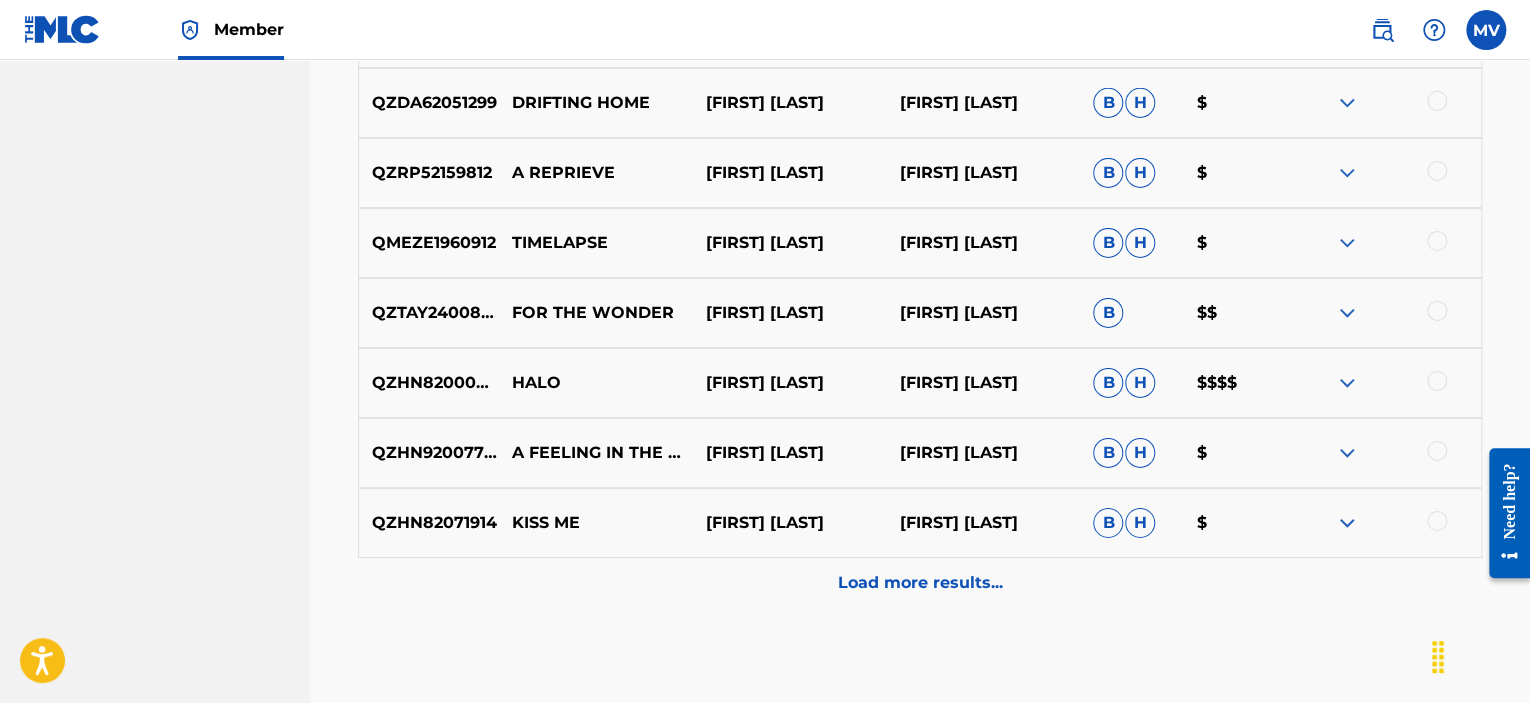 click on "Load more results..." at bounding box center [920, 583] 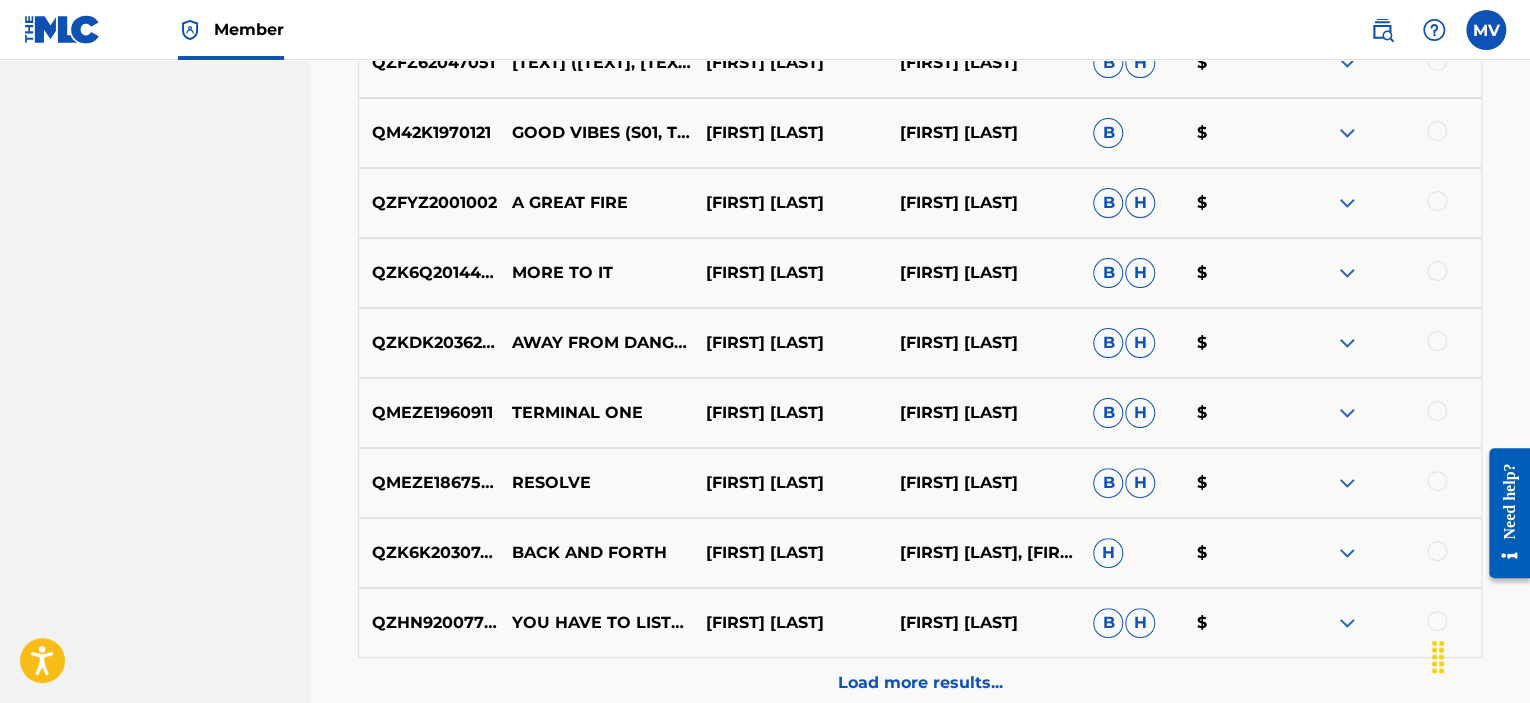 scroll, scrollTop: 11686, scrollLeft: 0, axis: vertical 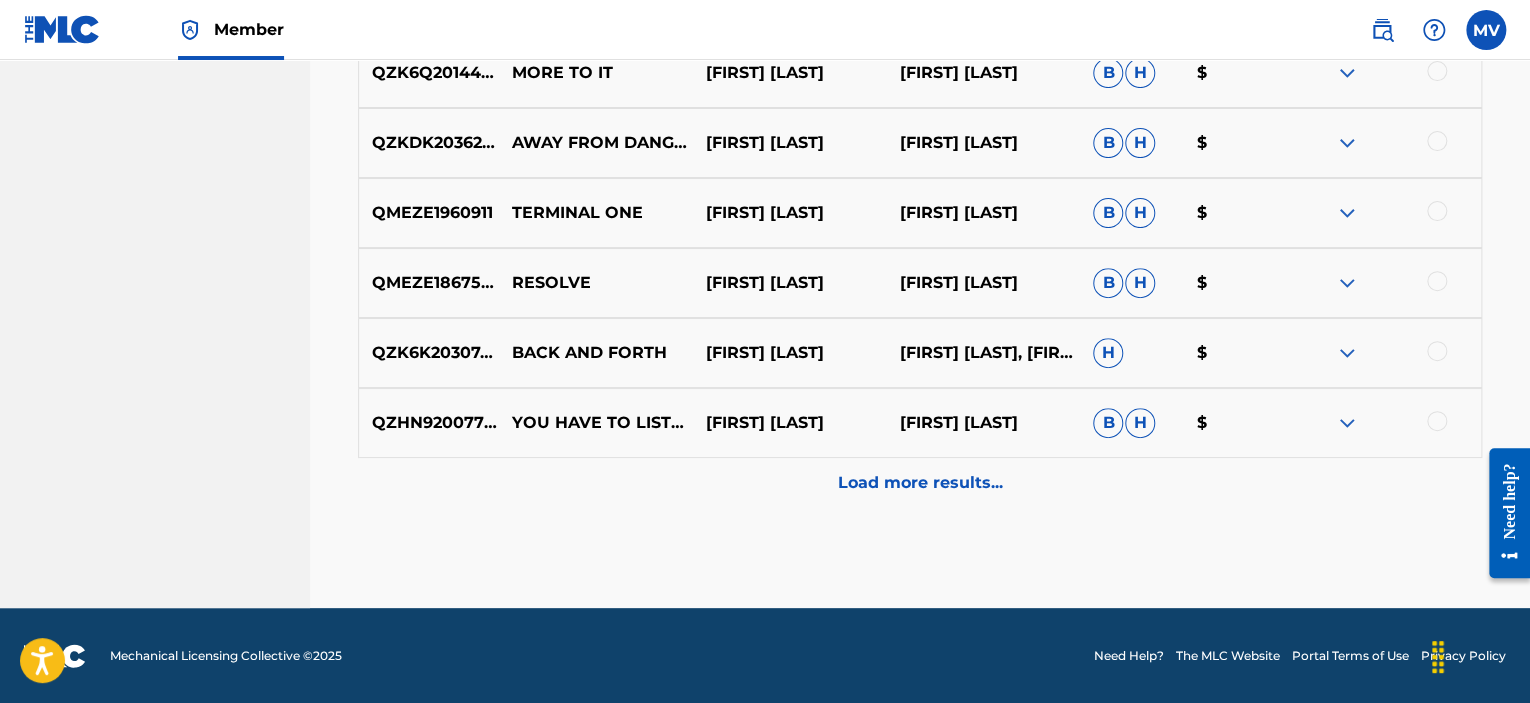 click on "Load more results..." at bounding box center (920, 483) 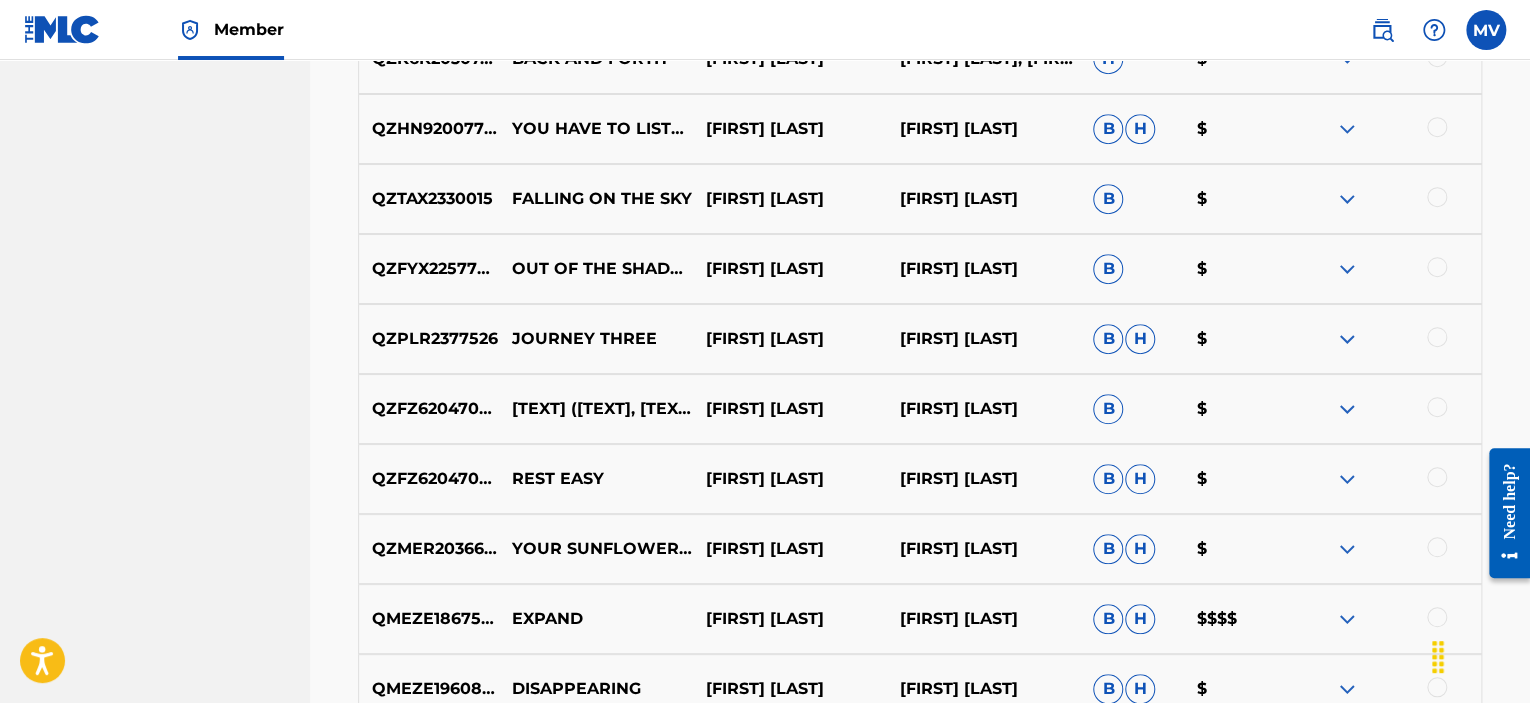 scroll, scrollTop: 12286, scrollLeft: 0, axis: vertical 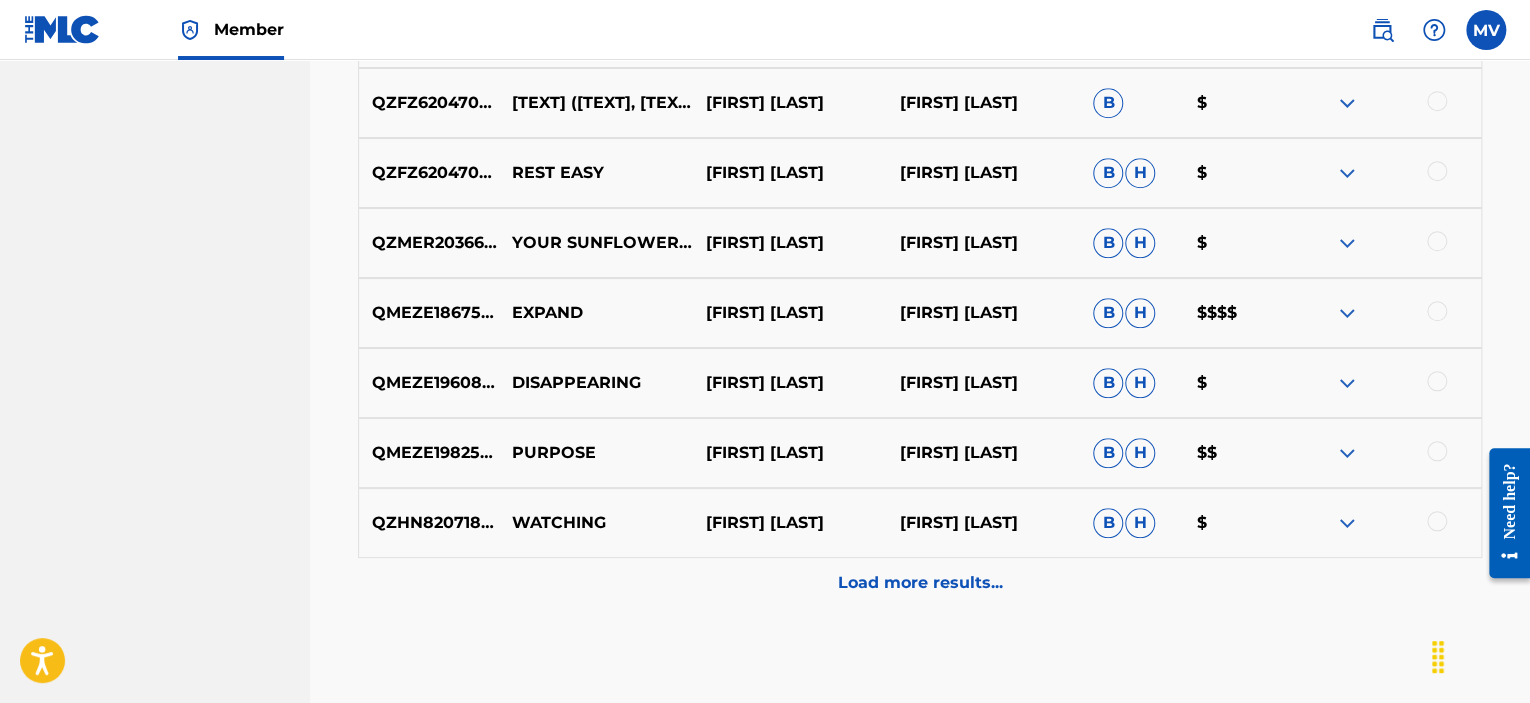 click on "Load more results..." at bounding box center [920, 583] 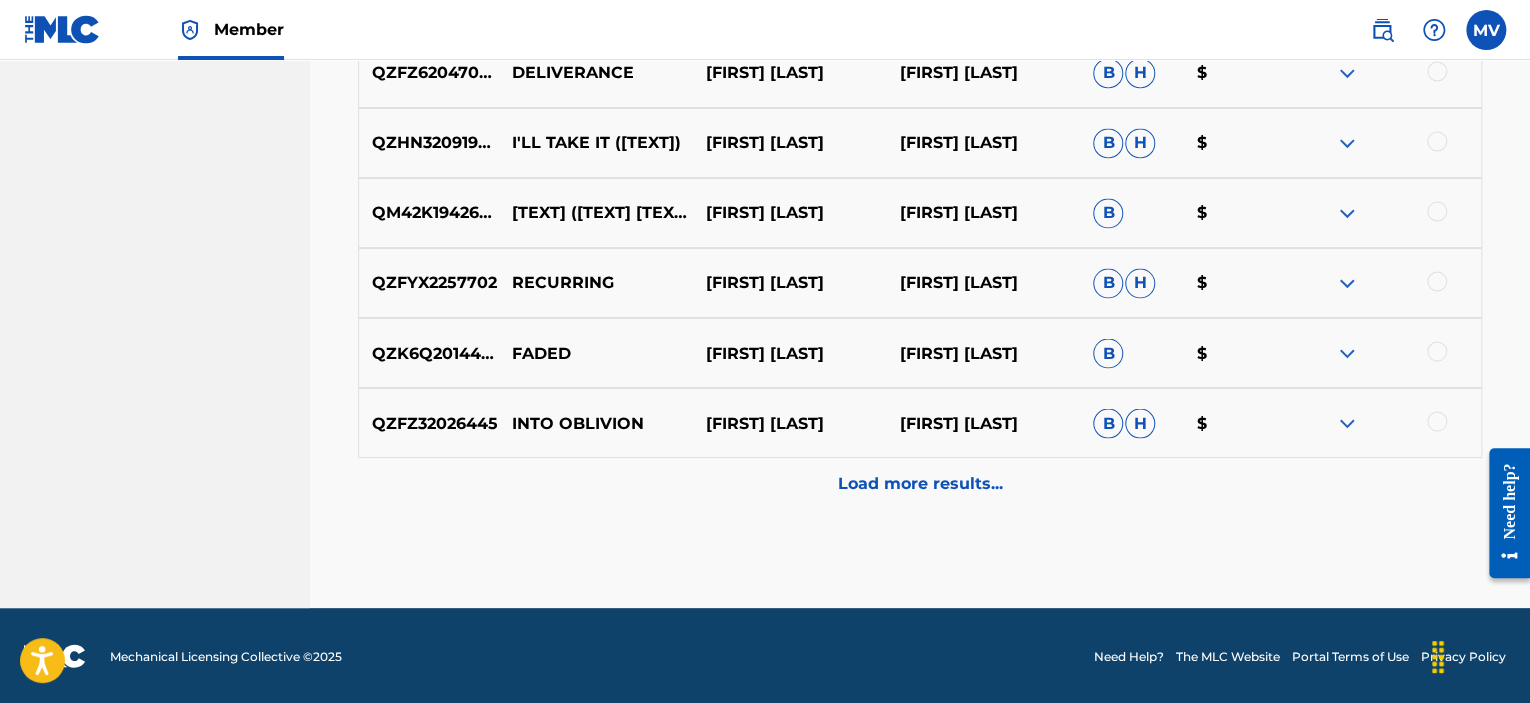 click on "Load more results..." at bounding box center (920, 483) 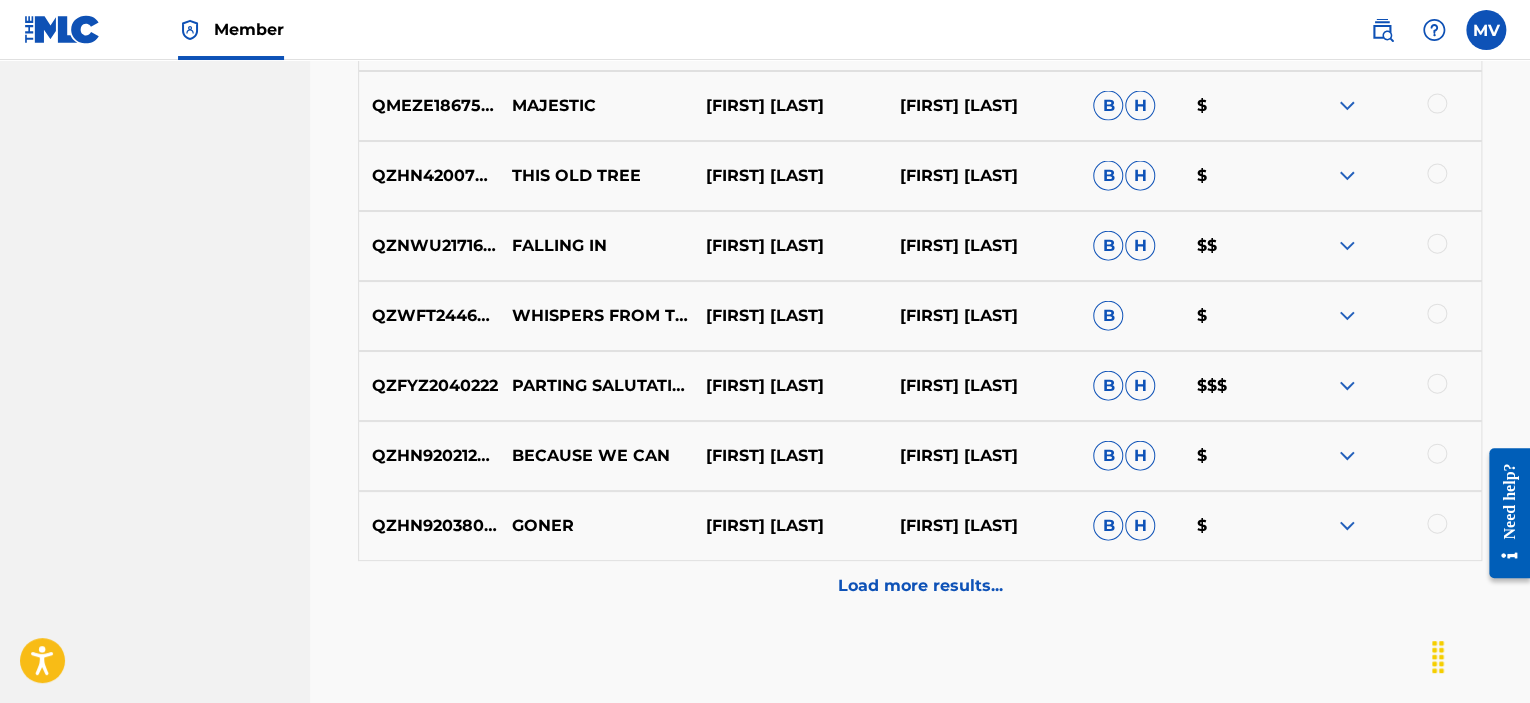 scroll, scrollTop: 13686, scrollLeft: 0, axis: vertical 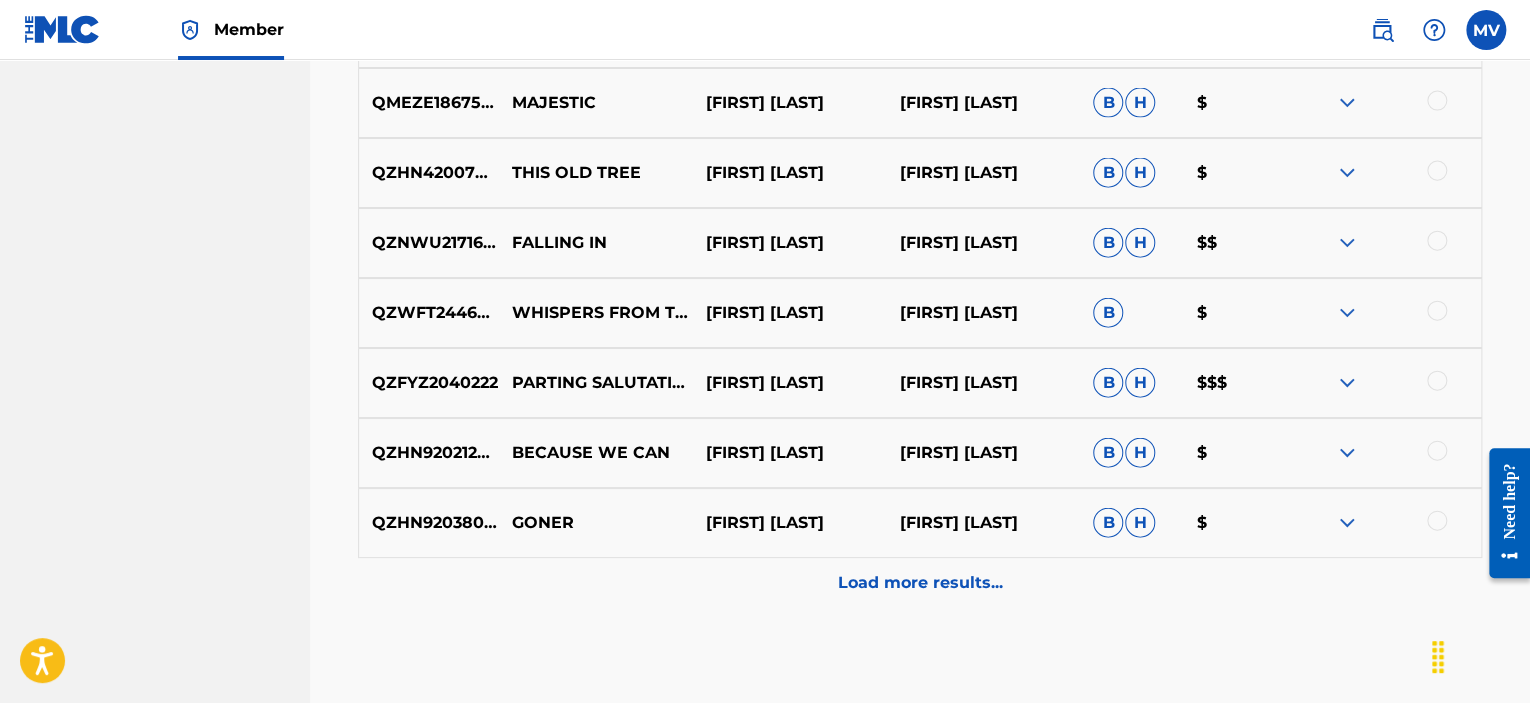click on "Load more results..." at bounding box center [920, 583] 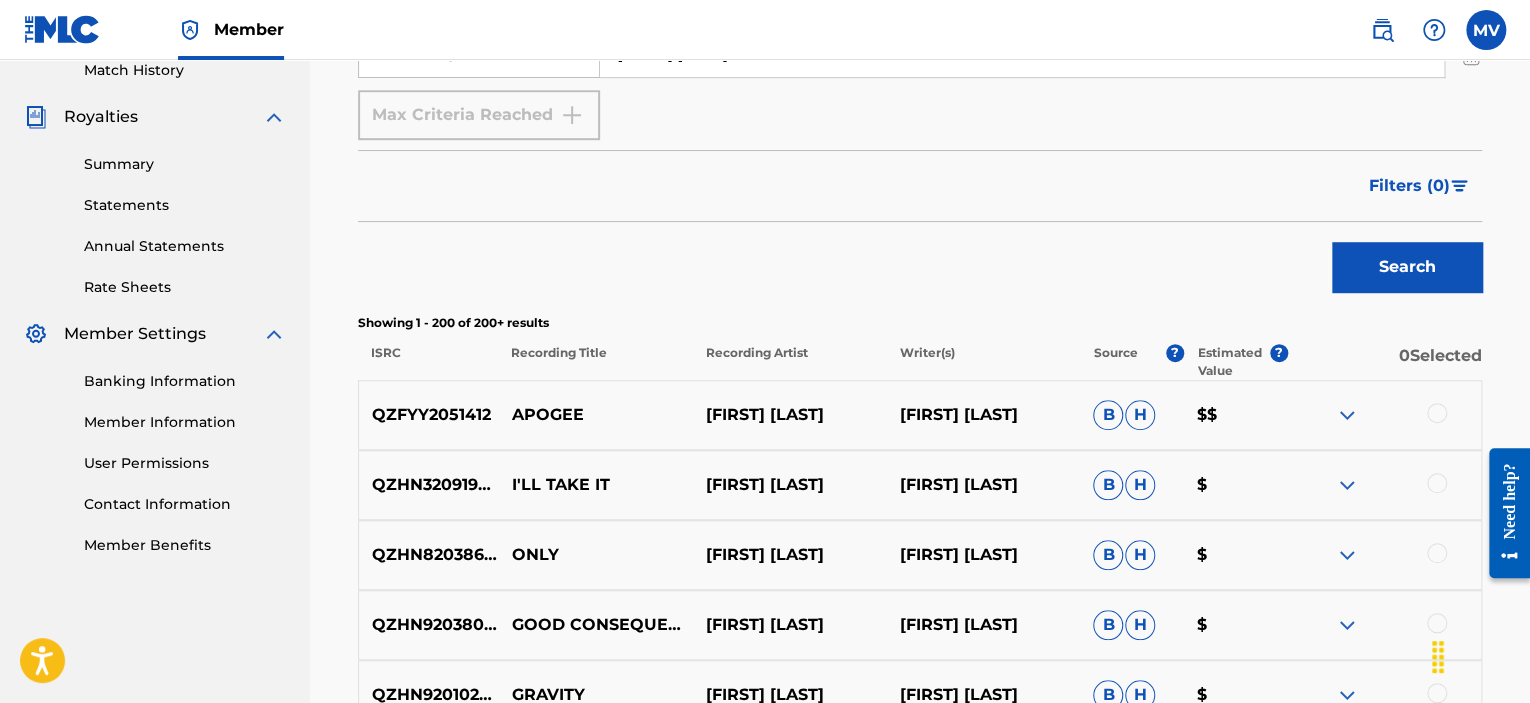 scroll, scrollTop: 13686, scrollLeft: 0, axis: vertical 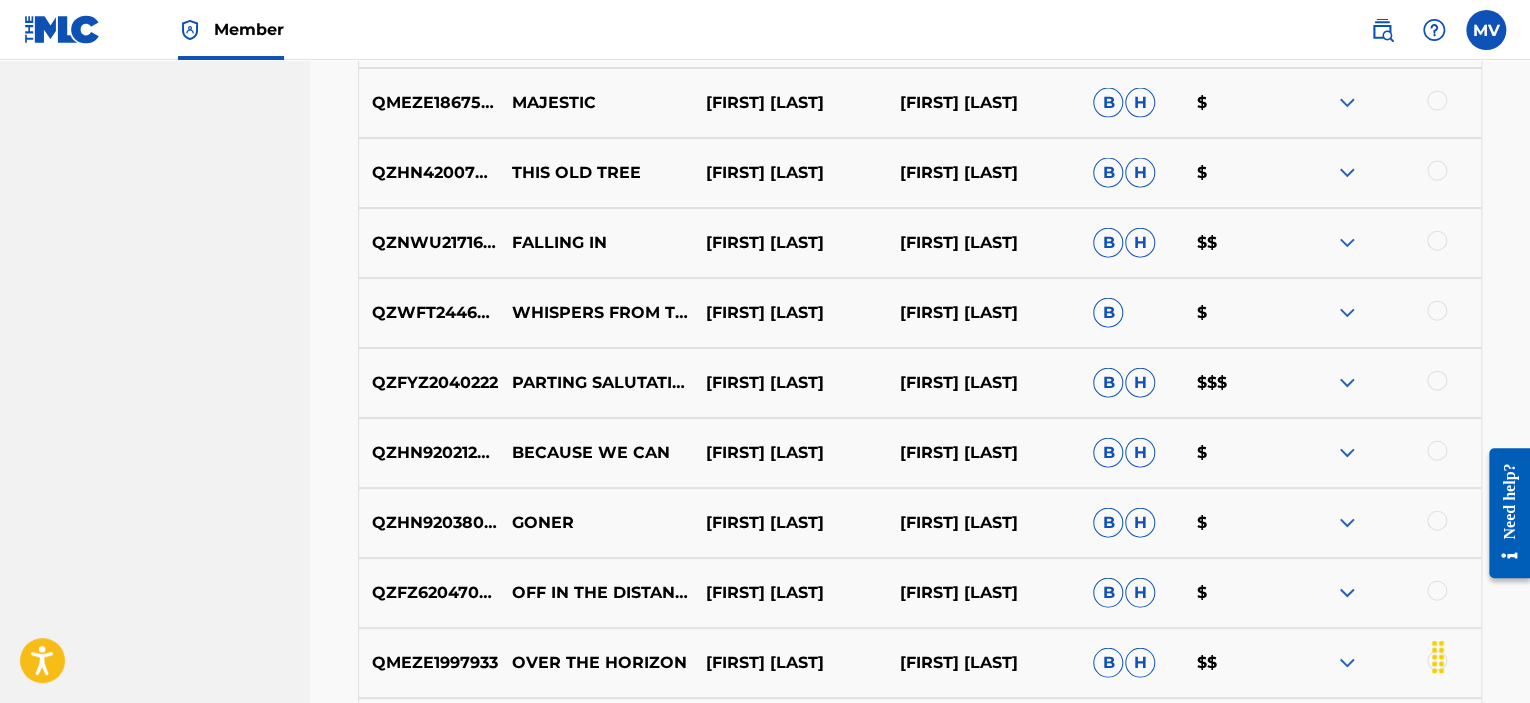 click at bounding box center (1347, 383) 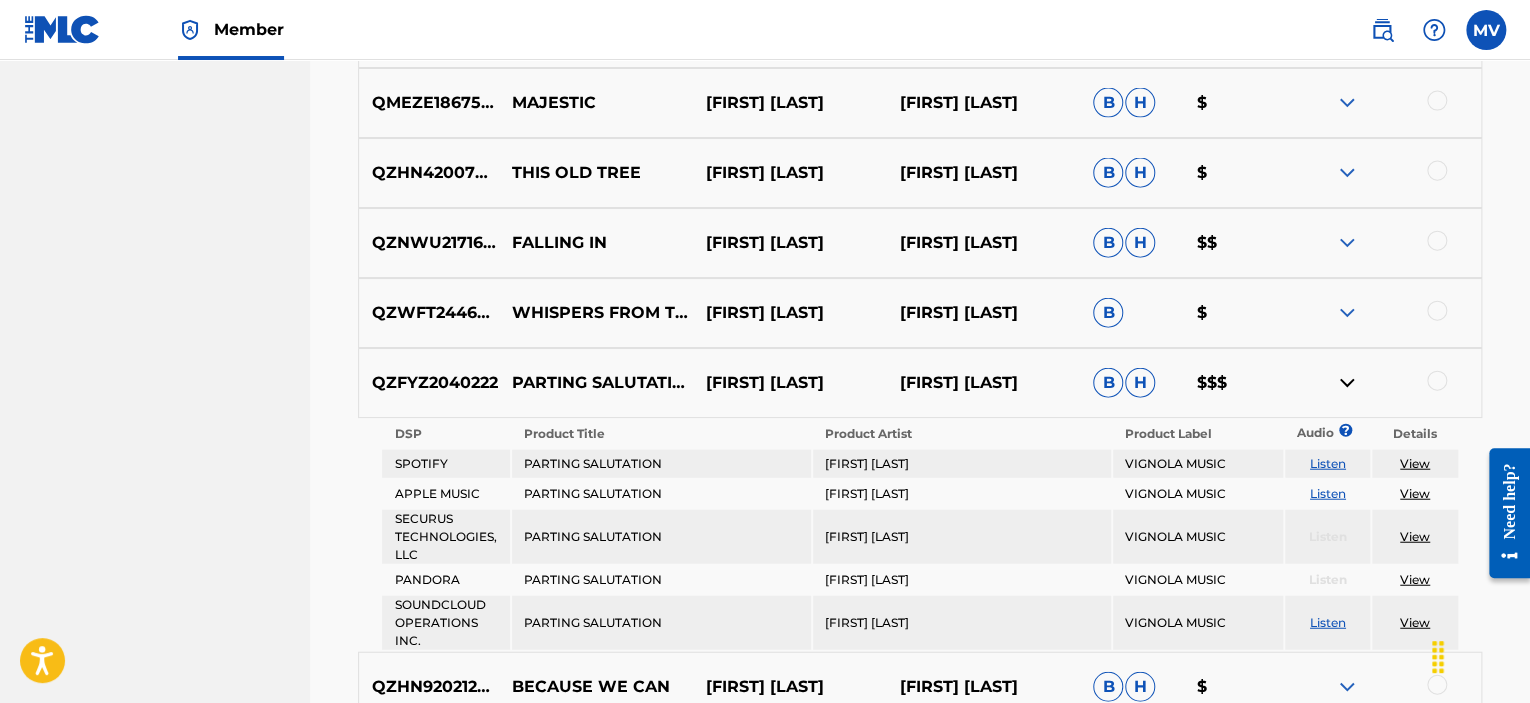 click at bounding box center [1347, 383] 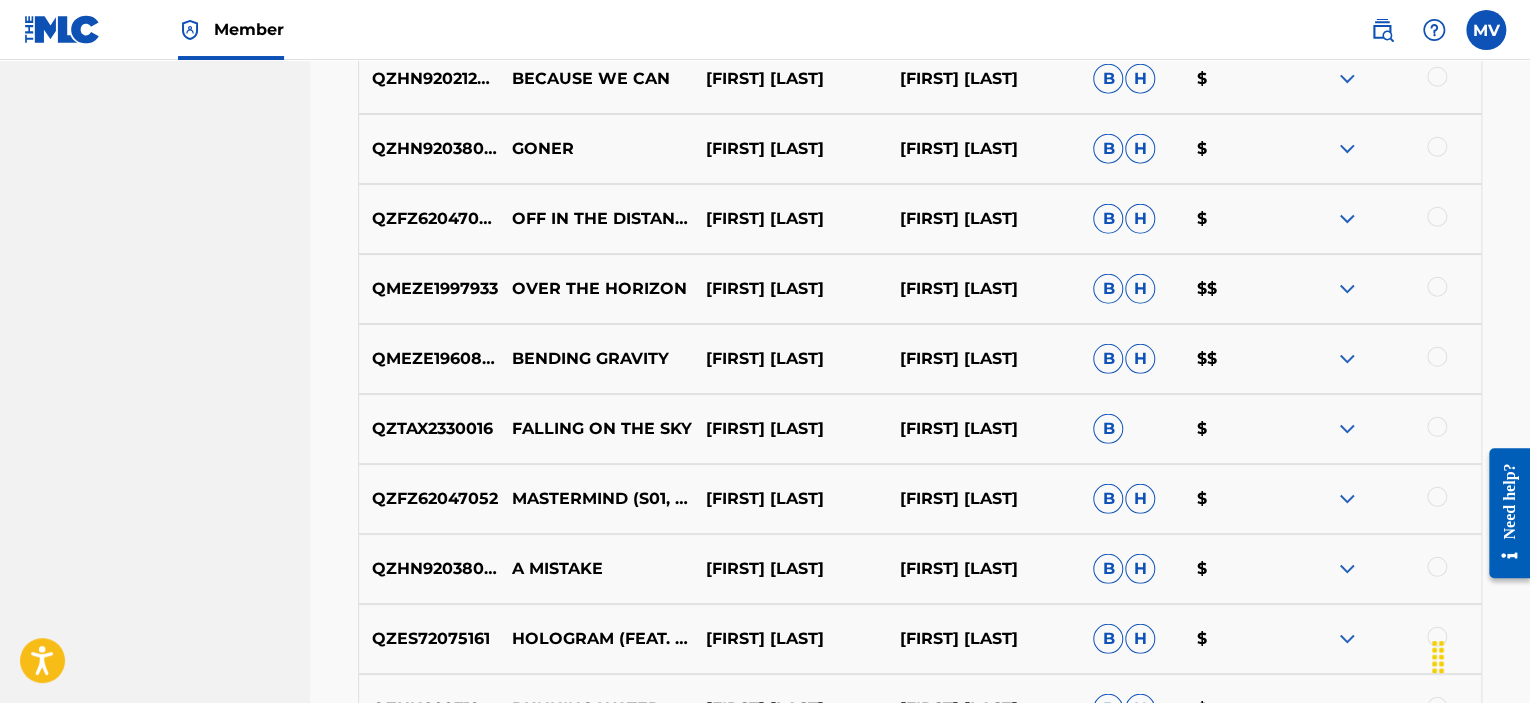 scroll, scrollTop: 13936, scrollLeft: 0, axis: vertical 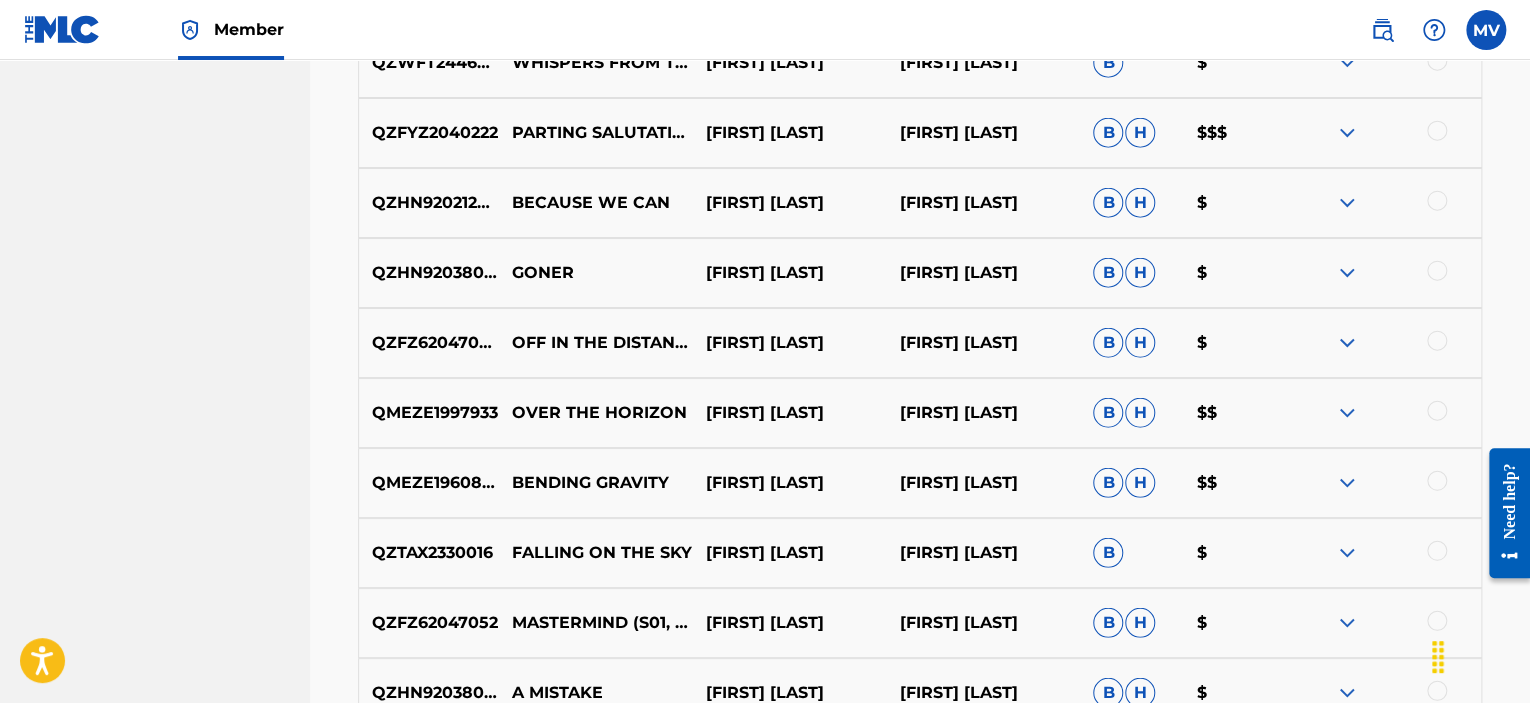click at bounding box center (1347, 413) 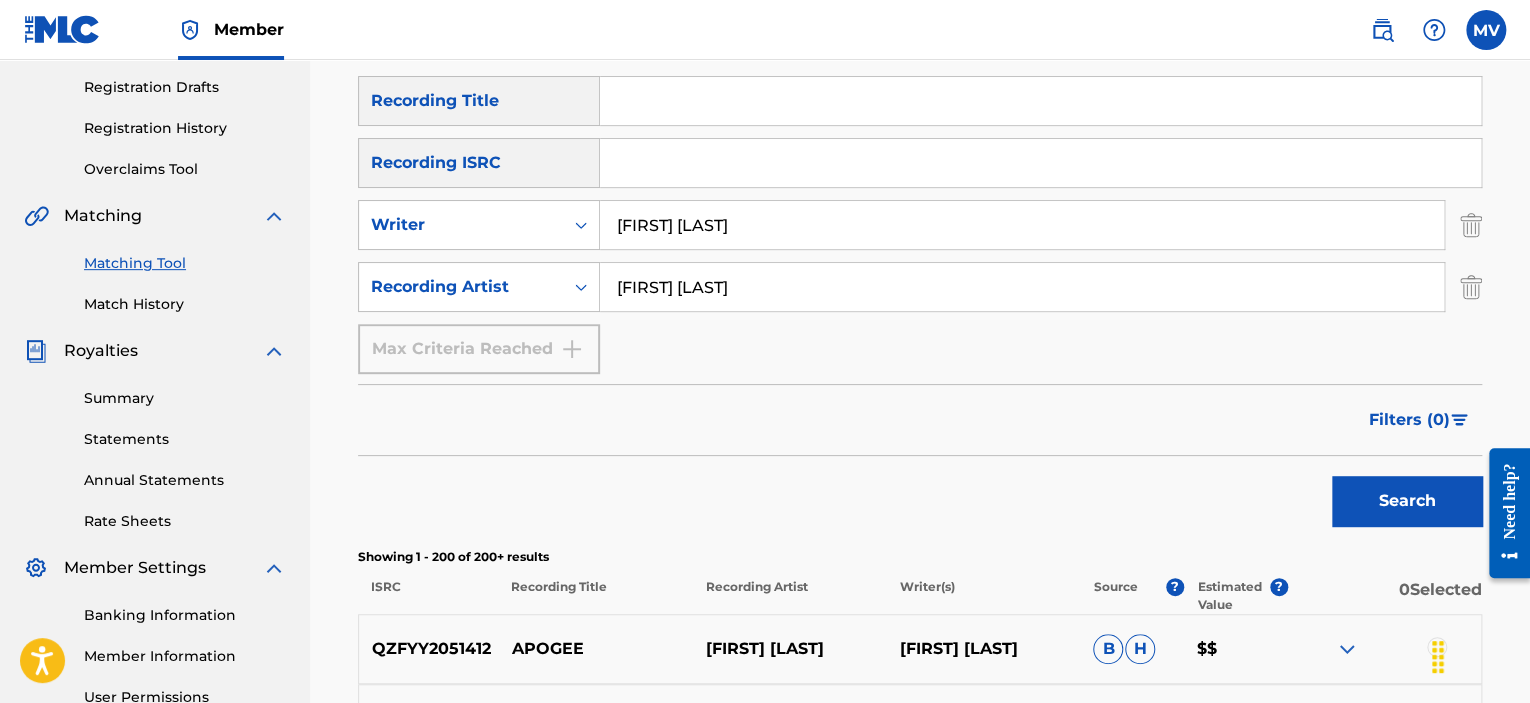 scroll, scrollTop: 225, scrollLeft: 0, axis: vertical 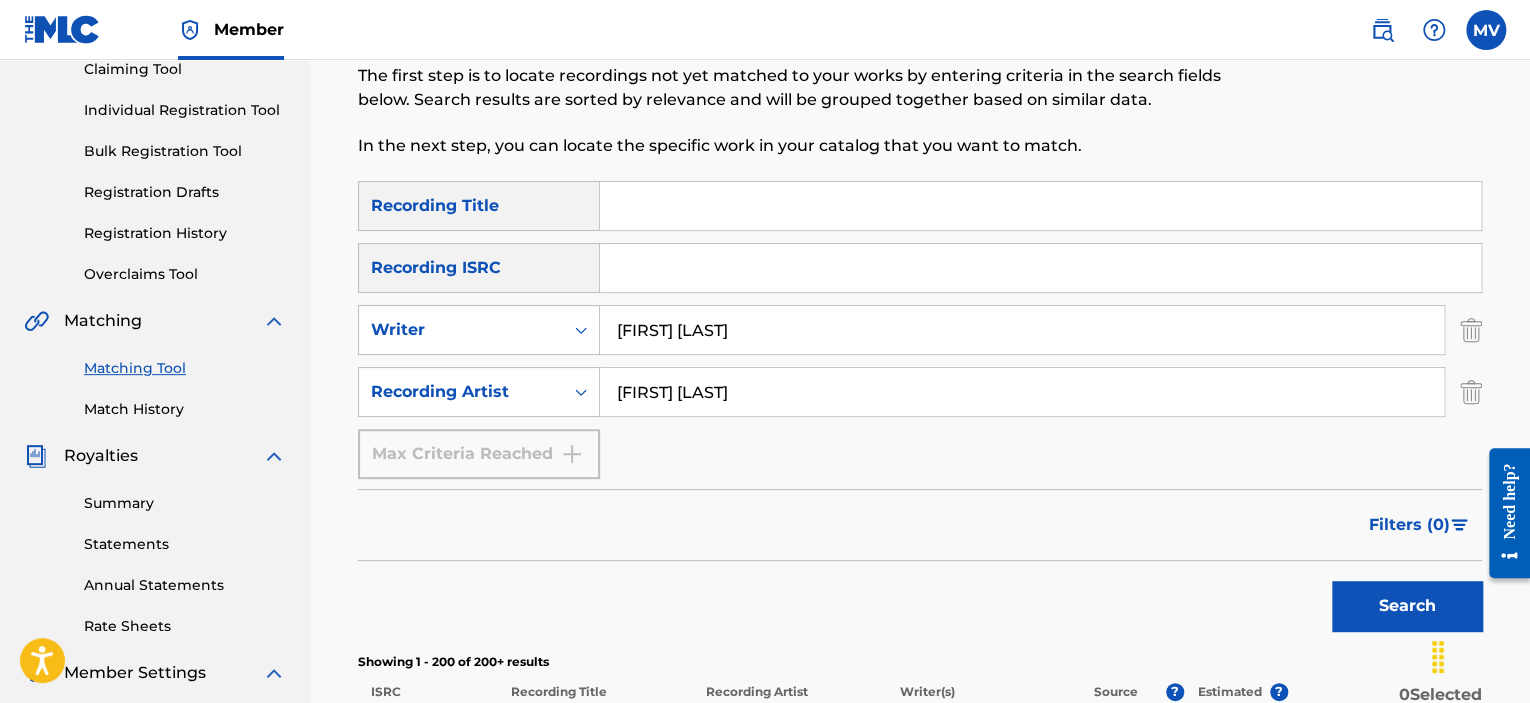 drag, startPoint x: 841, startPoint y: 397, endPoint x: 611, endPoint y: 385, distance: 230.31284 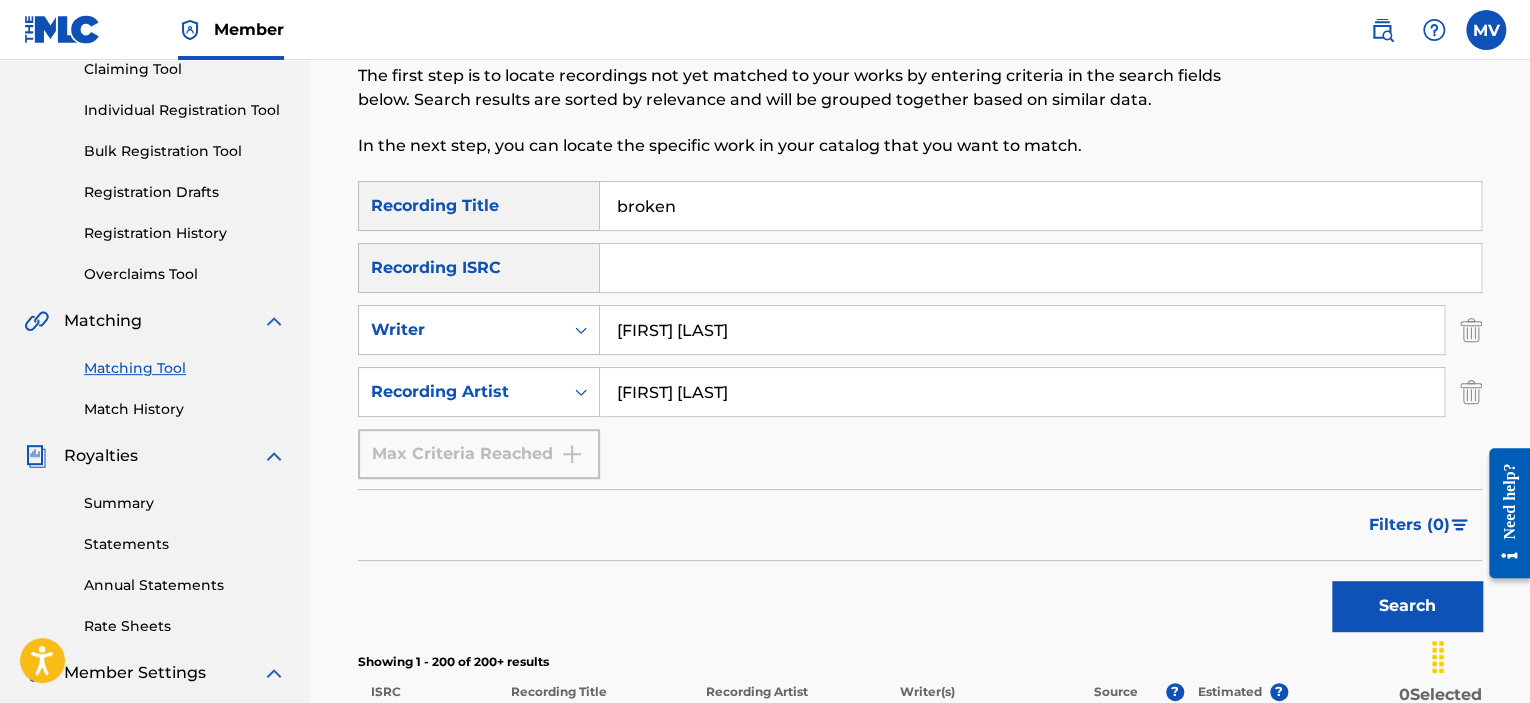 type on "broken" 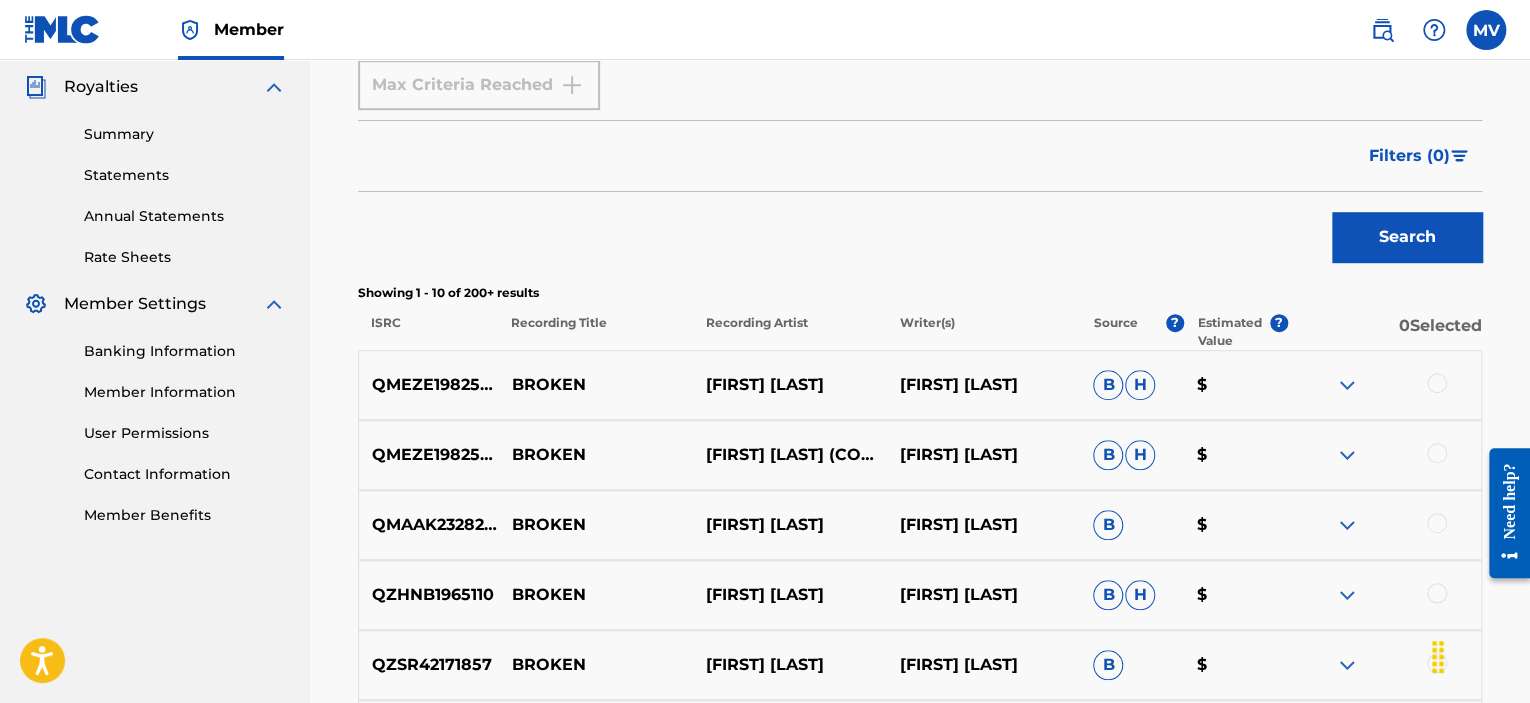 scroll, scrollTop: 625, scrollLeft: 0, axis: vertical 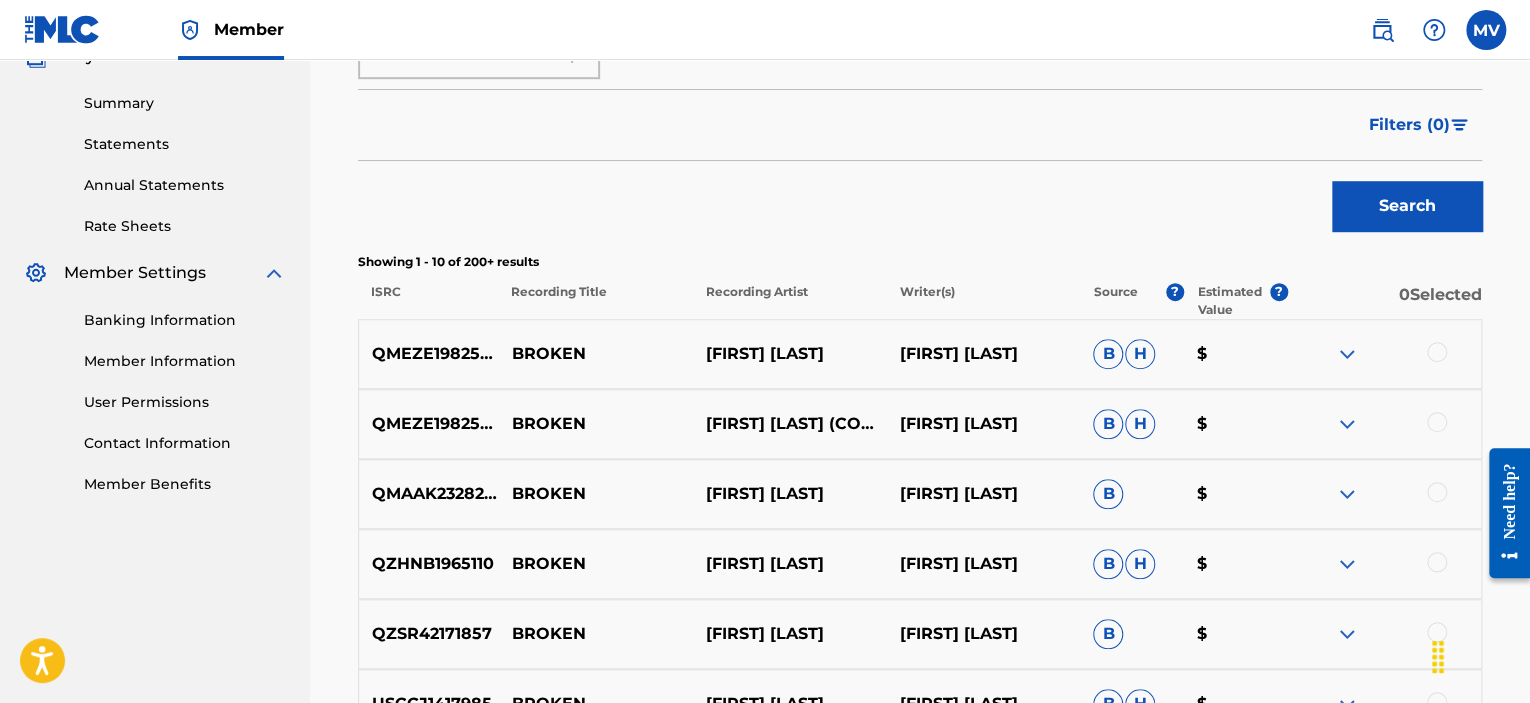click at bounding box center (1347, 354) 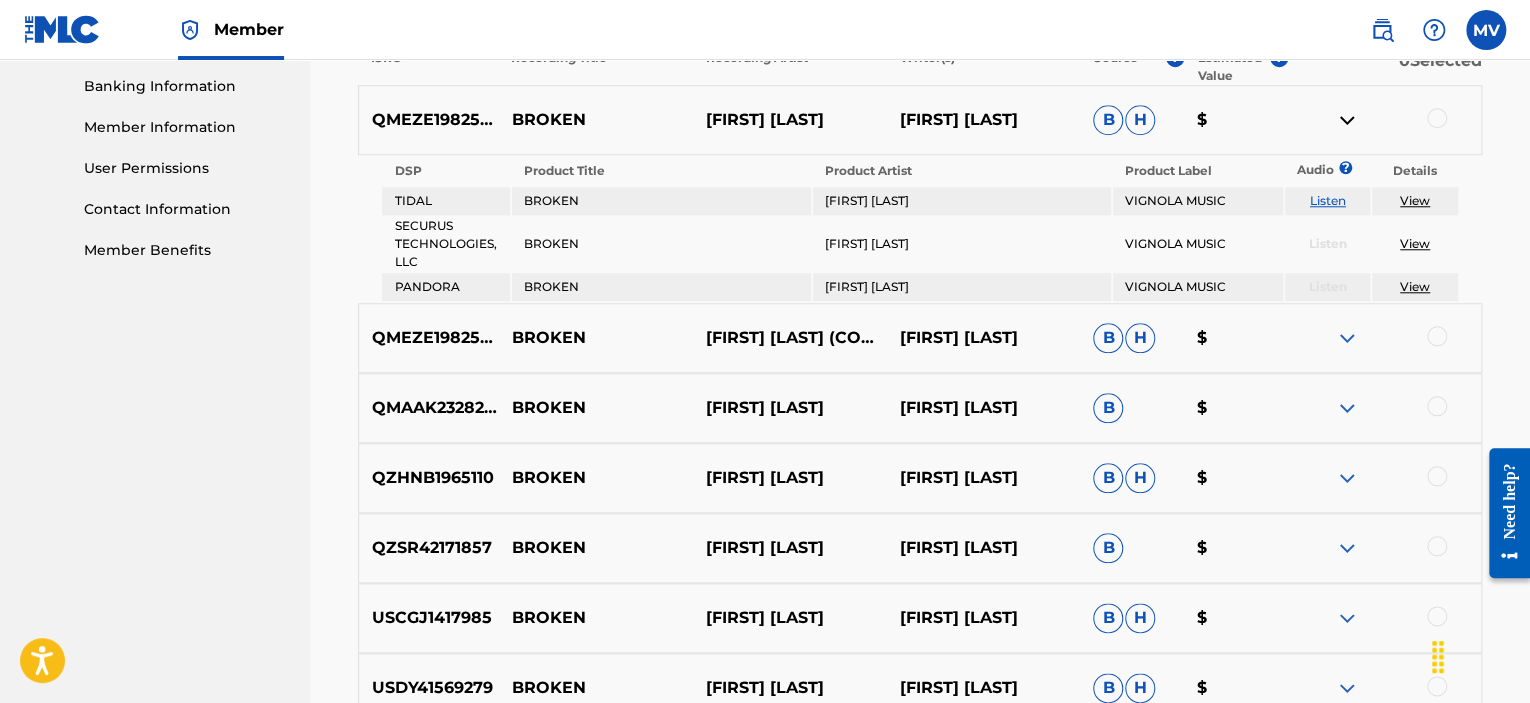 scroll, scrollTop: 825, scrollLeft: 0, axis: vertical 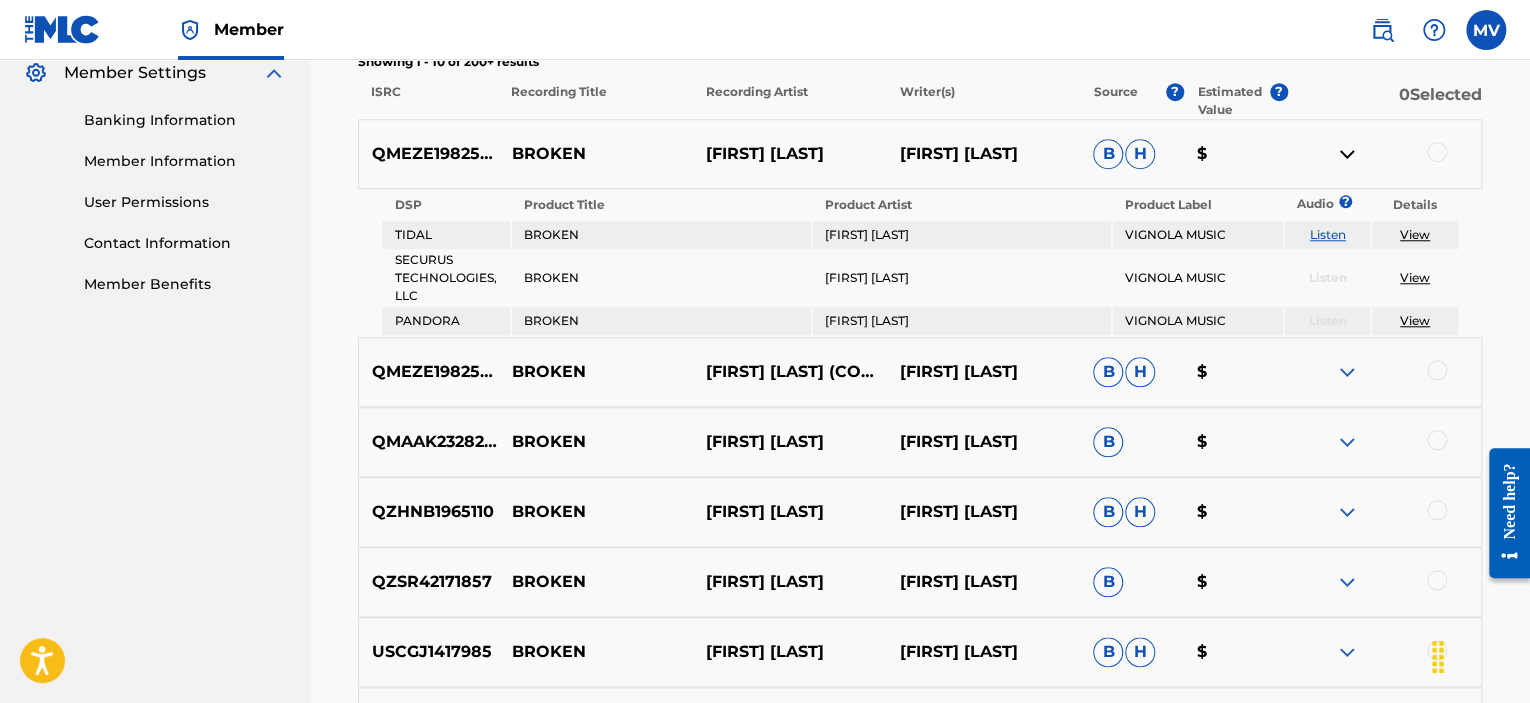 click on "QMEZE1982539 [FIRST] [LAST] ([ROLE]/[ROLE]) [FIRST] [LAST] B H $" at bounding box center (920, 372) 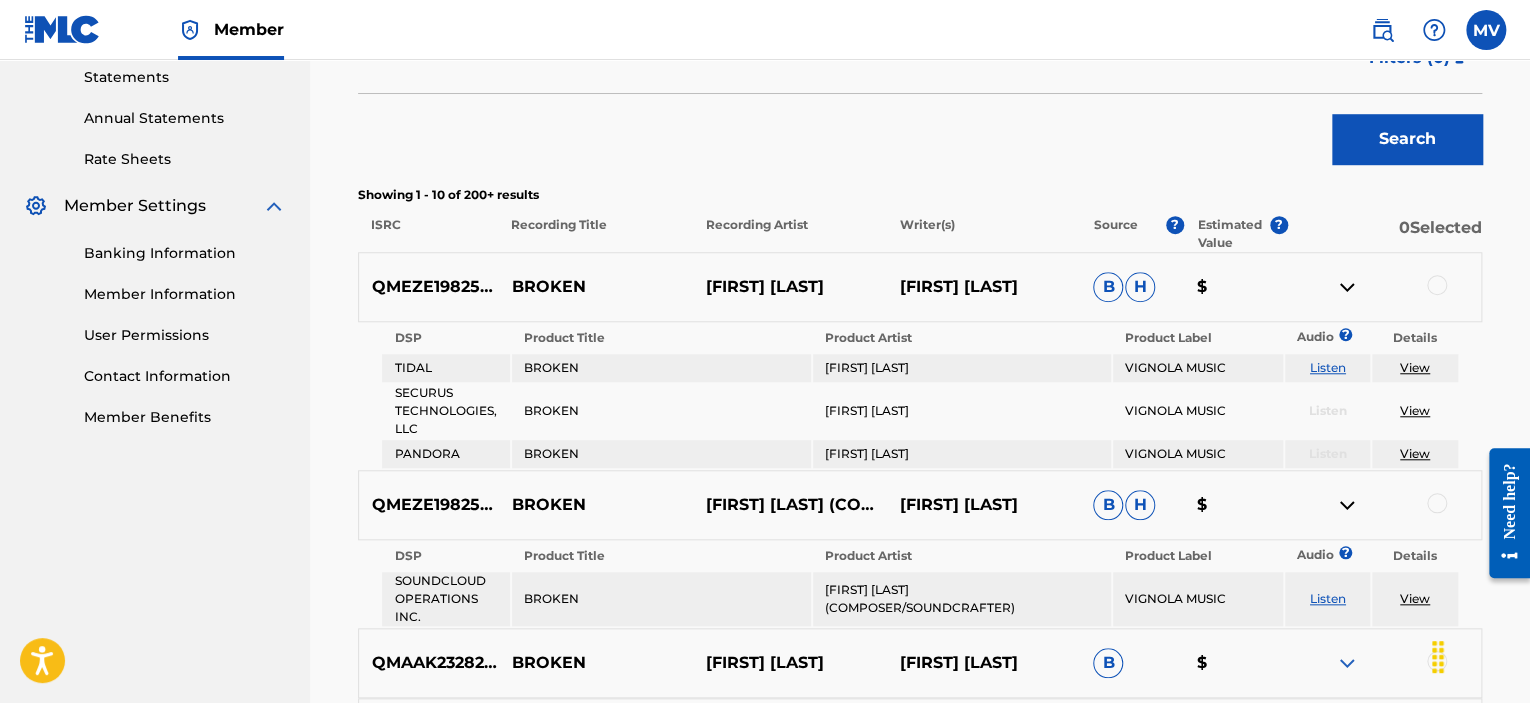 scroll, scrollTop: 725, scrollLeft: 0, axis: vertical 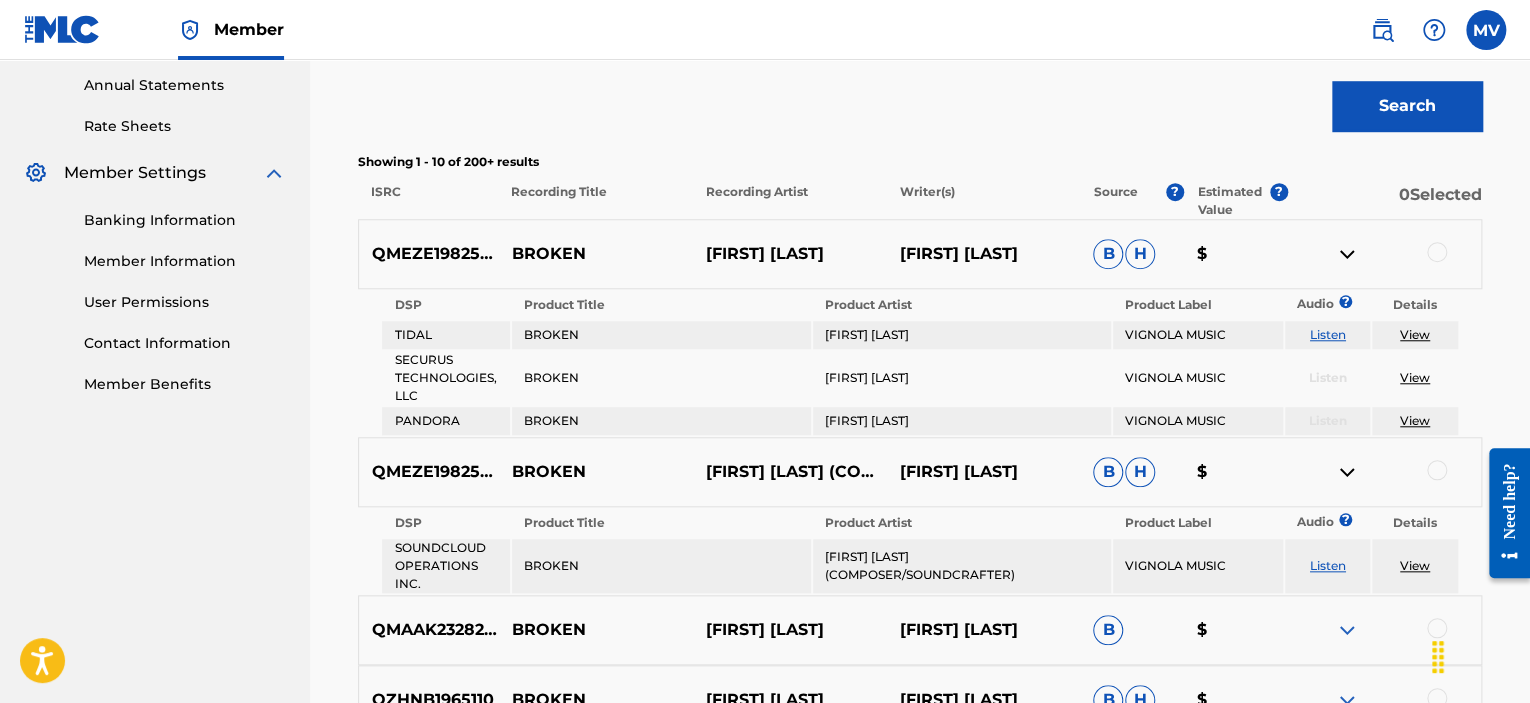 click on "View" at bounding box center [1415, 334] 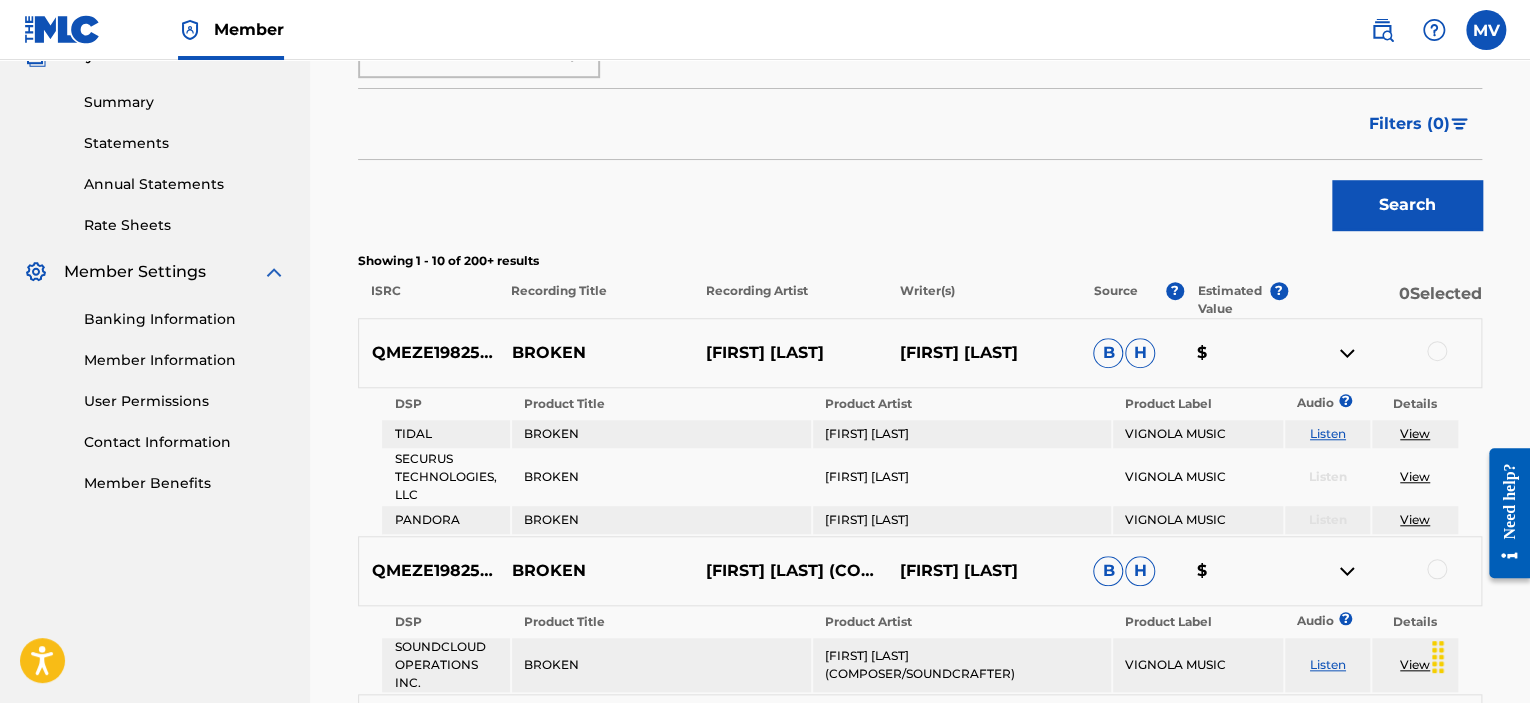scroll, scrollTop: 625, scrollLeft: 0, axis: vertical 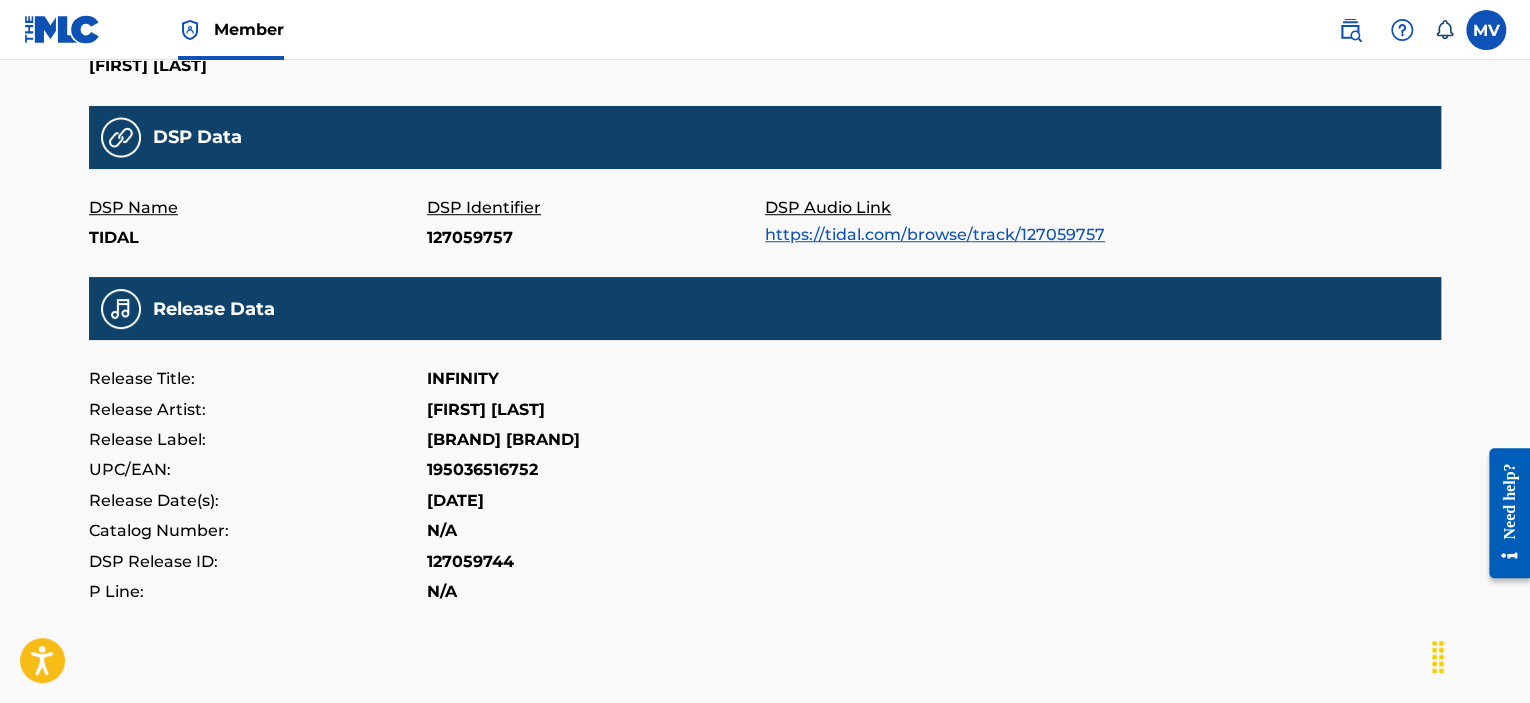 click on "https://tidal.com/browse/track/127059757" at bounding box center [935, 234] 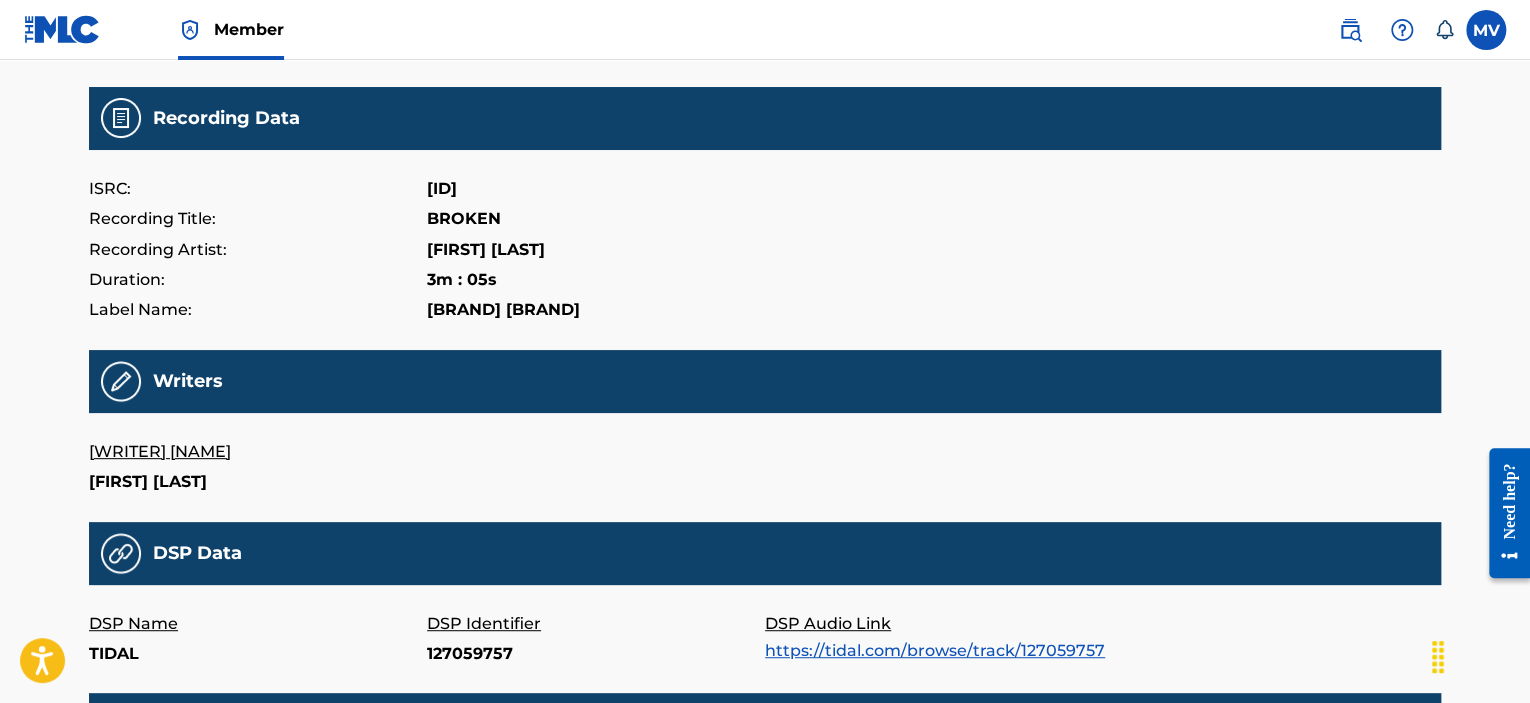 scroll, scrollTop: 0, scrollLeft: 0, axis: both 